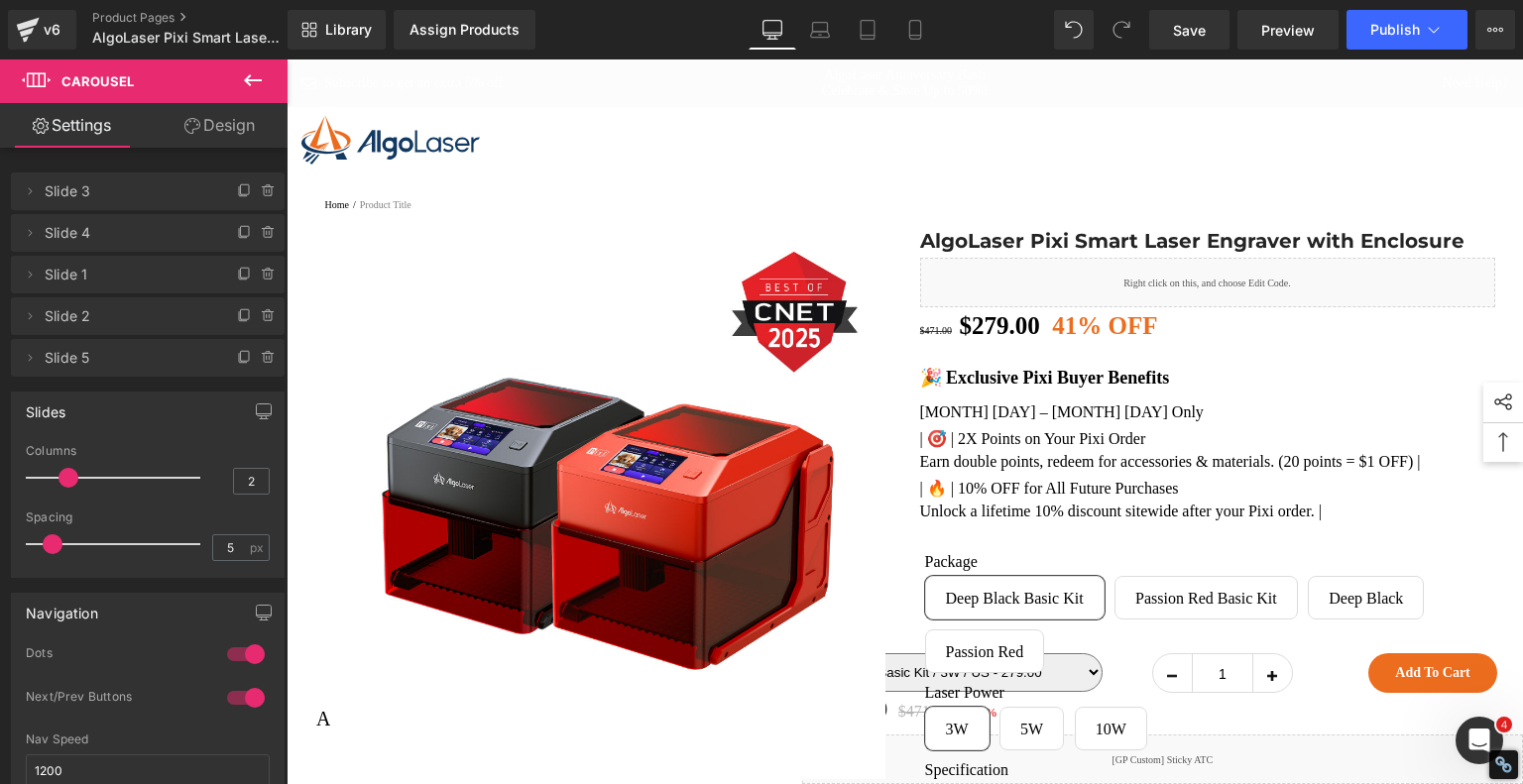 scroll, scrollTop: 10308, scrollLeft: 0, axis: vertical 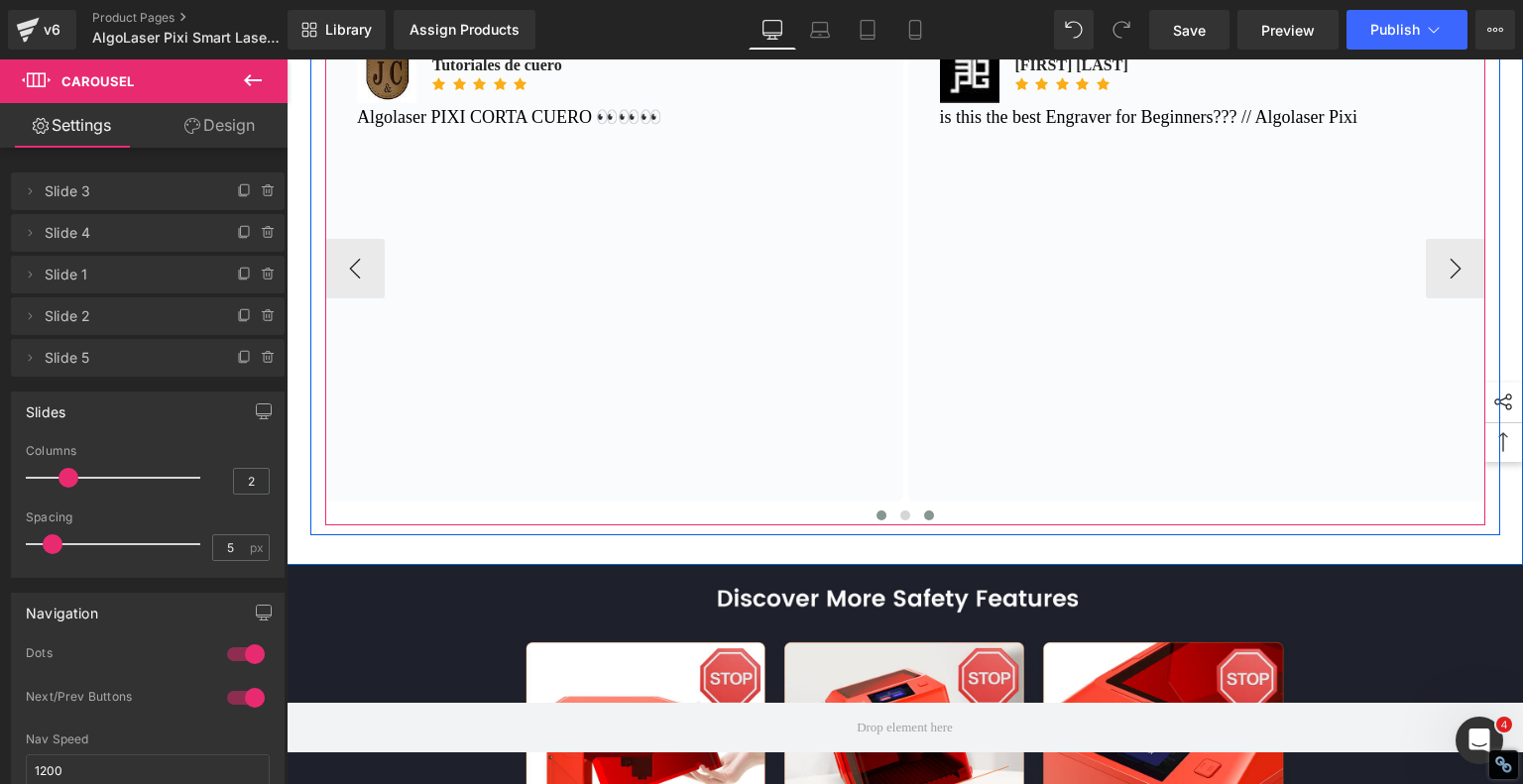 click at bounding box center [881, 515] 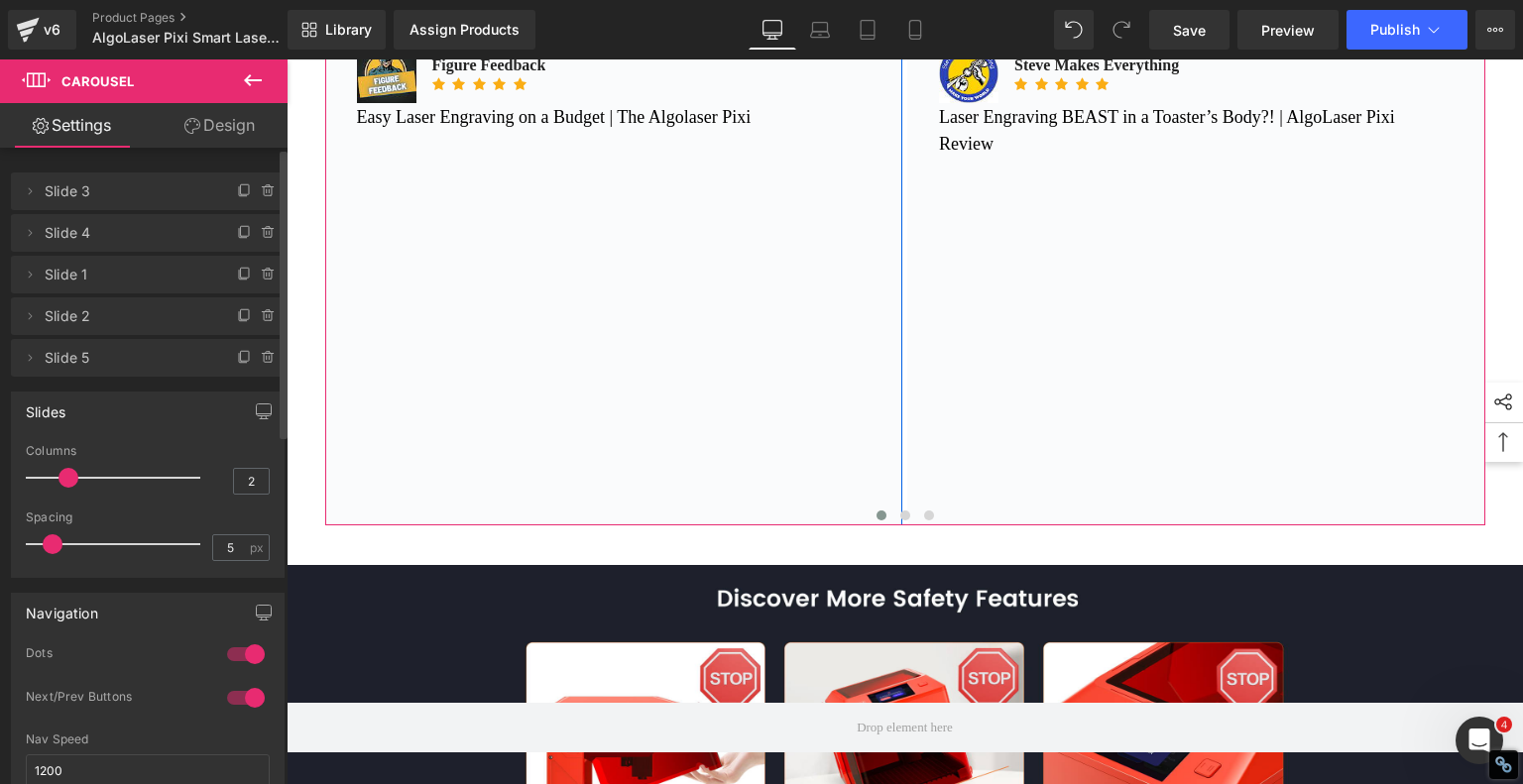 click on "Slide 3" at bounding box center [128, 191] 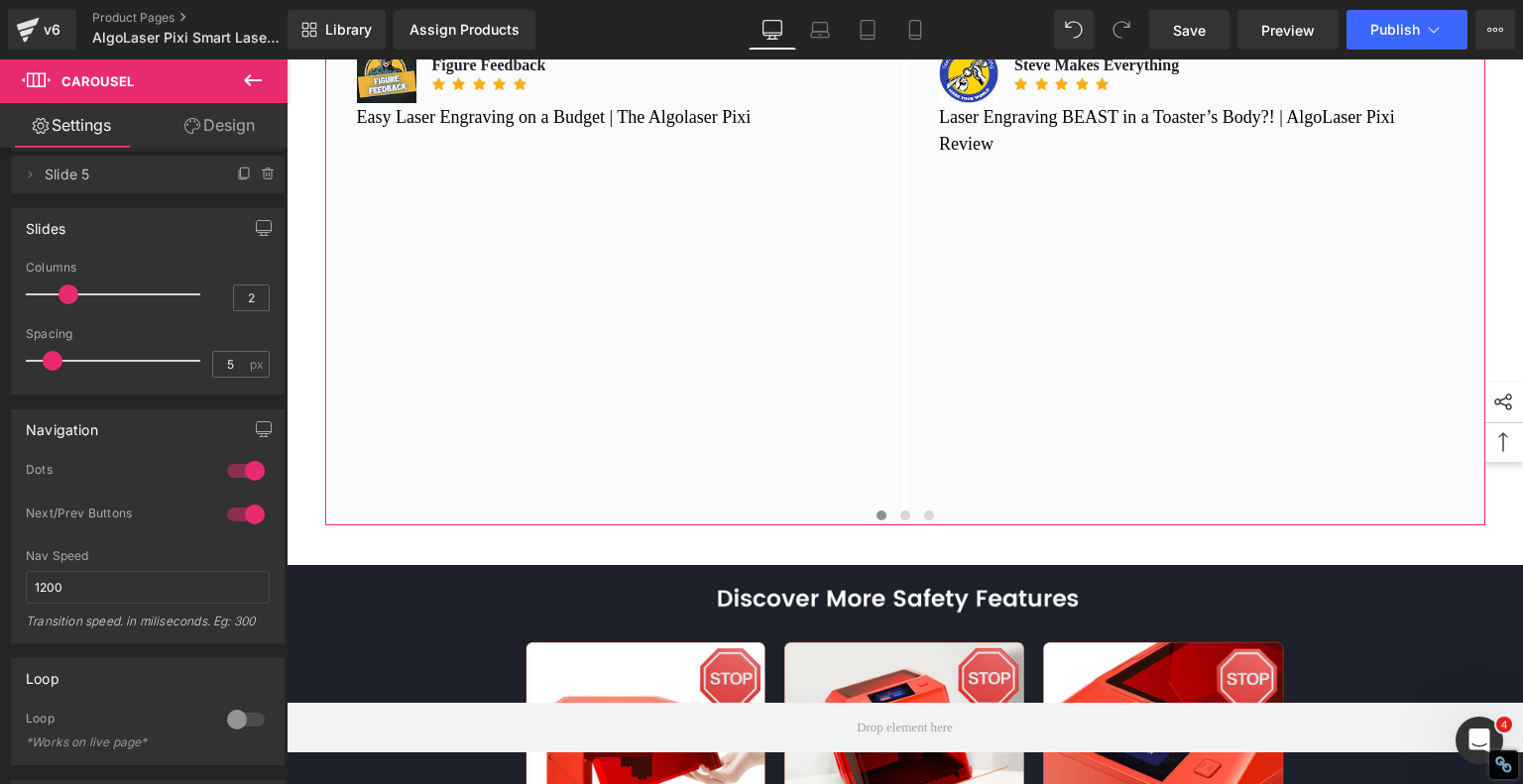 scroll, scrollTop: 171, scrollLeft: 0, axis: vertical 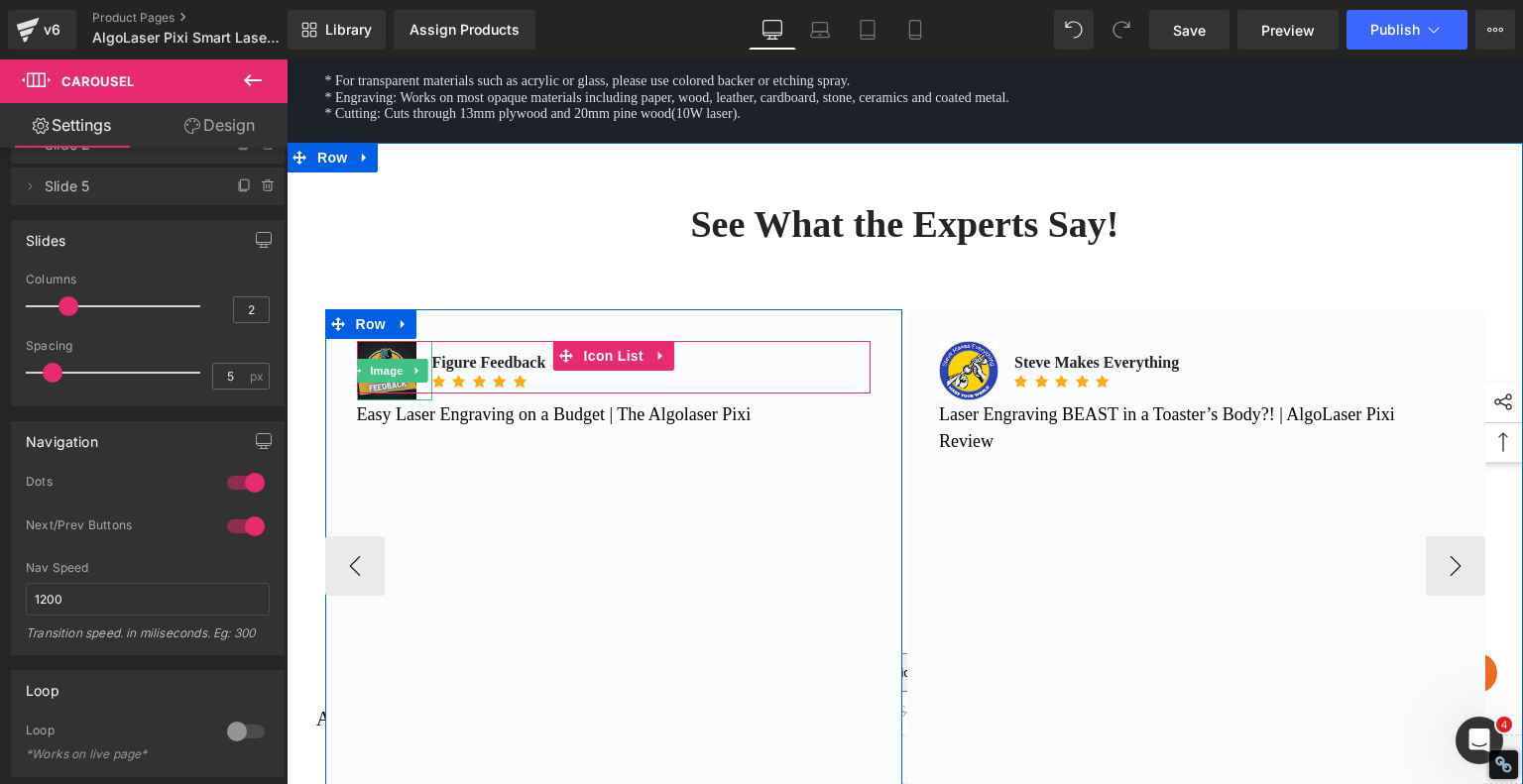 click at bounding box center (387, 371) 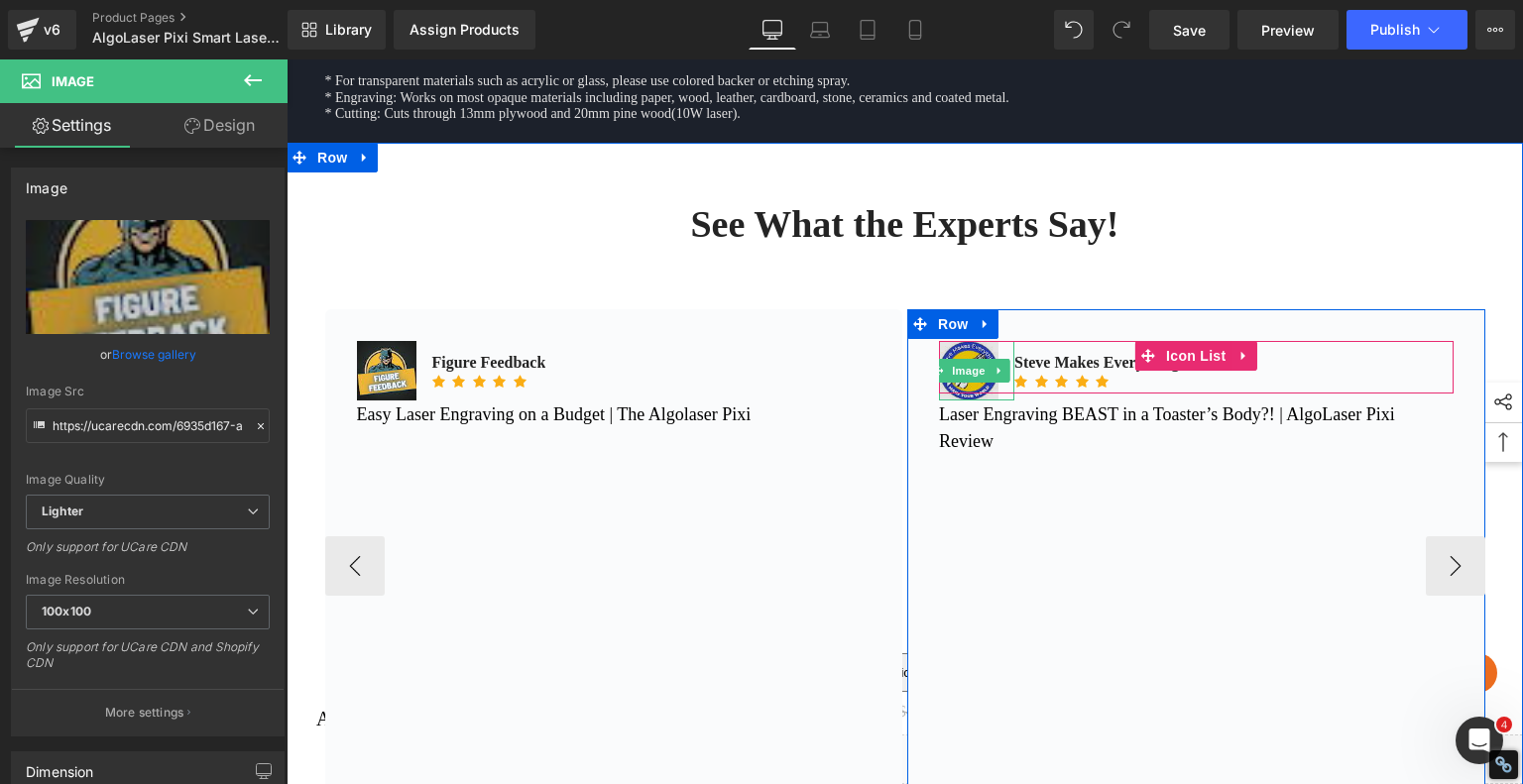click at bounding box center (969, 371) 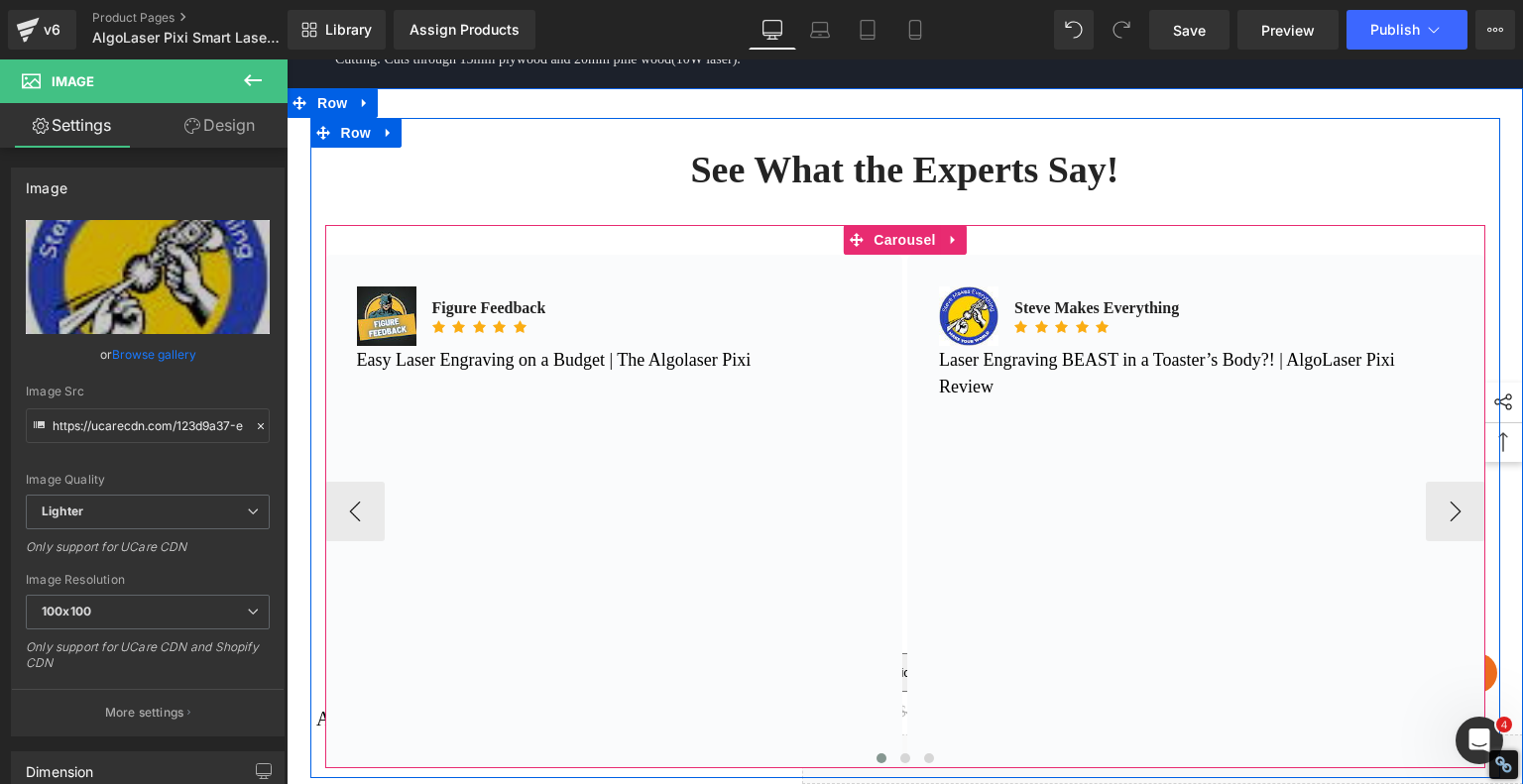 scroll, scrollTop: 10110, scrollLeft: 0, axis: vertical 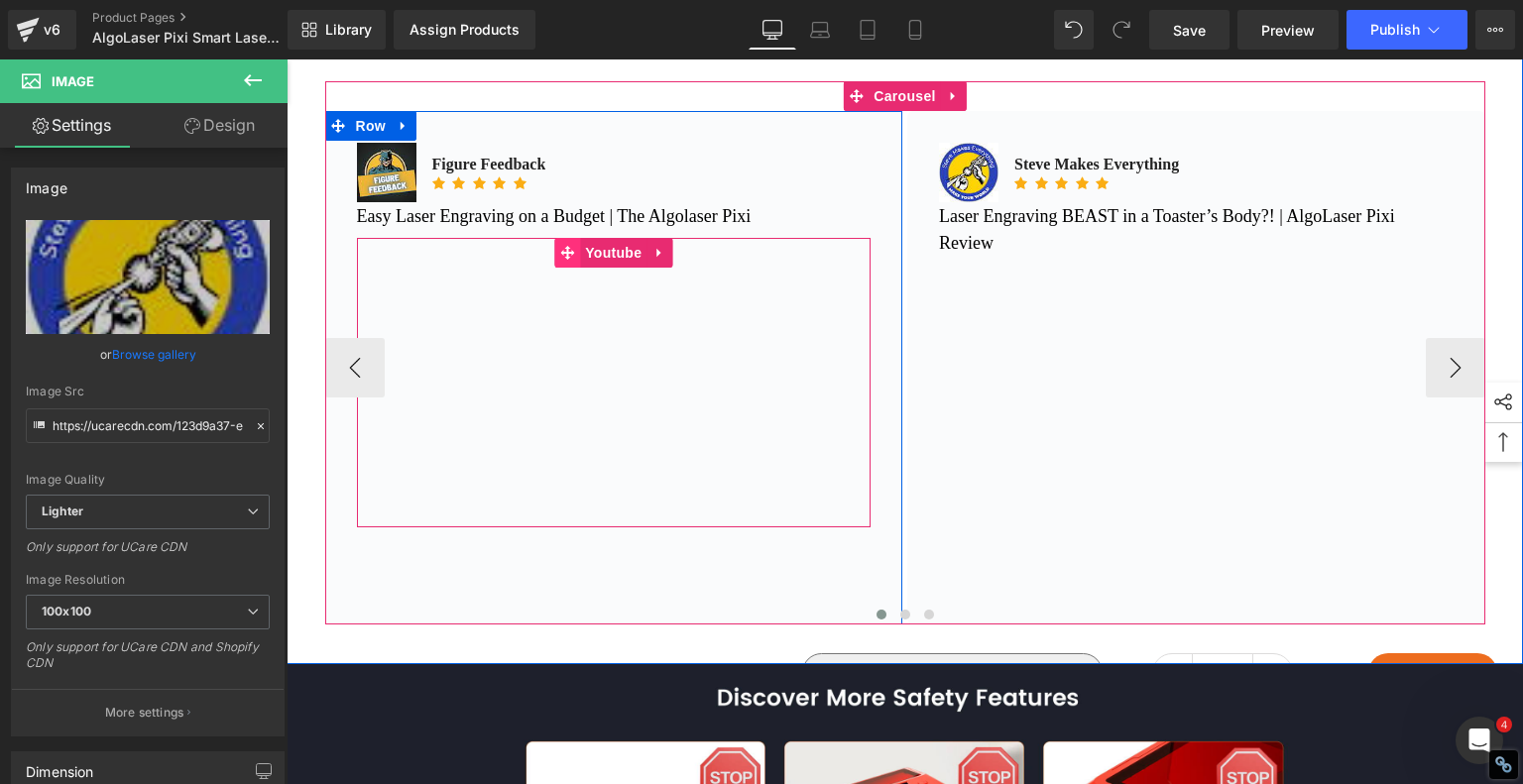 click 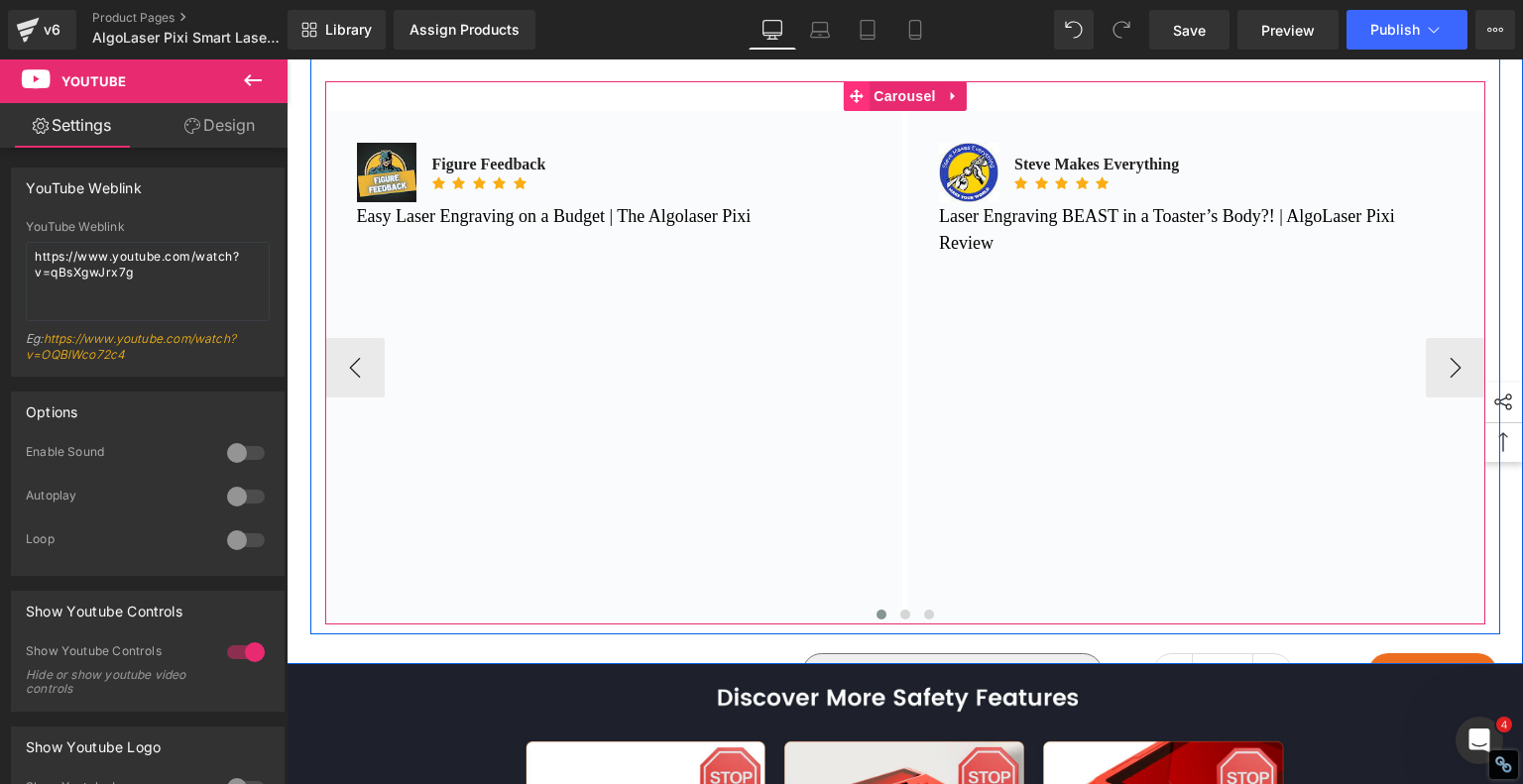 click 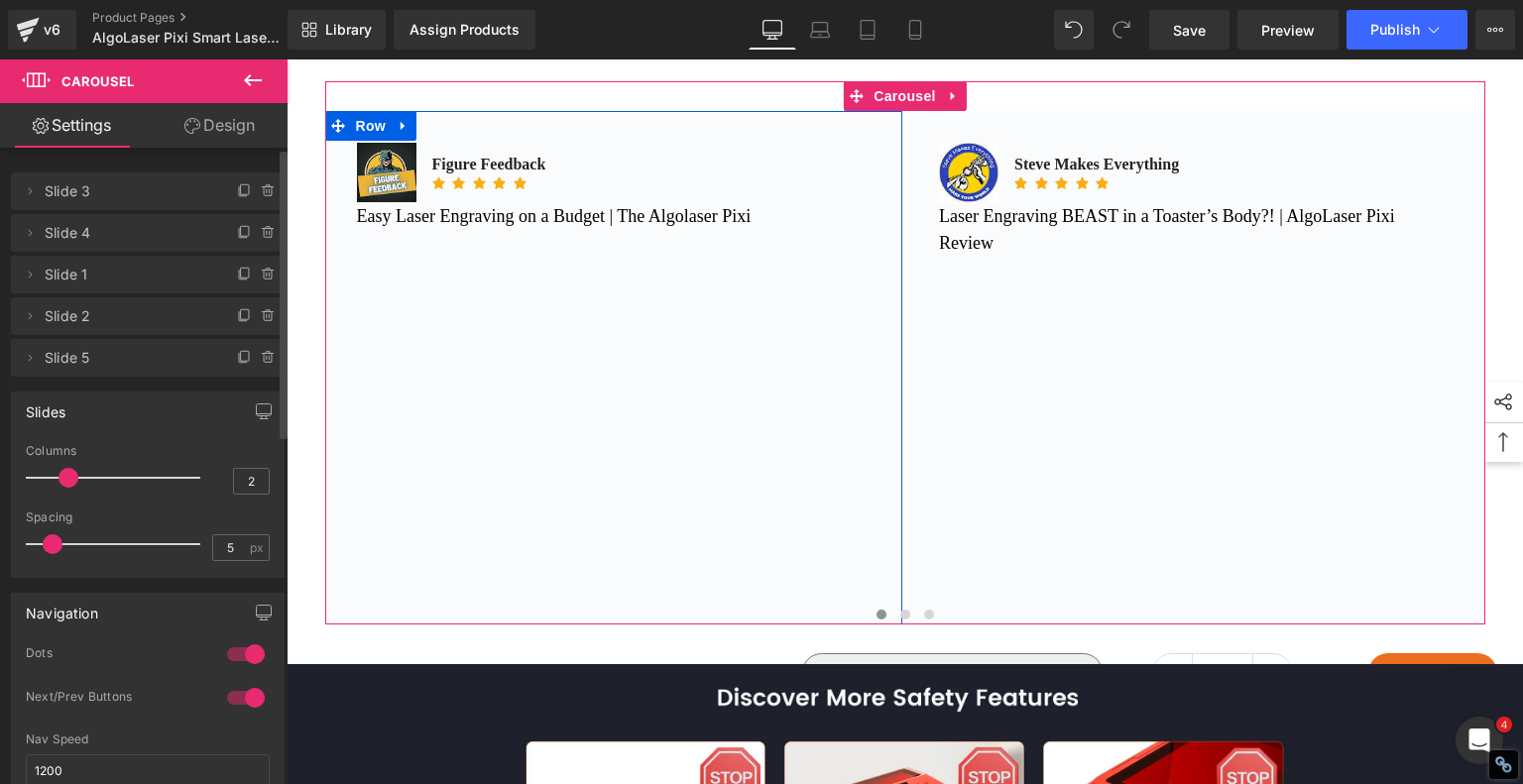 click on "Slide 3" at bounding box center [128, 191] 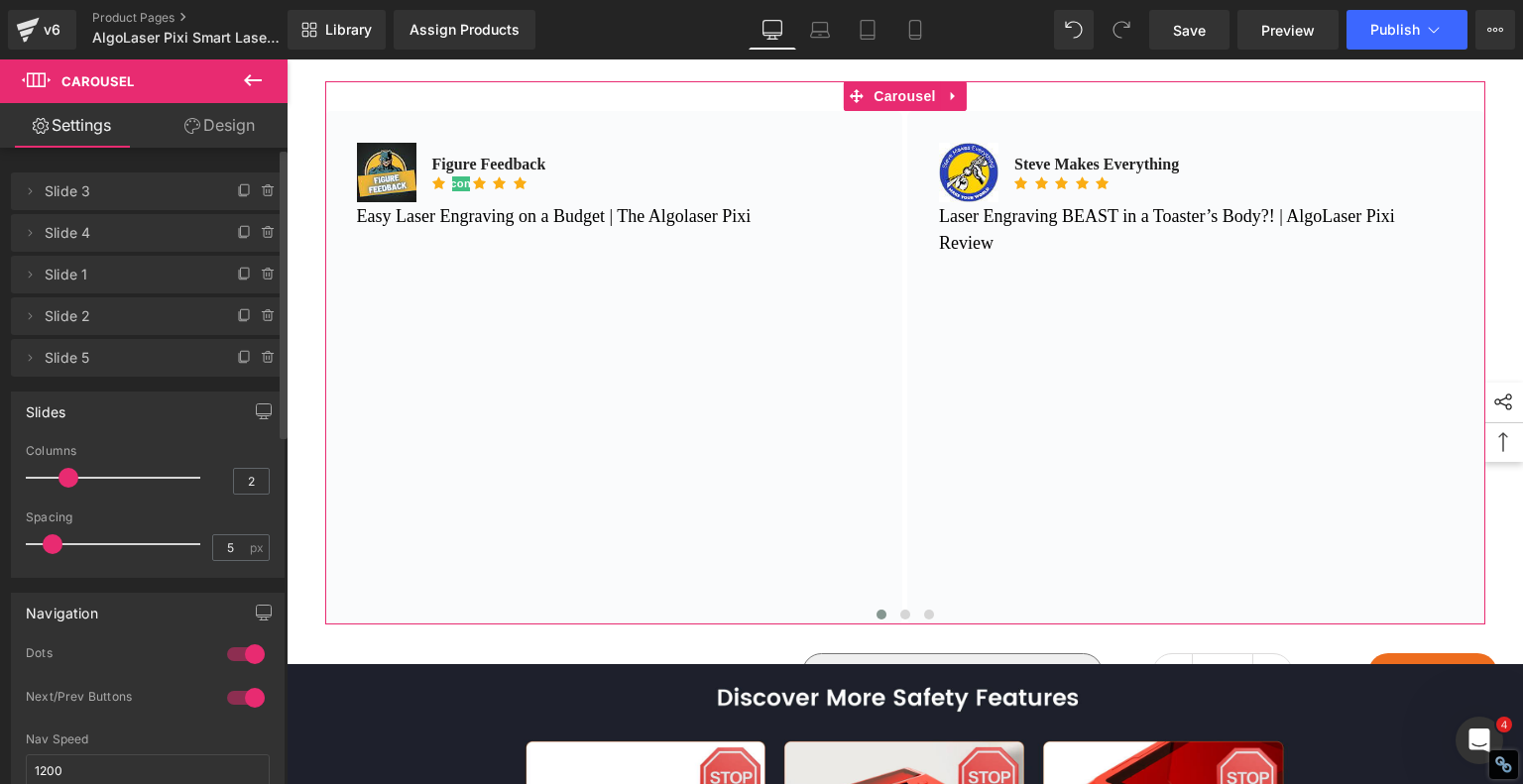click on "Slide 4" at bounding box center (128, 233) 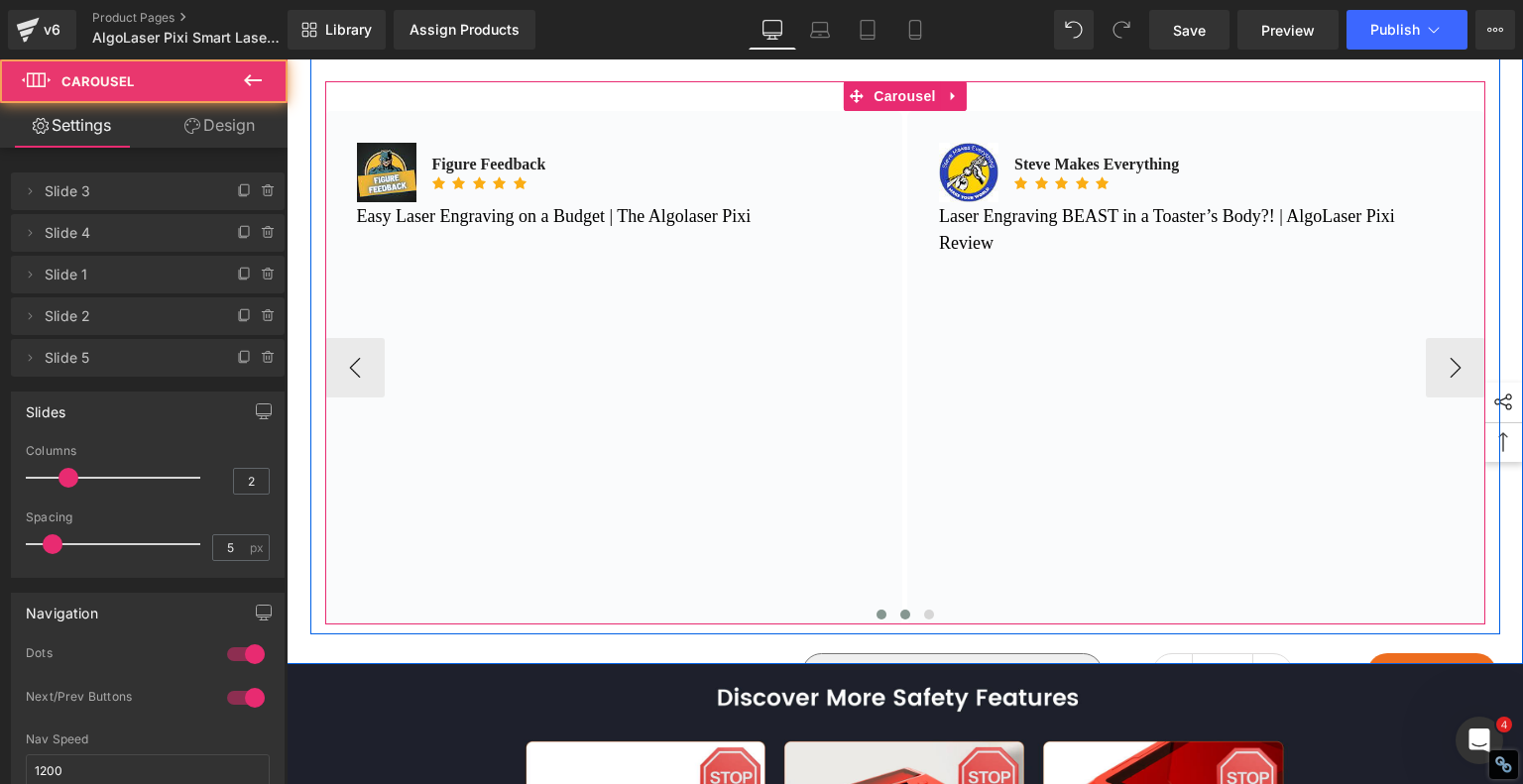 click at bounding box center [905, 615] 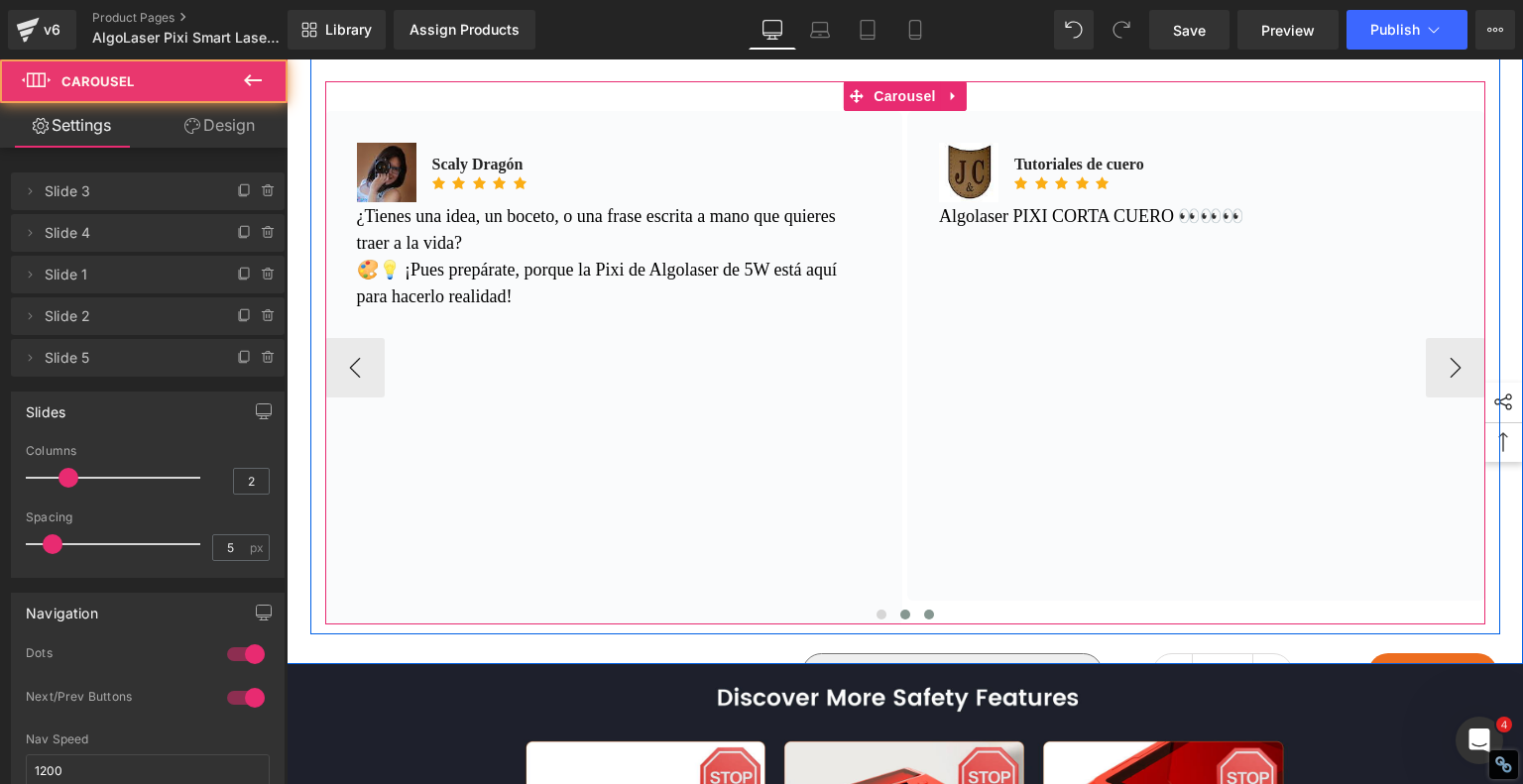click at bounding box center [929, 615] 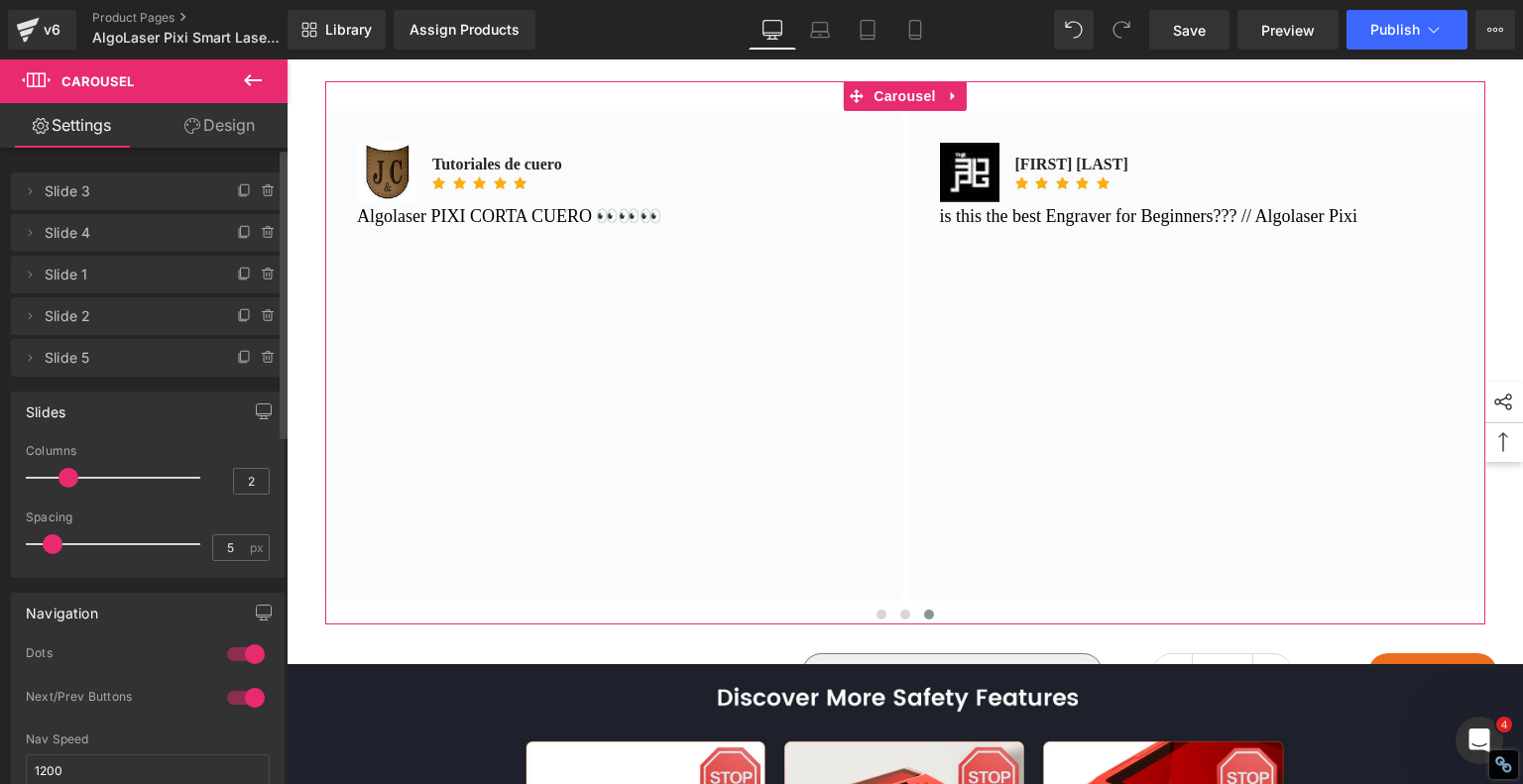 click on "Slide 5" at bounding box center [128, 358] 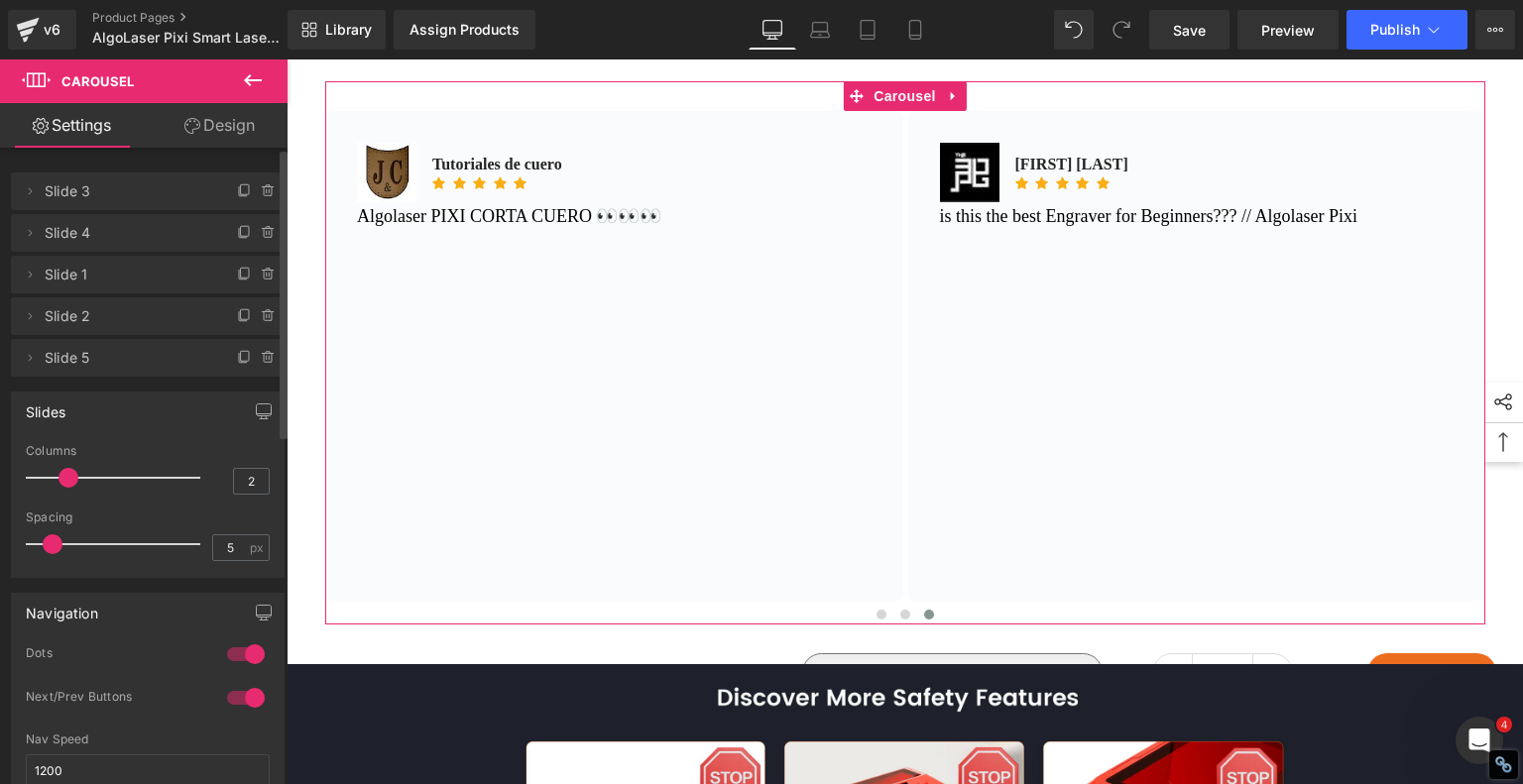 click on "Slide 1" at bounding box center (128, 275) 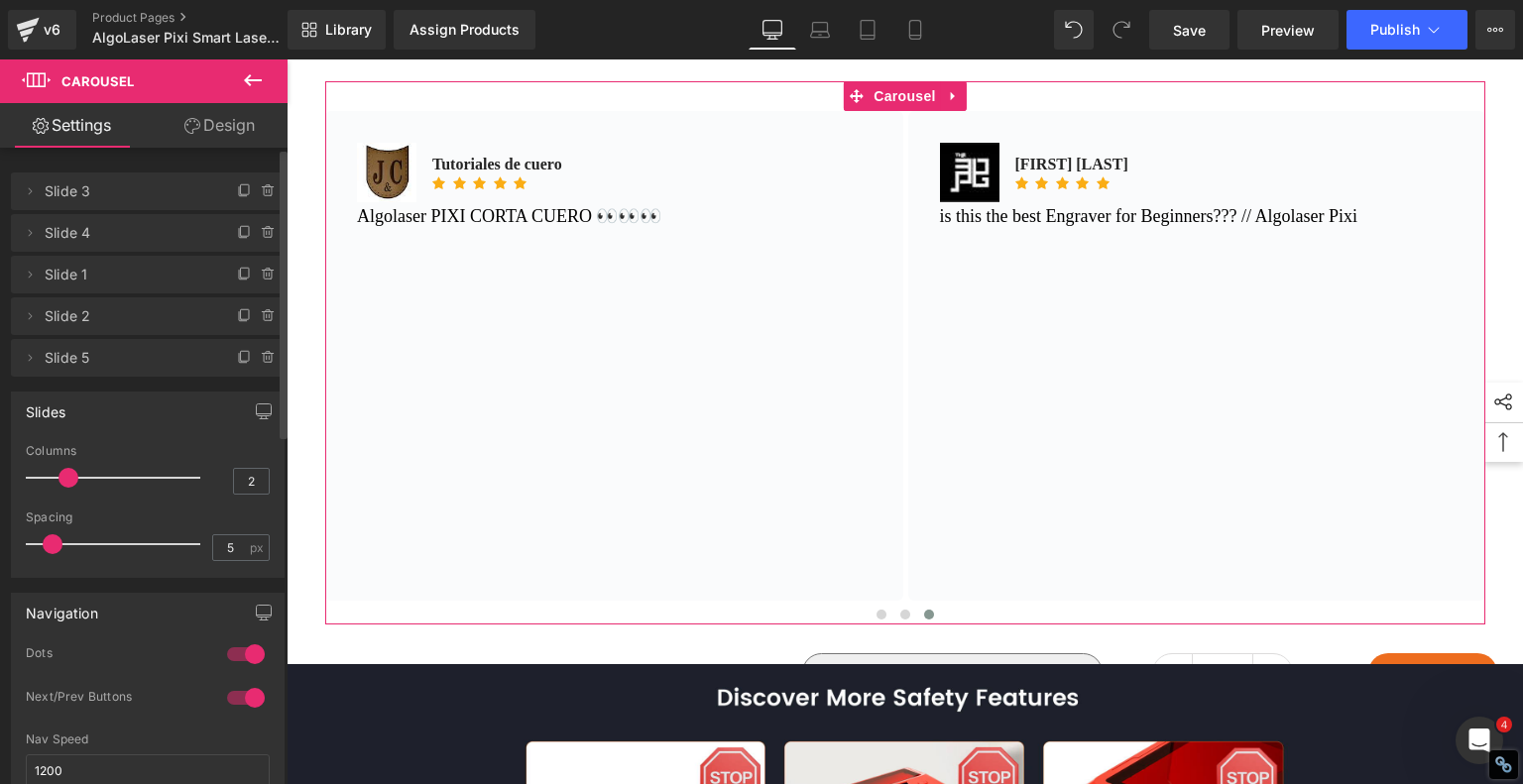 click on "Slide 1" at bounding box center [128, 275] 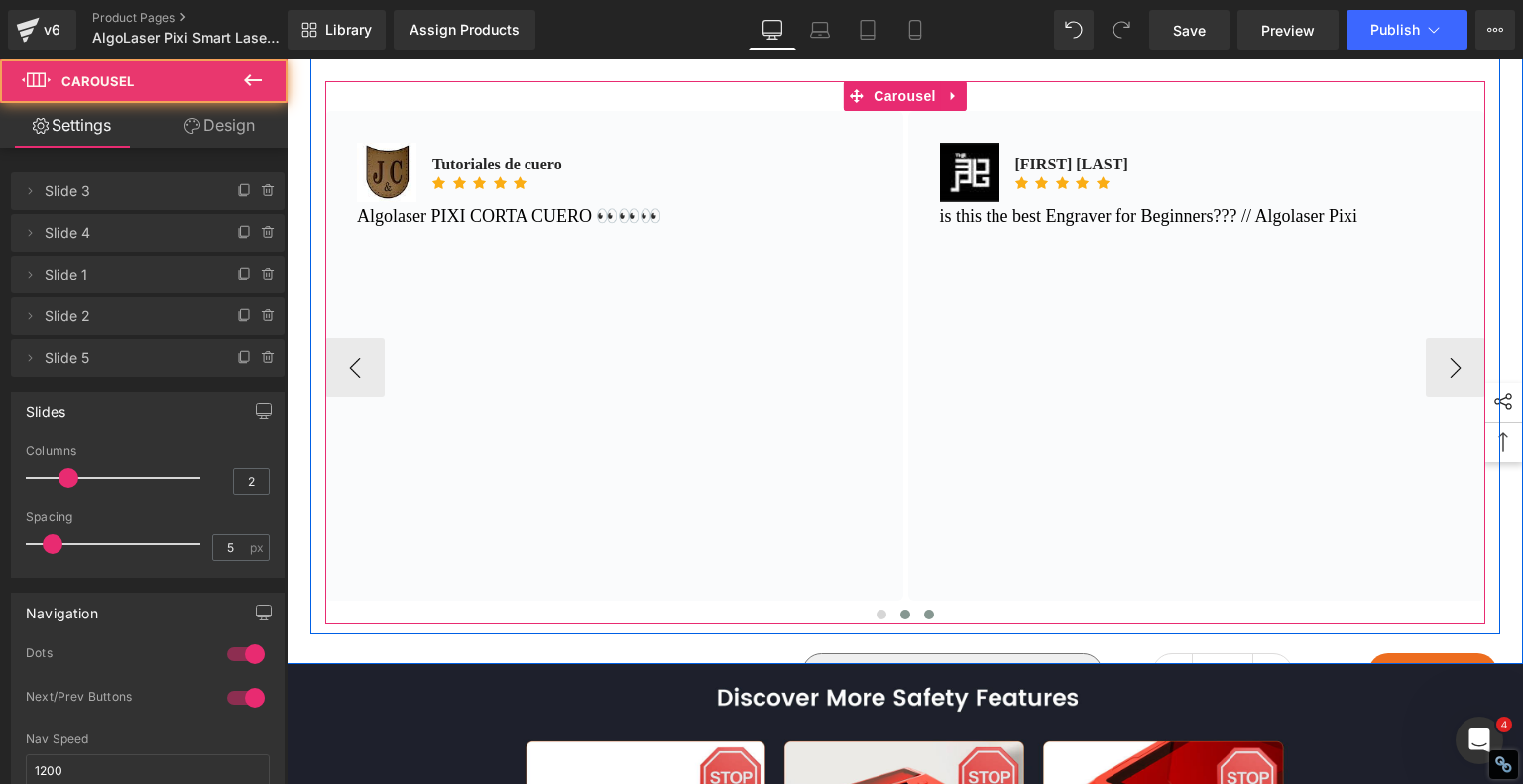 click at bounding box center [905, 615] 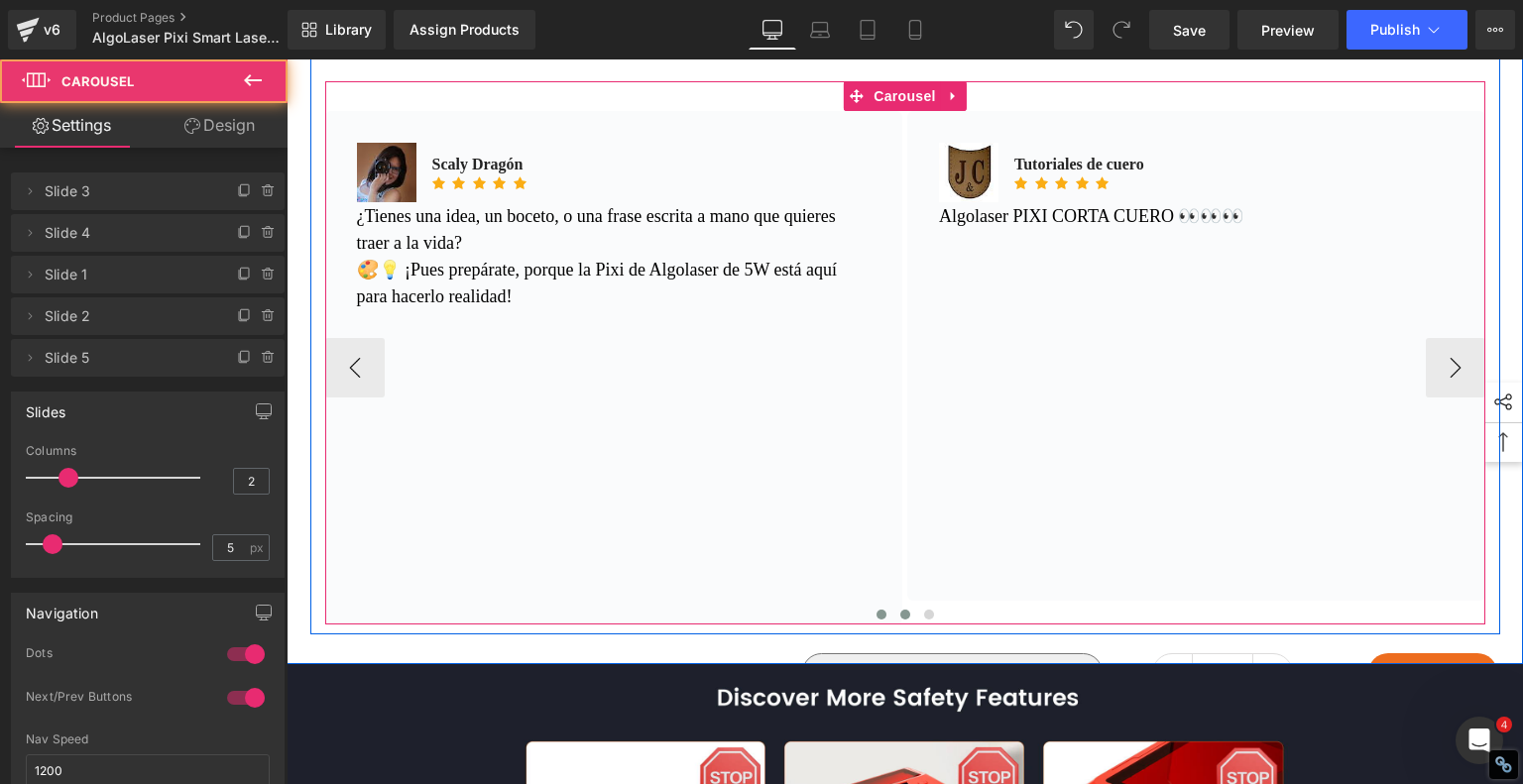 click at bounding box center (881, 615) 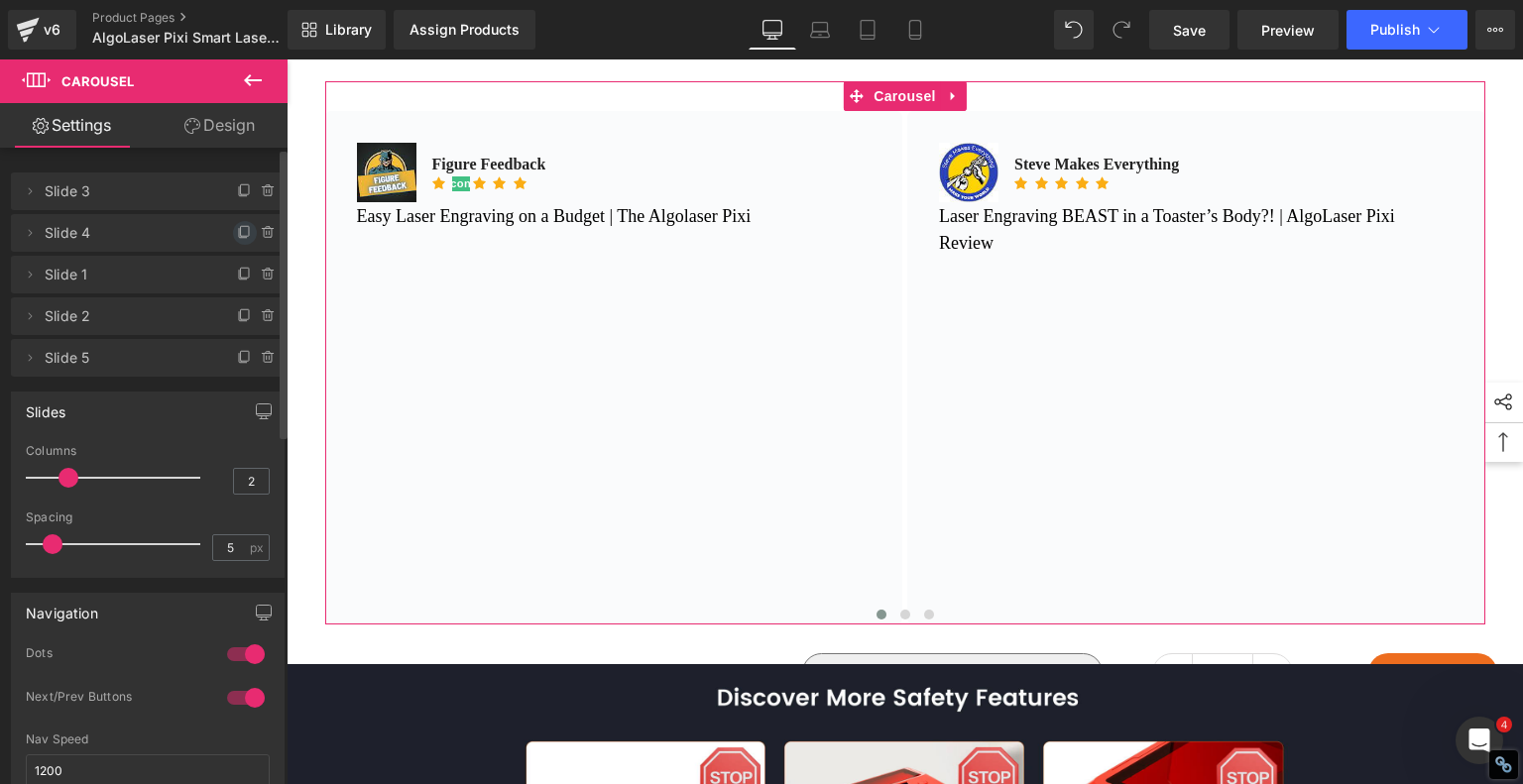 click 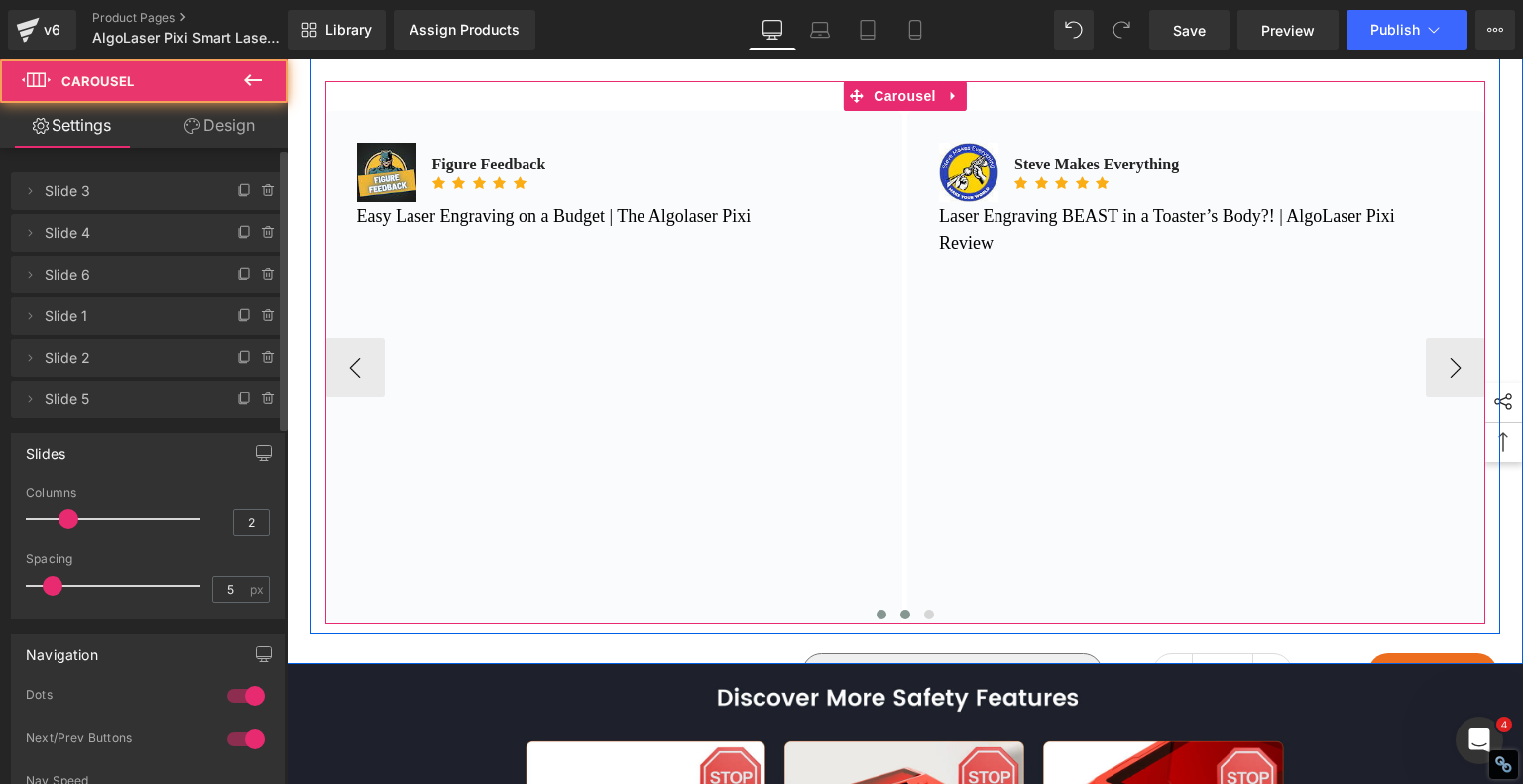 click at bounding box center [905, 615] 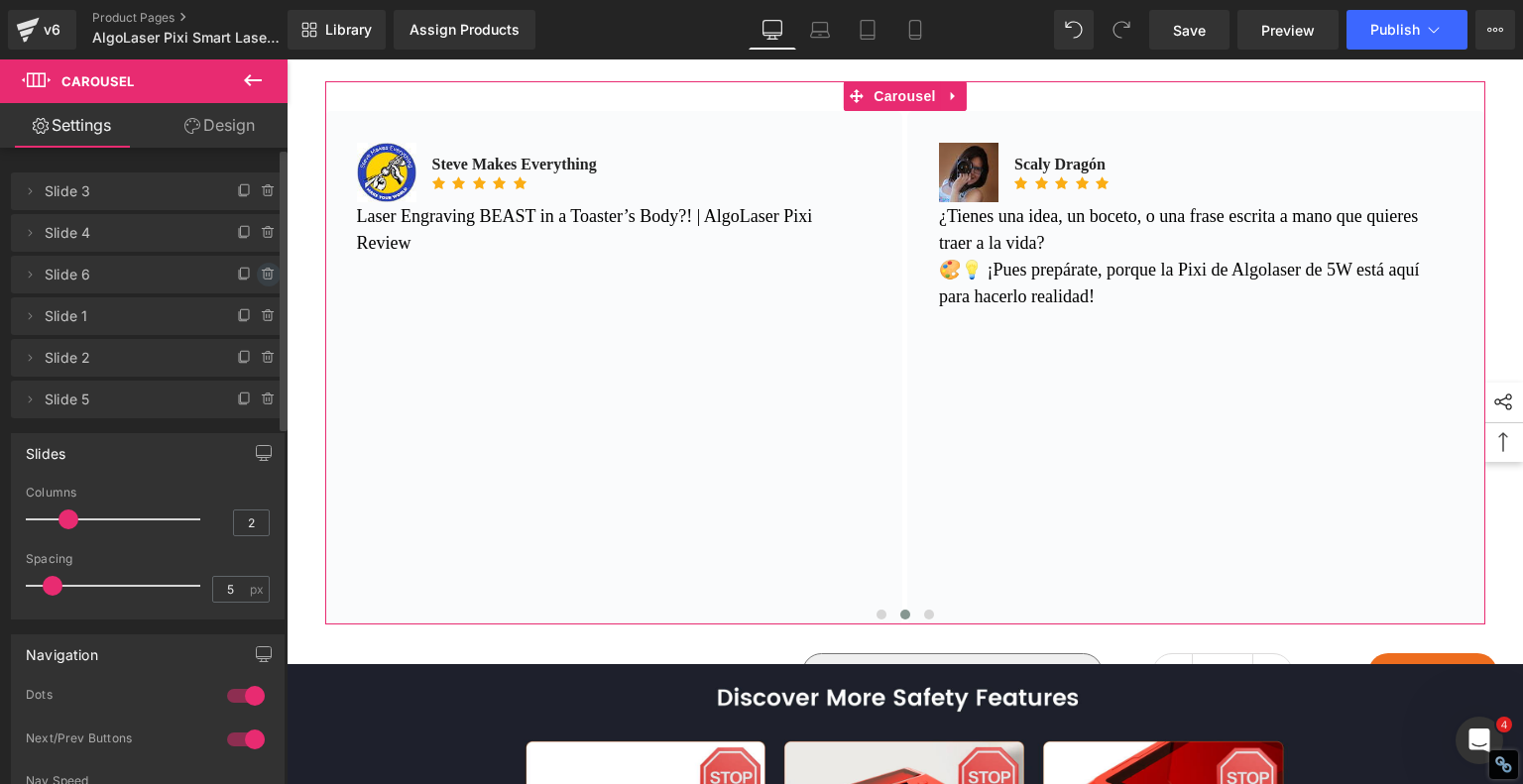 click 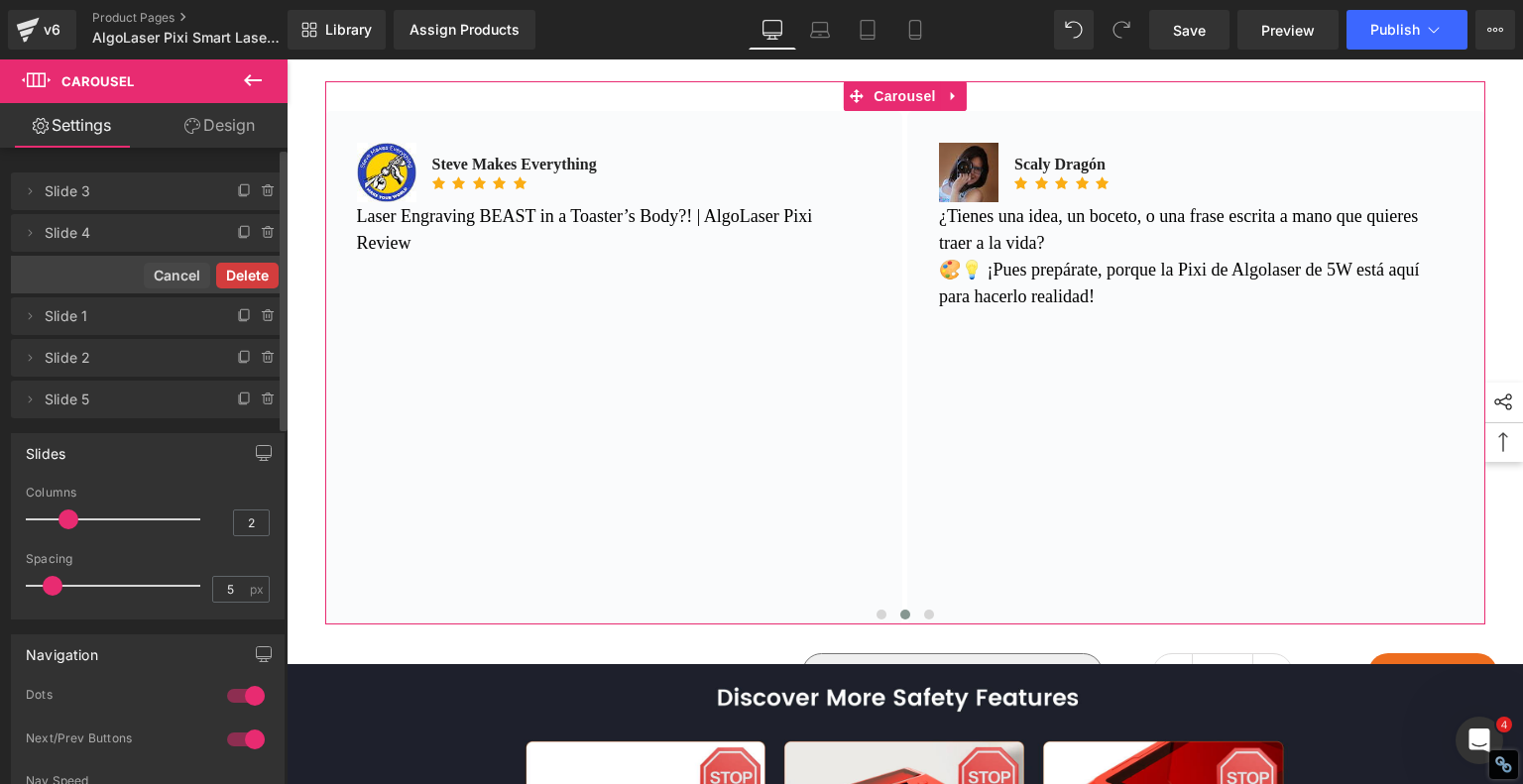 click on "Delete" at bounding box center (247, 276) 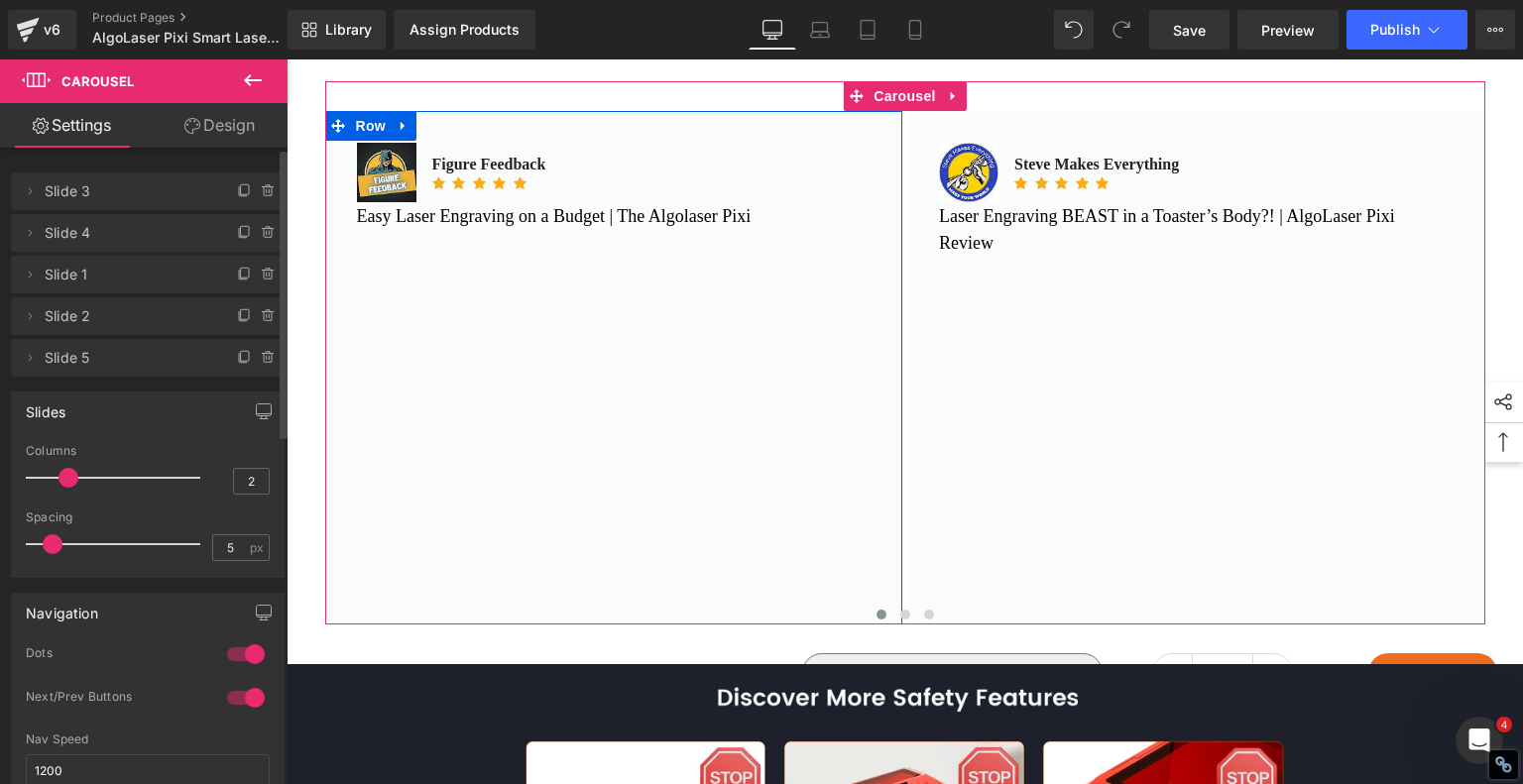 click on "Slide 3" at bounding box center (128, 191) 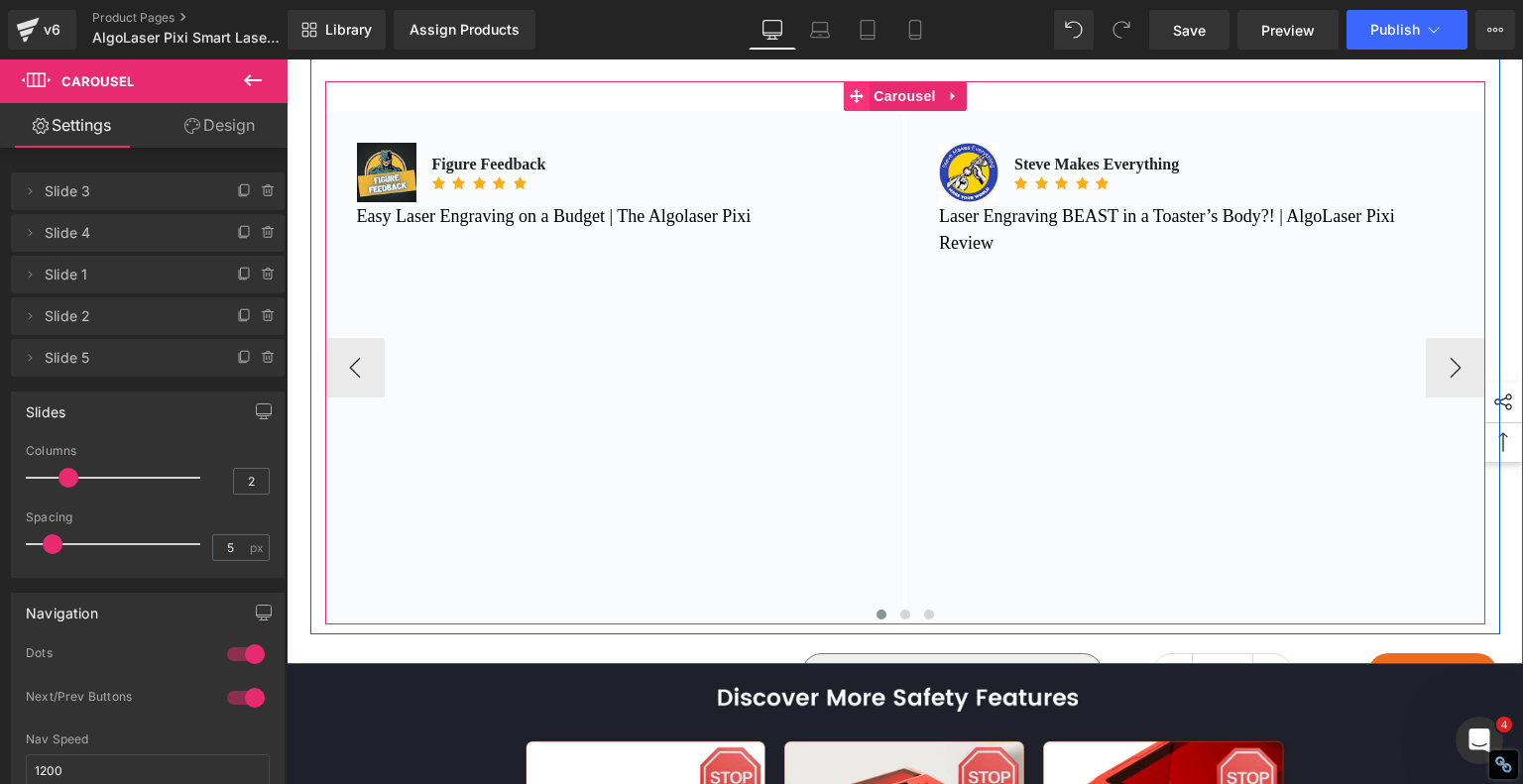 click 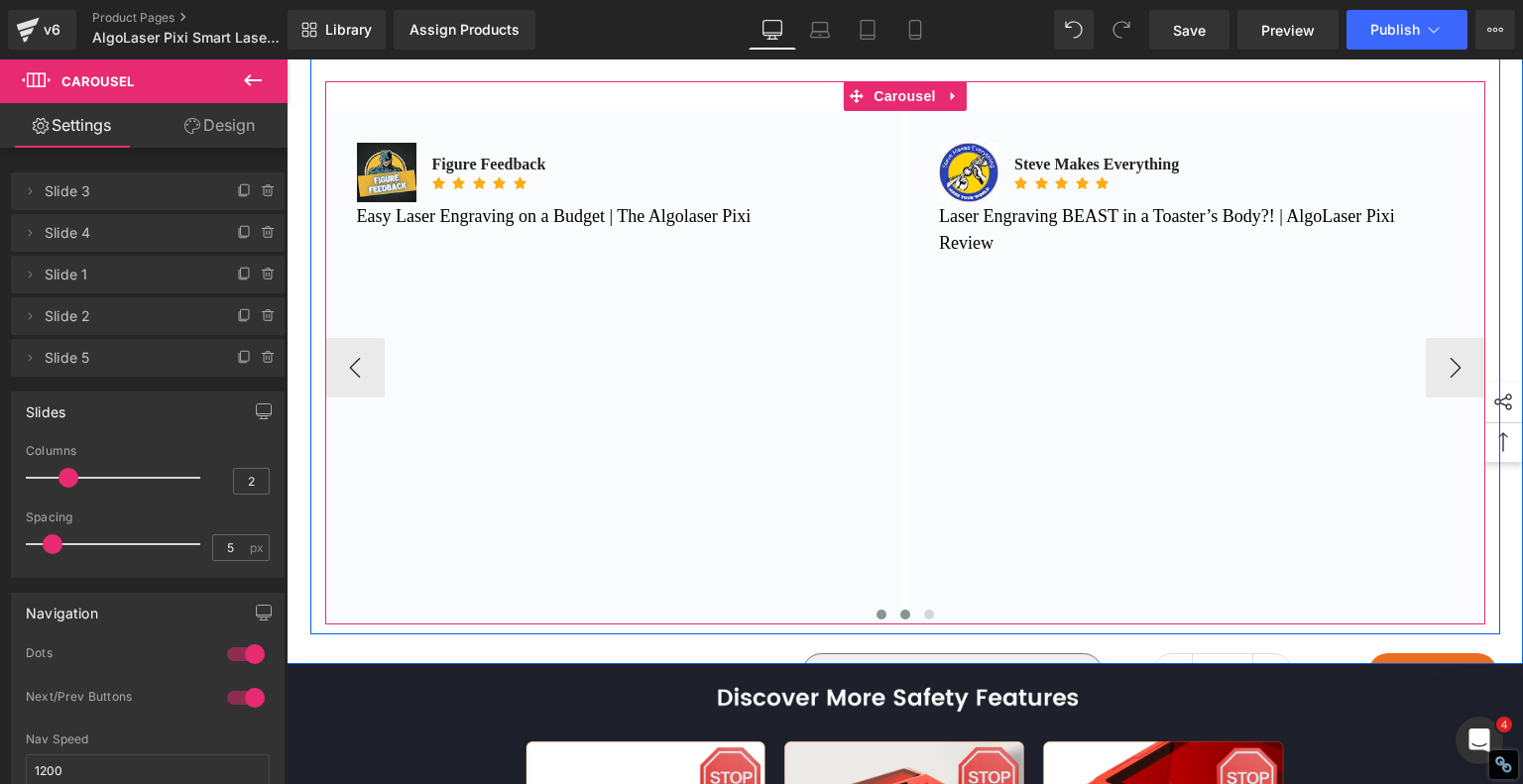 click at bounding box center [905, 615] 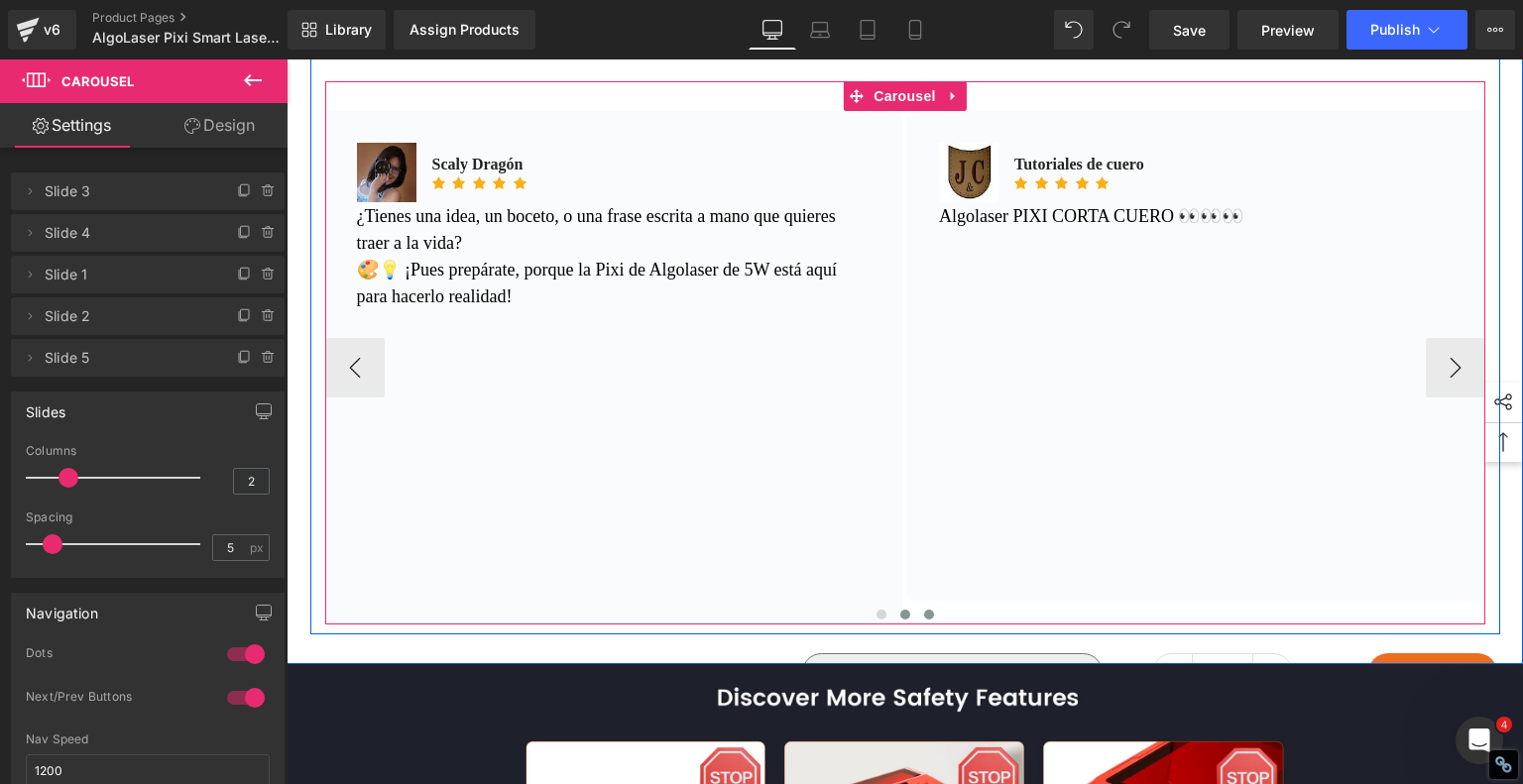 click at bounding box center (929, 615) 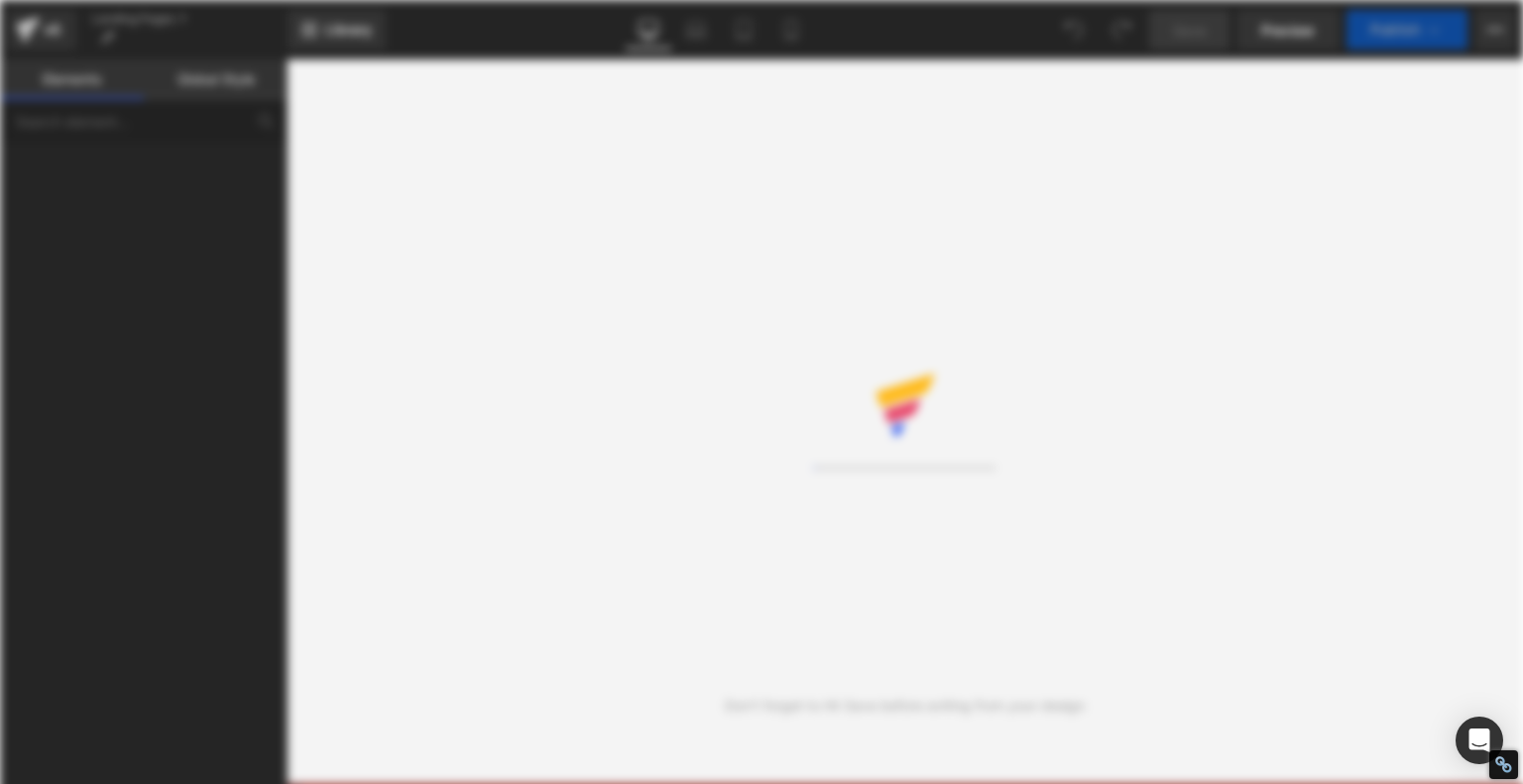 scroll, scrollTop: 0, scrollLeft: 0, axis: both 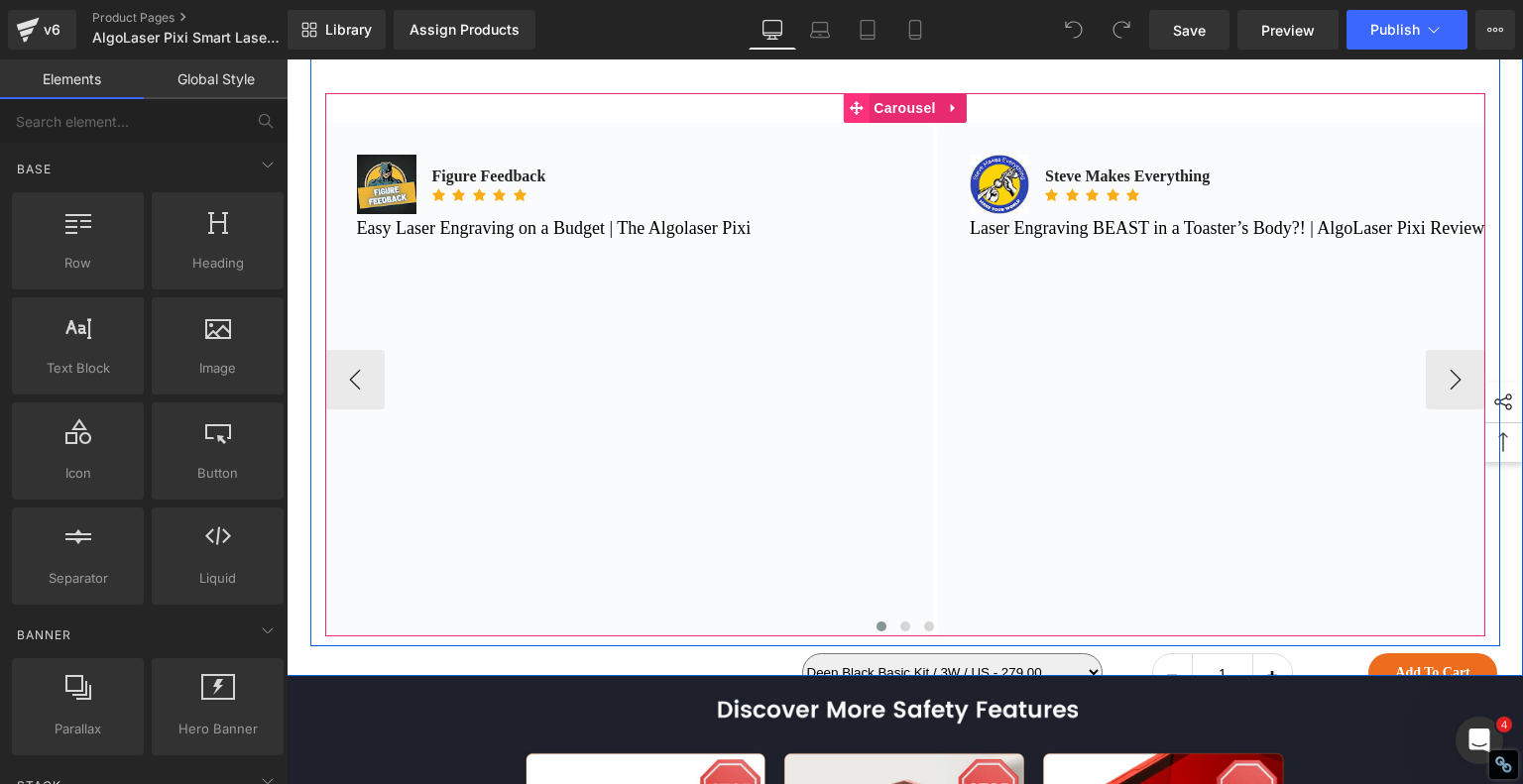 click 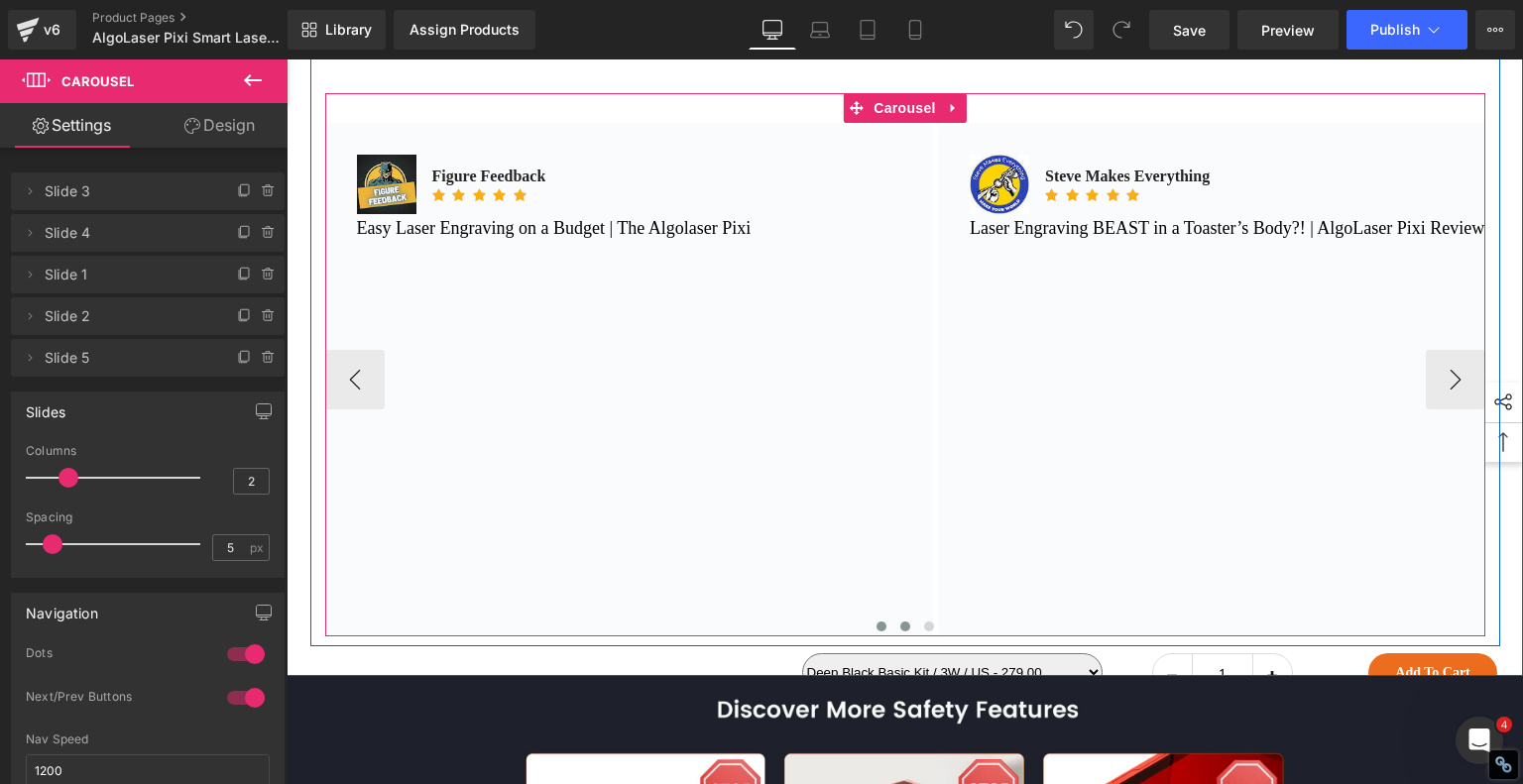 click at bounding box center [905, 626] 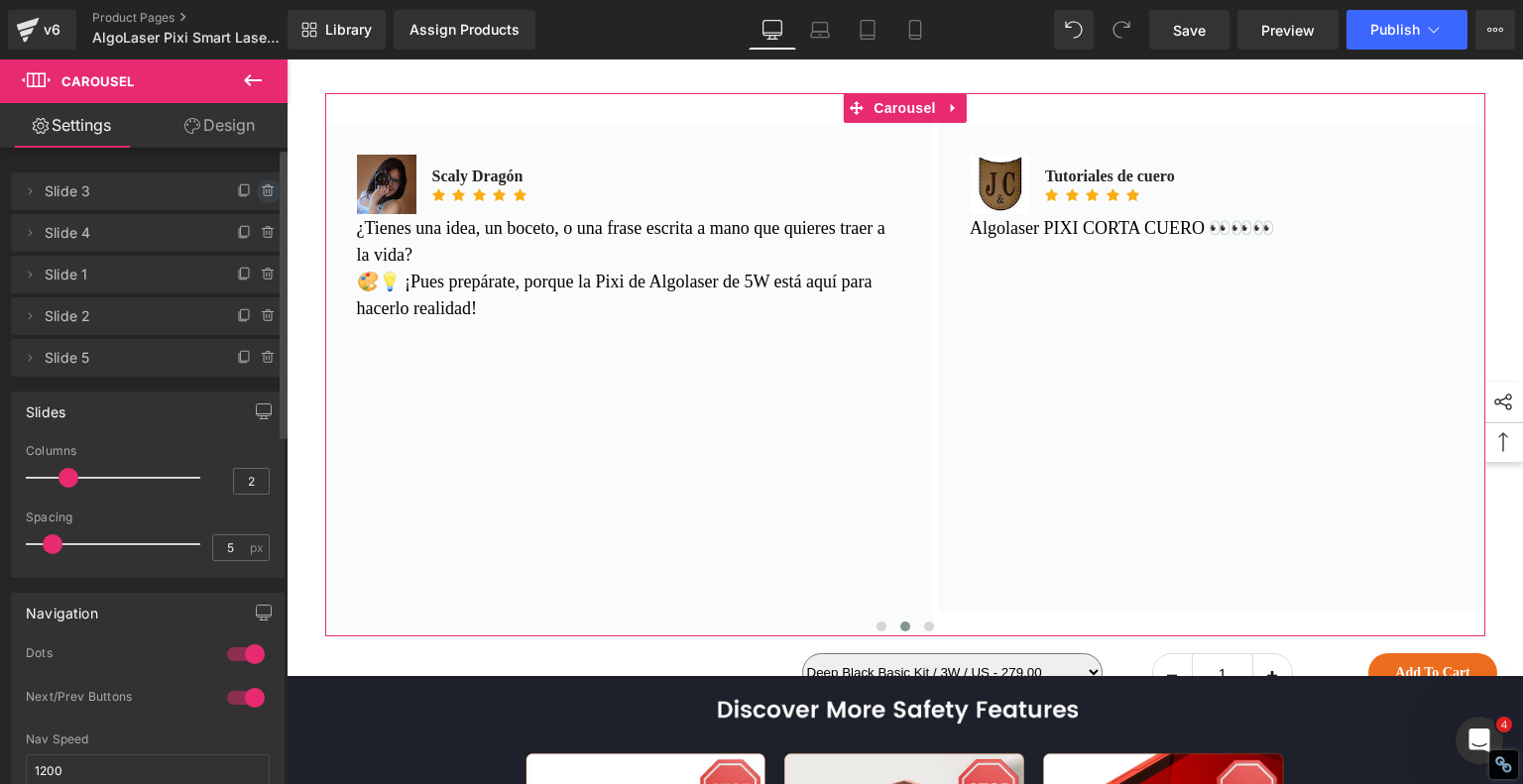 click 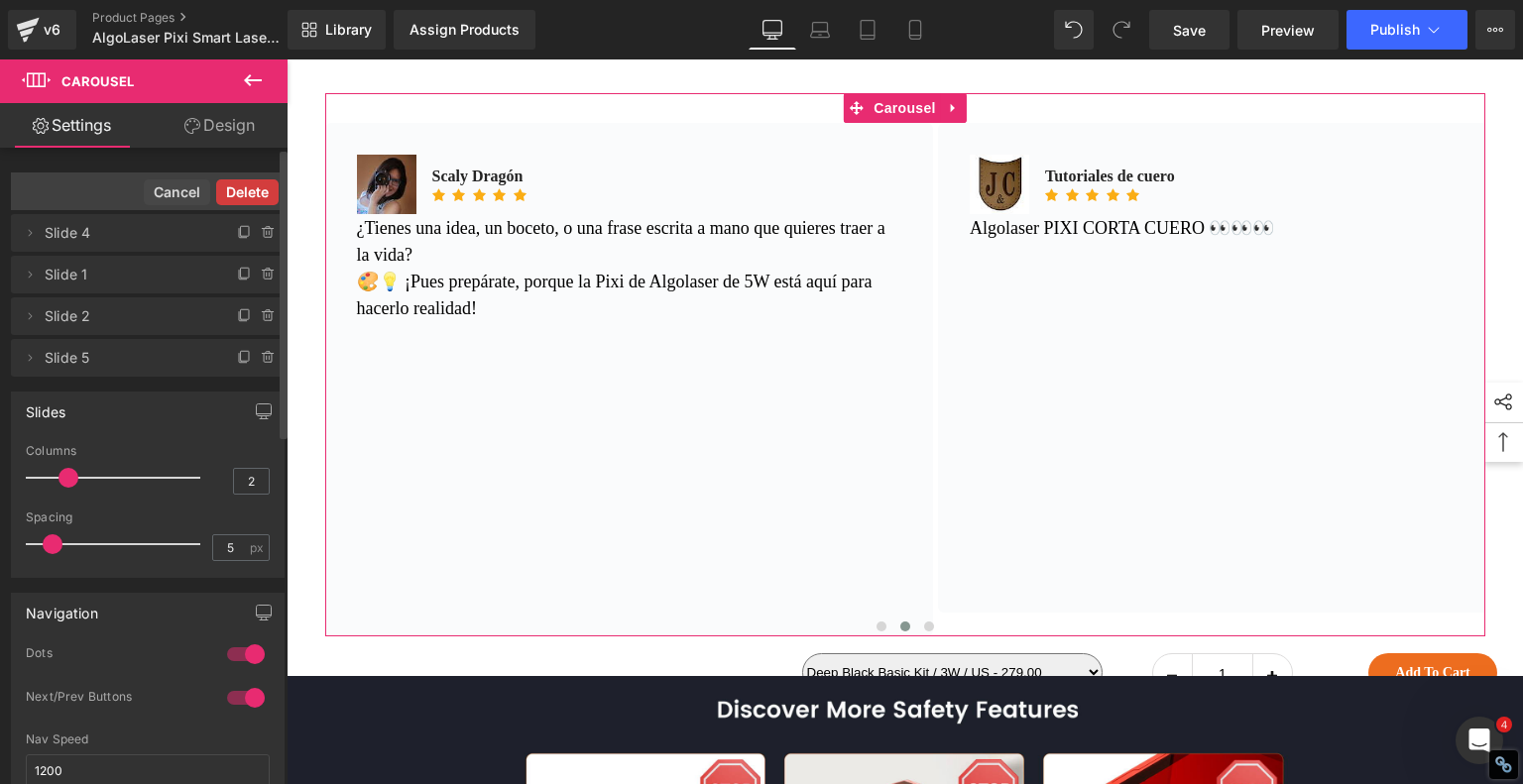 click on "Delete" at bounding box center [247, 192] 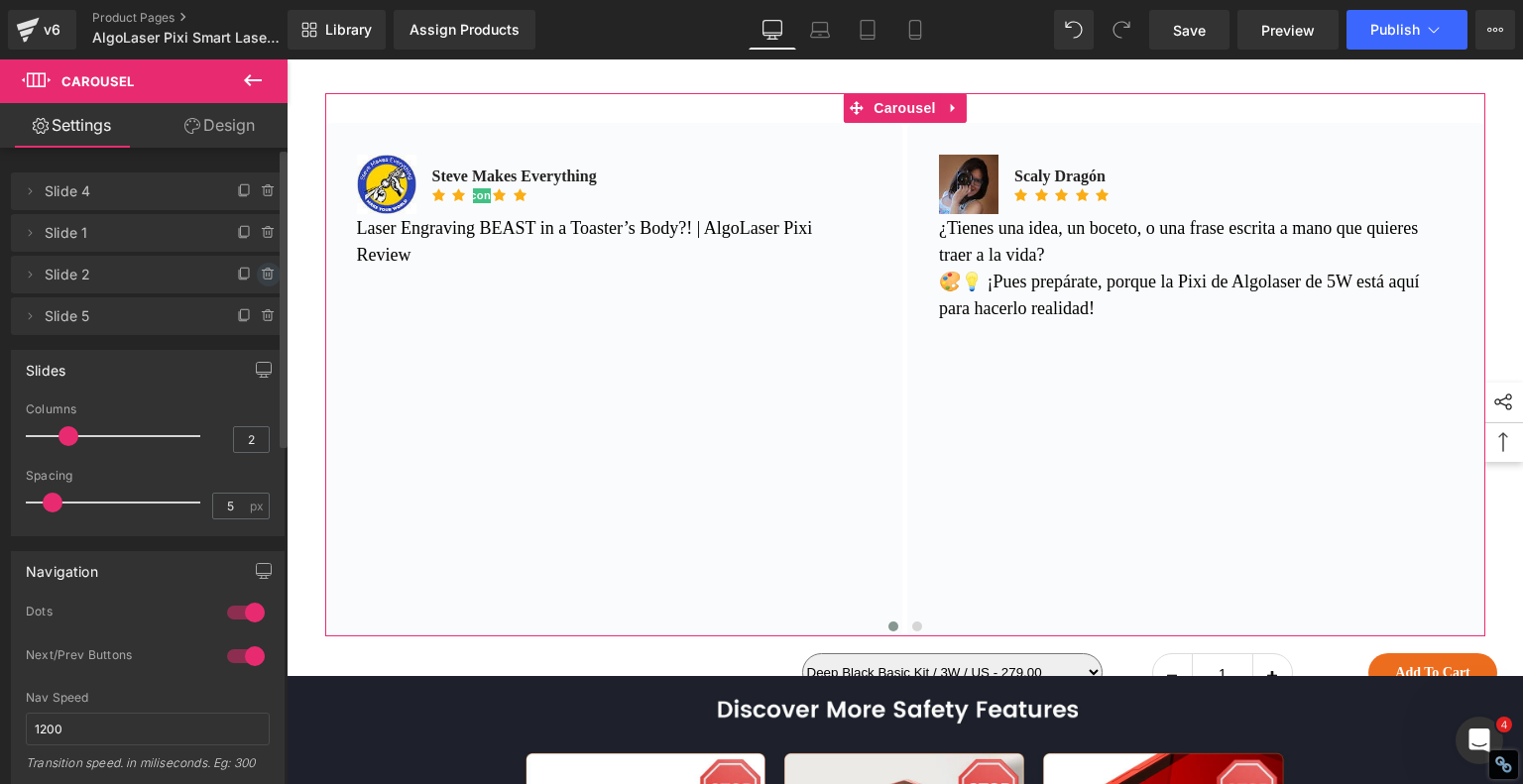 click 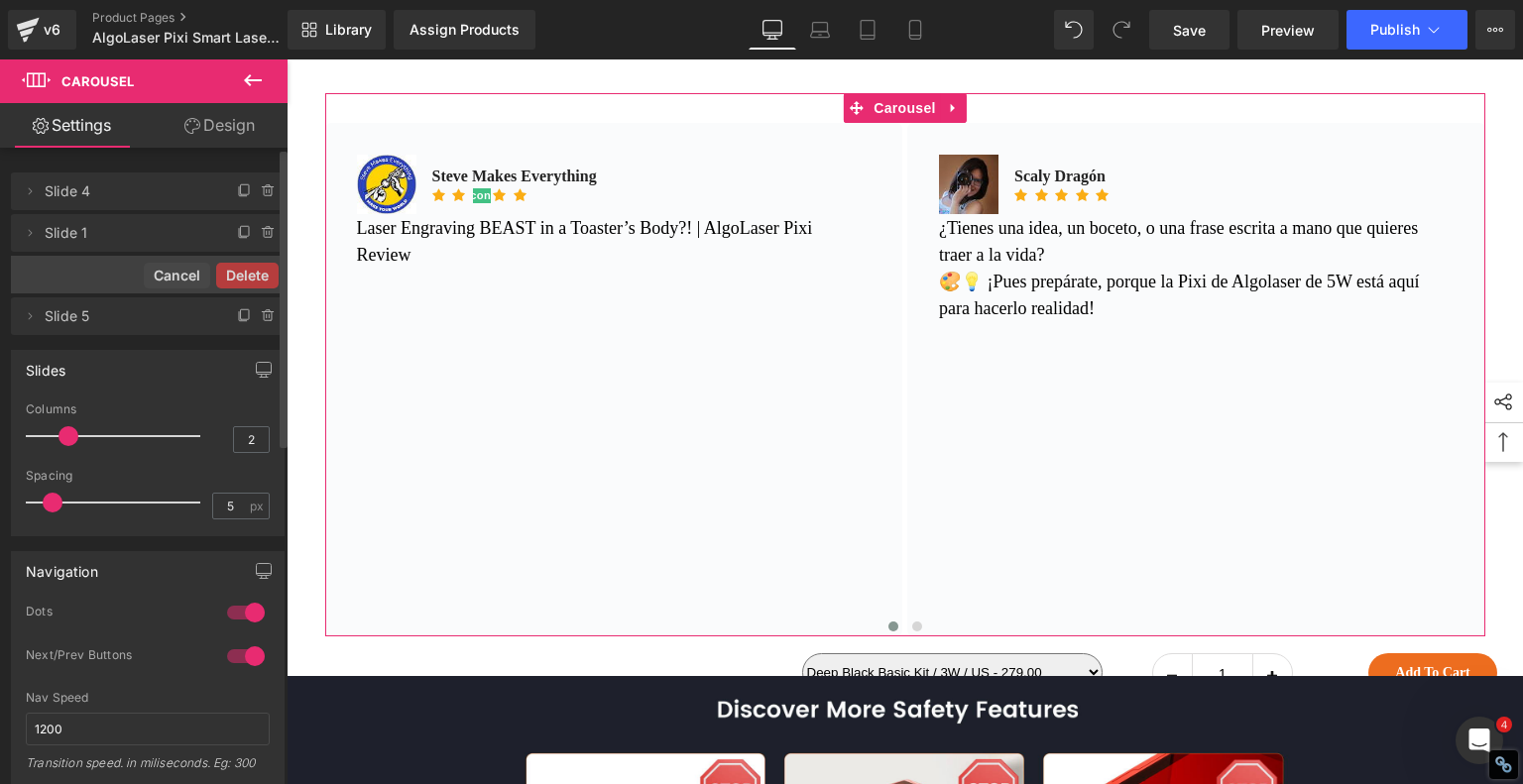 click on "Delete" at bounding box center (247, 276) 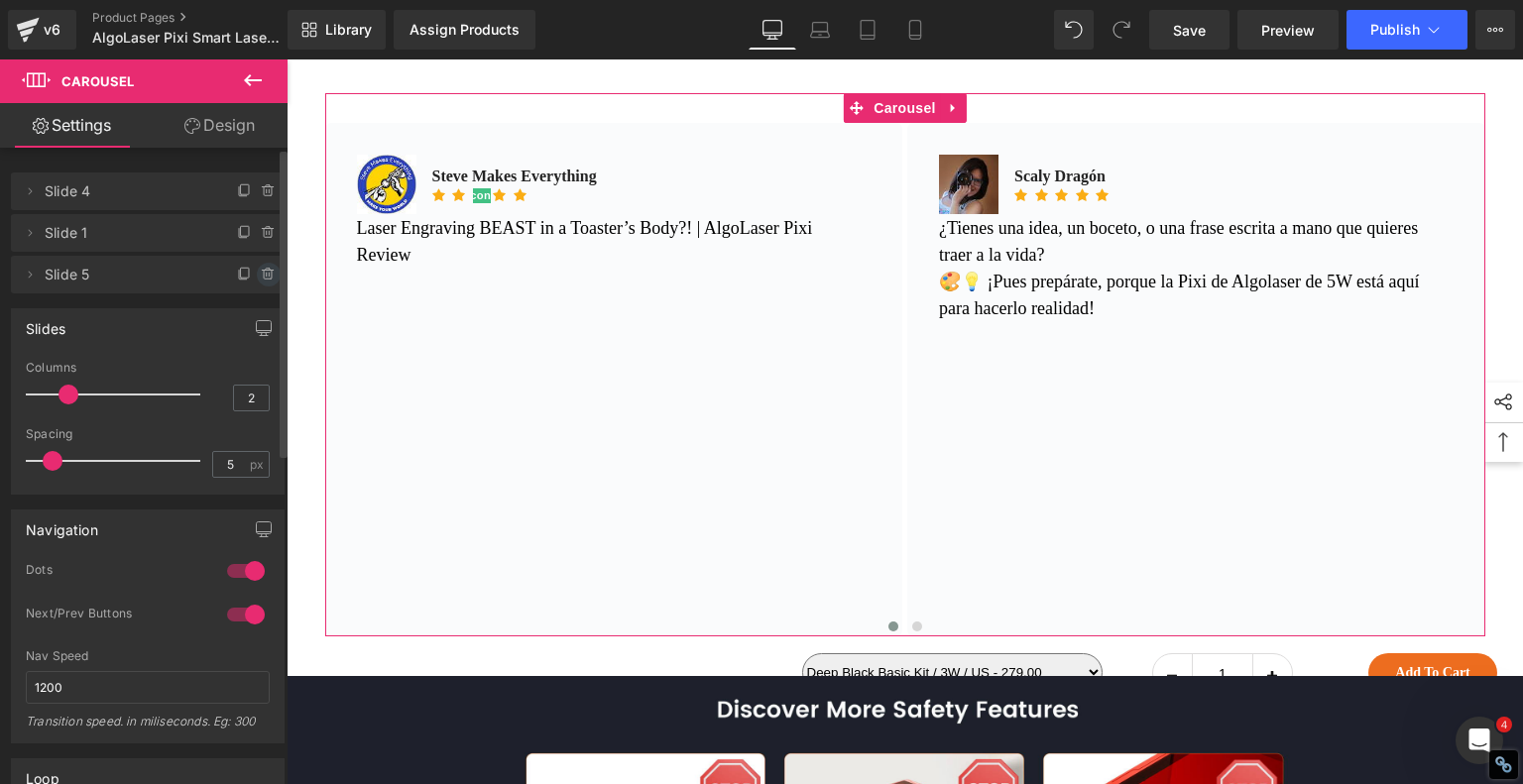 click 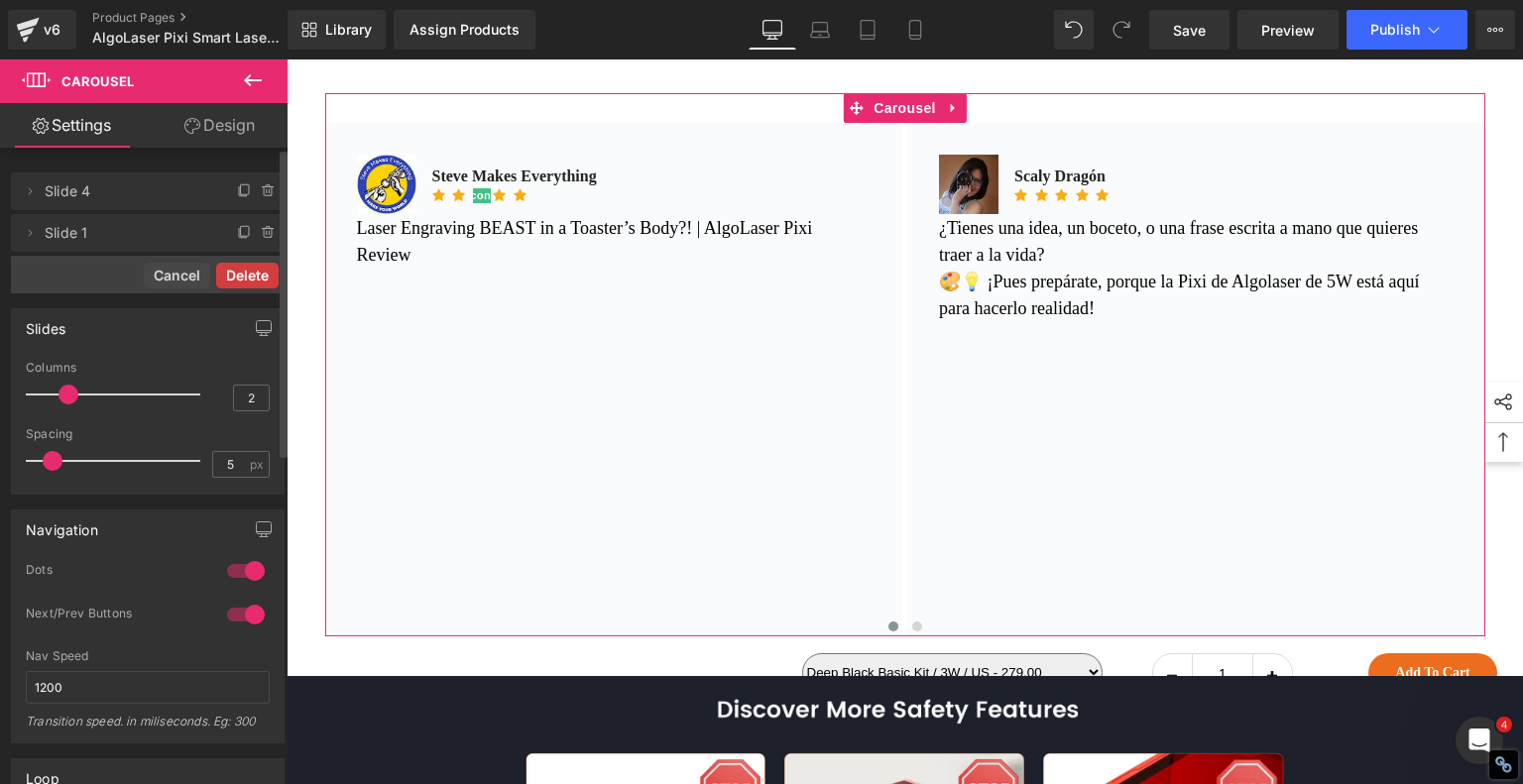 click on "Delete" at bounding box center (247, 276) 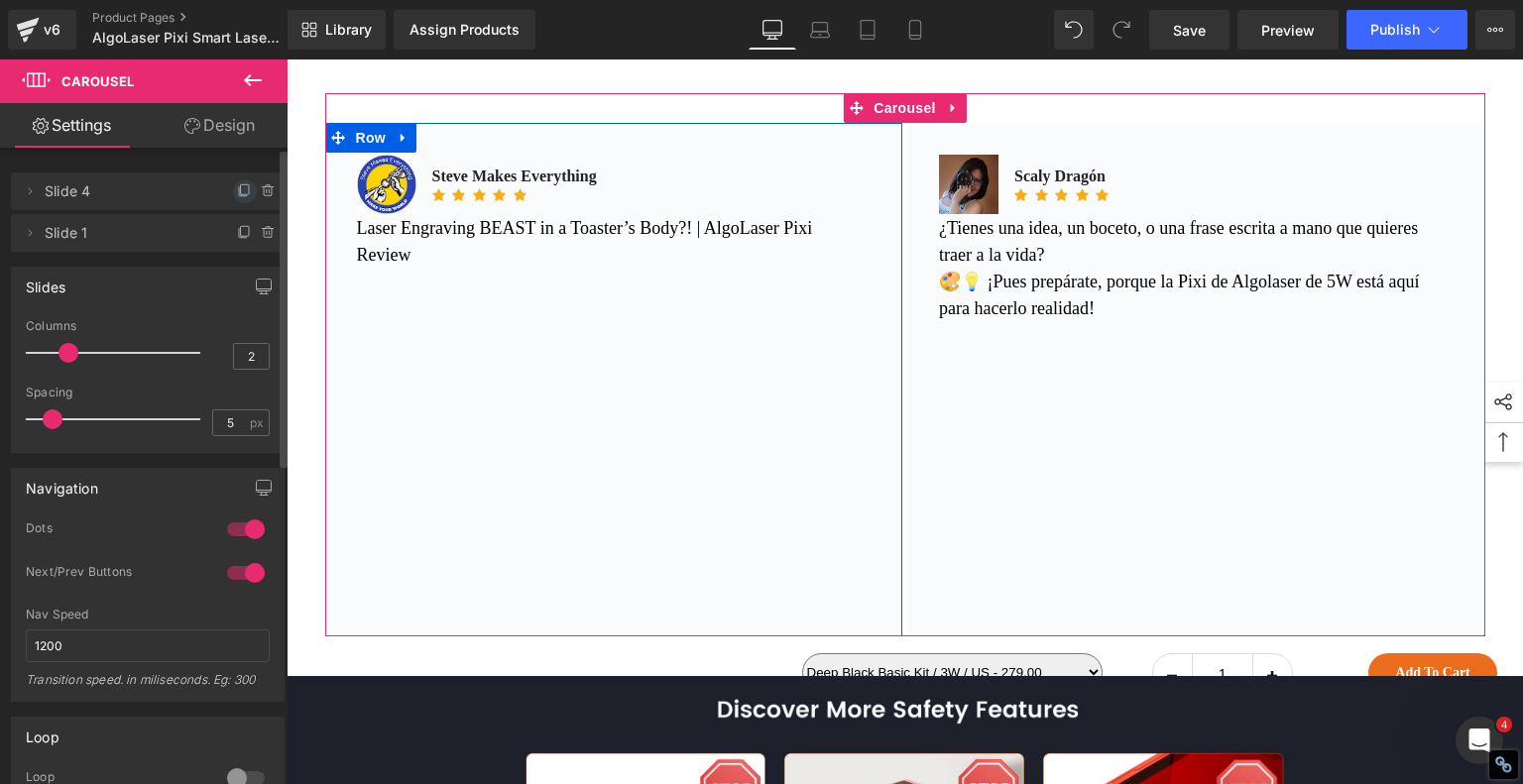 click 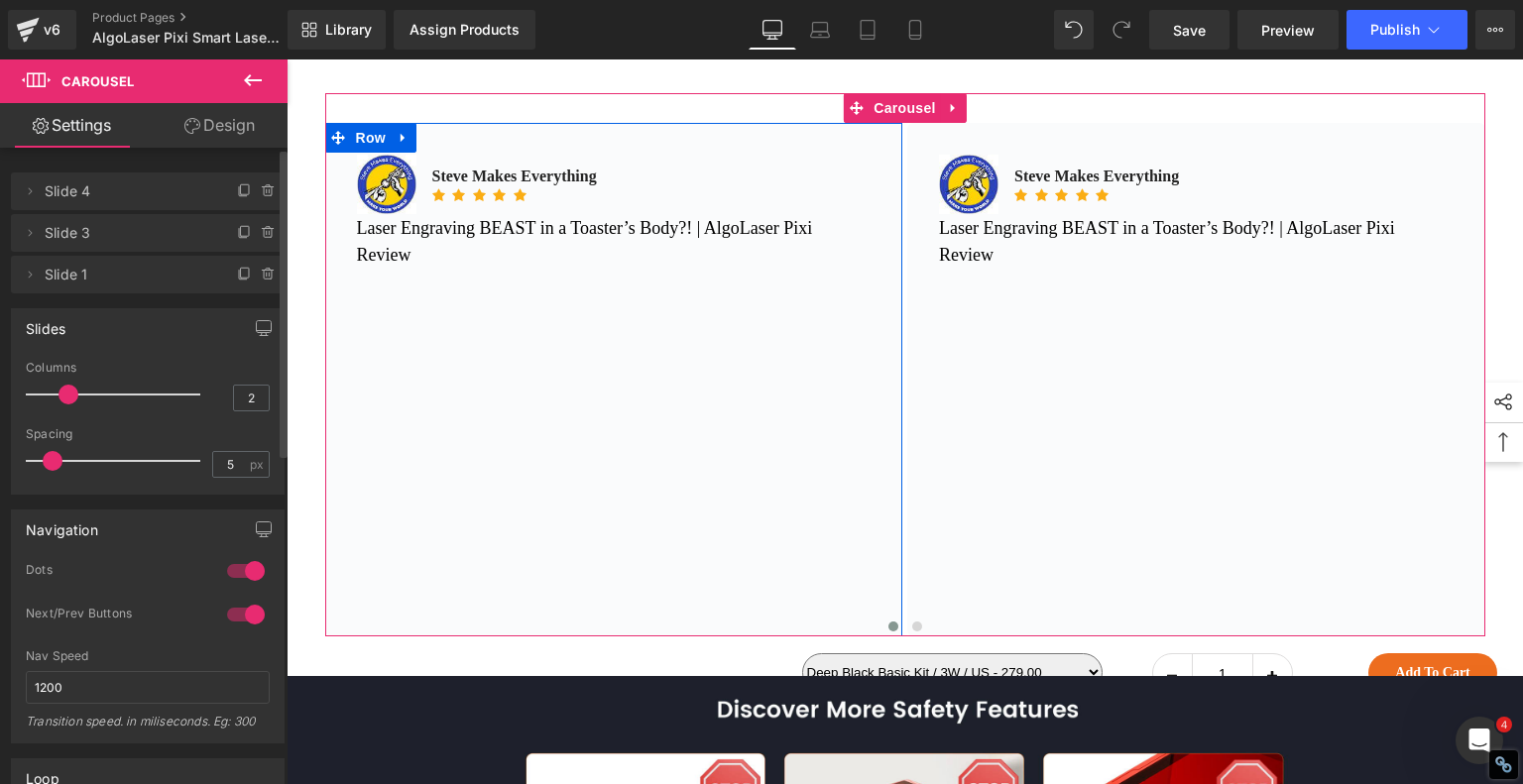 click 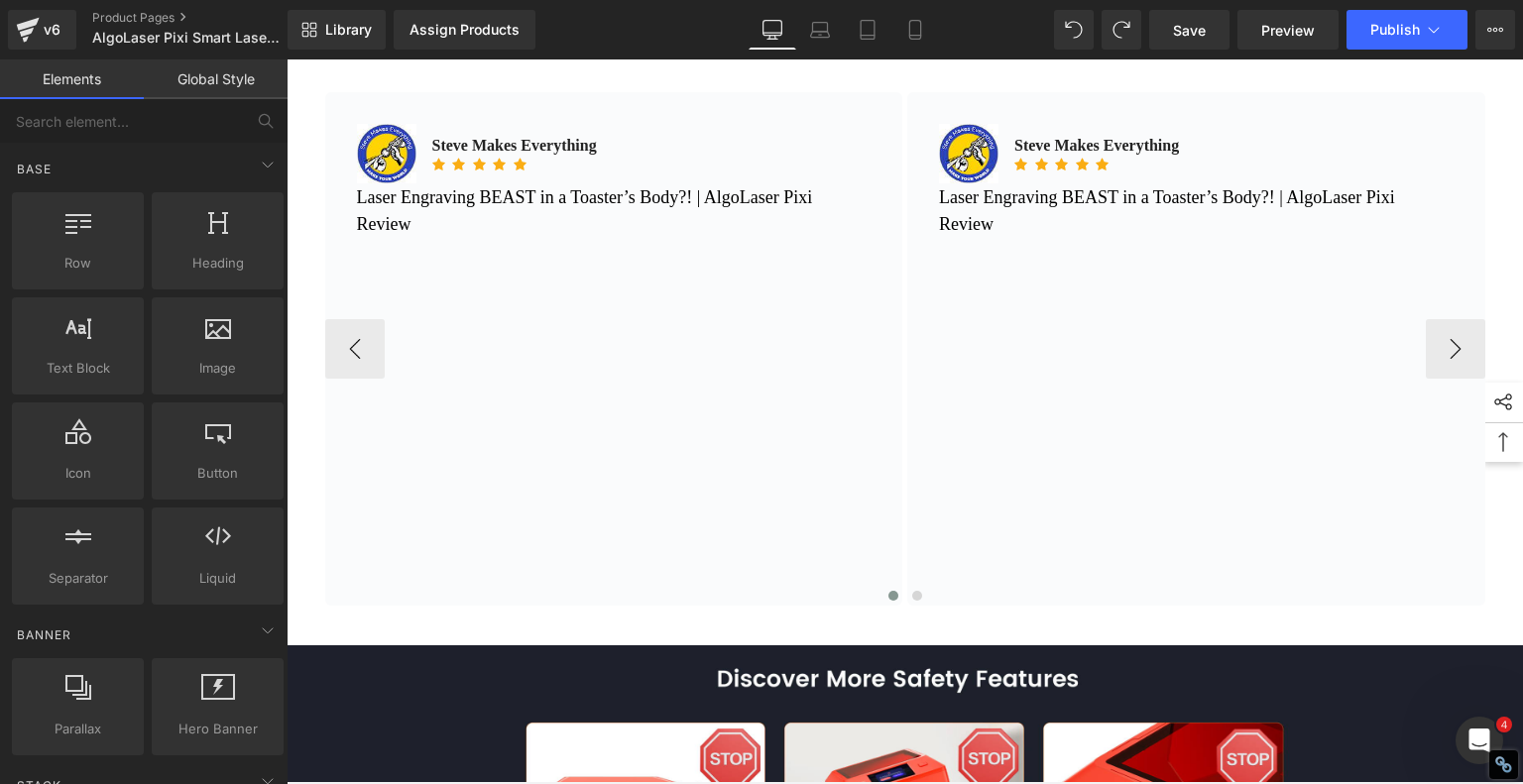 scroll, scrollTop: 10166, scrollLeft: 0, axis: vertical 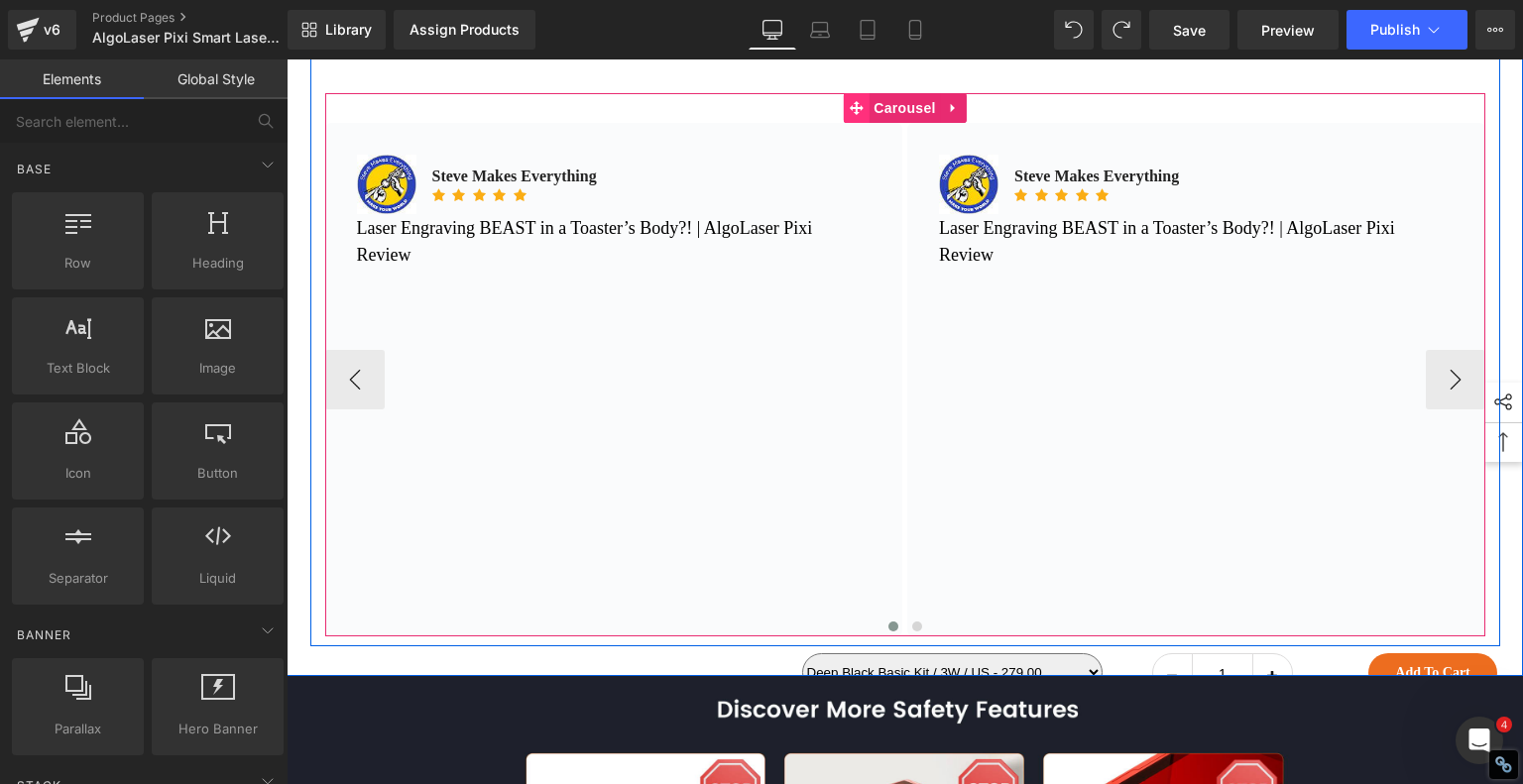 click 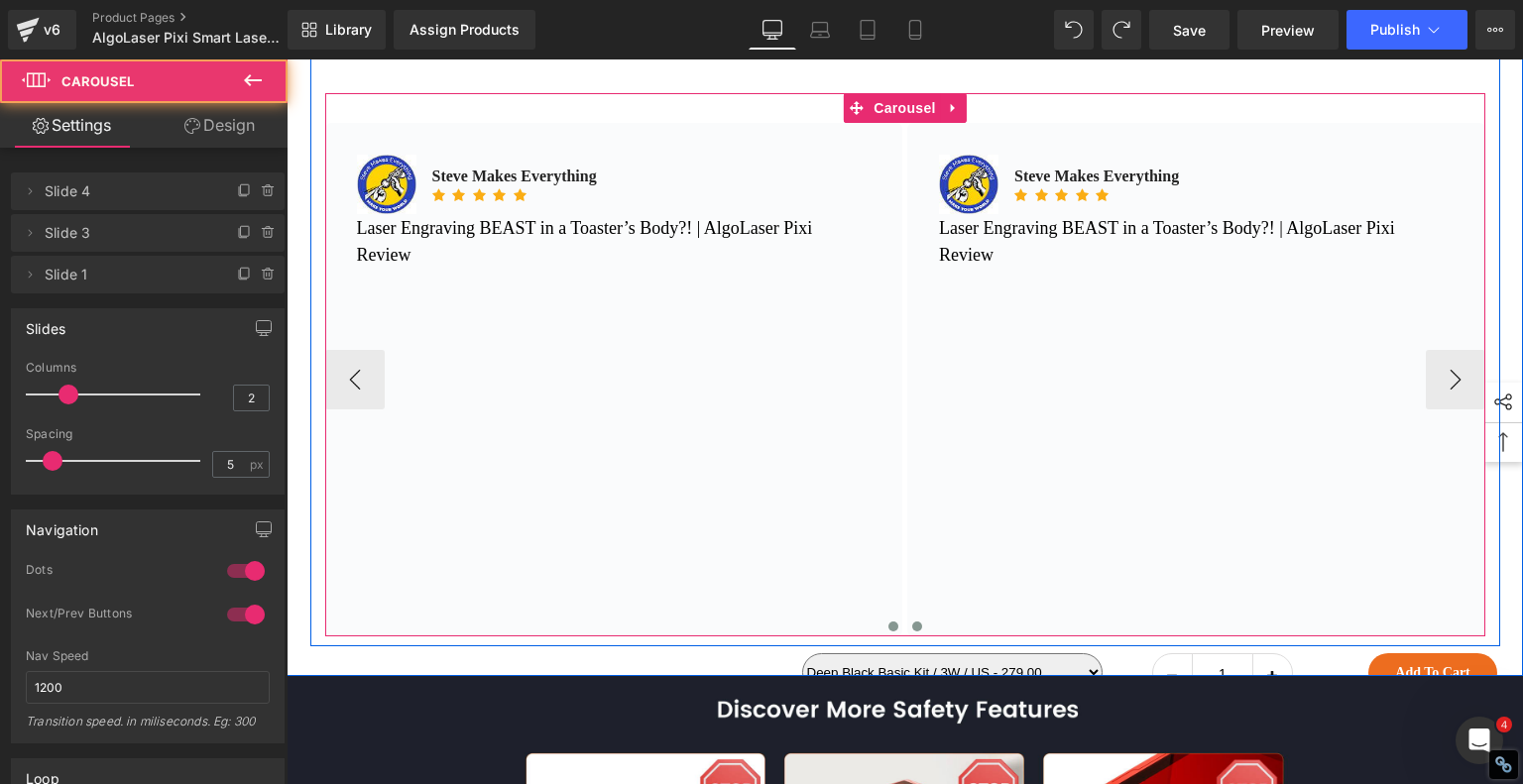 click at bounding box center [917, 626] 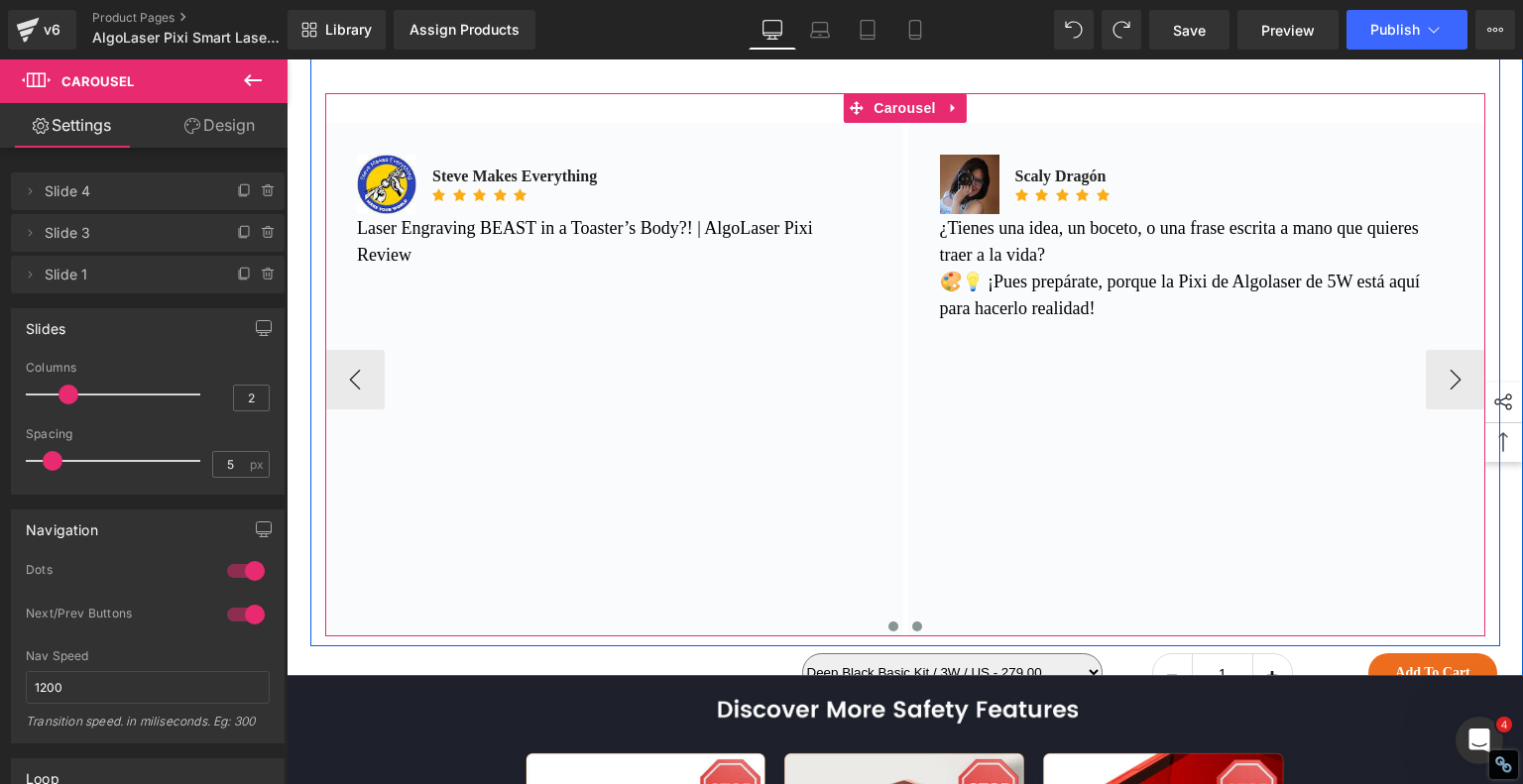click at bounding box center (893, 626) 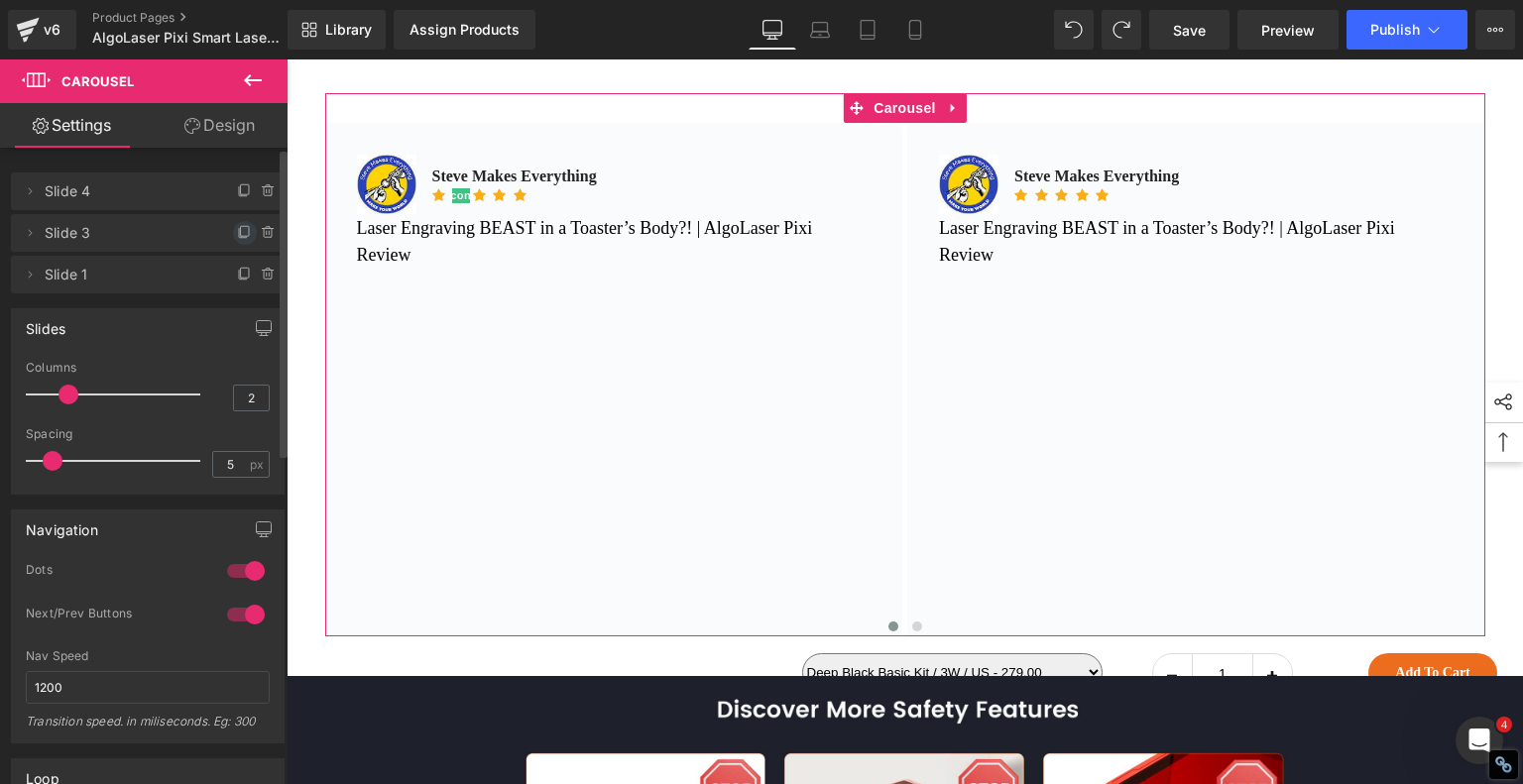 click 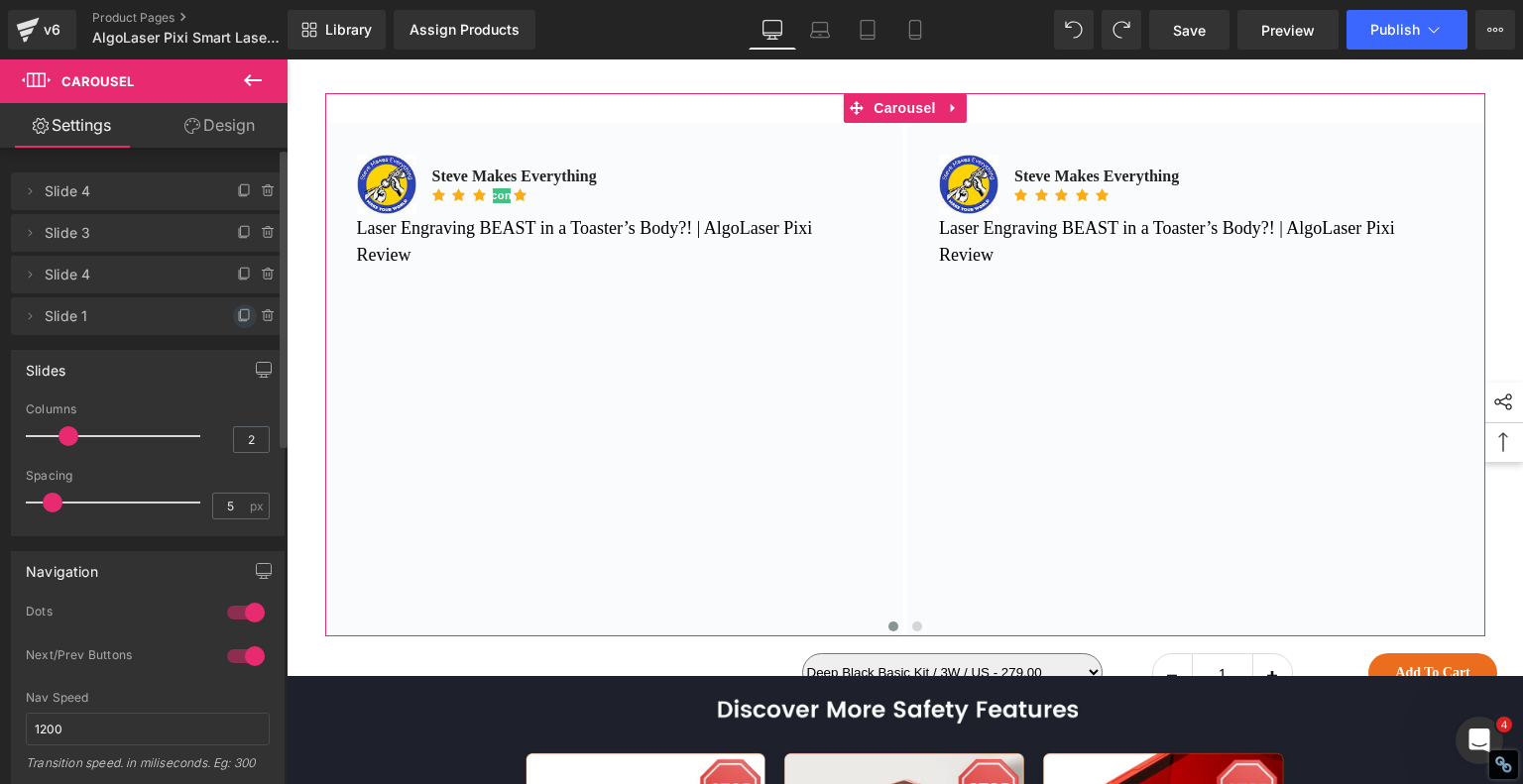 click 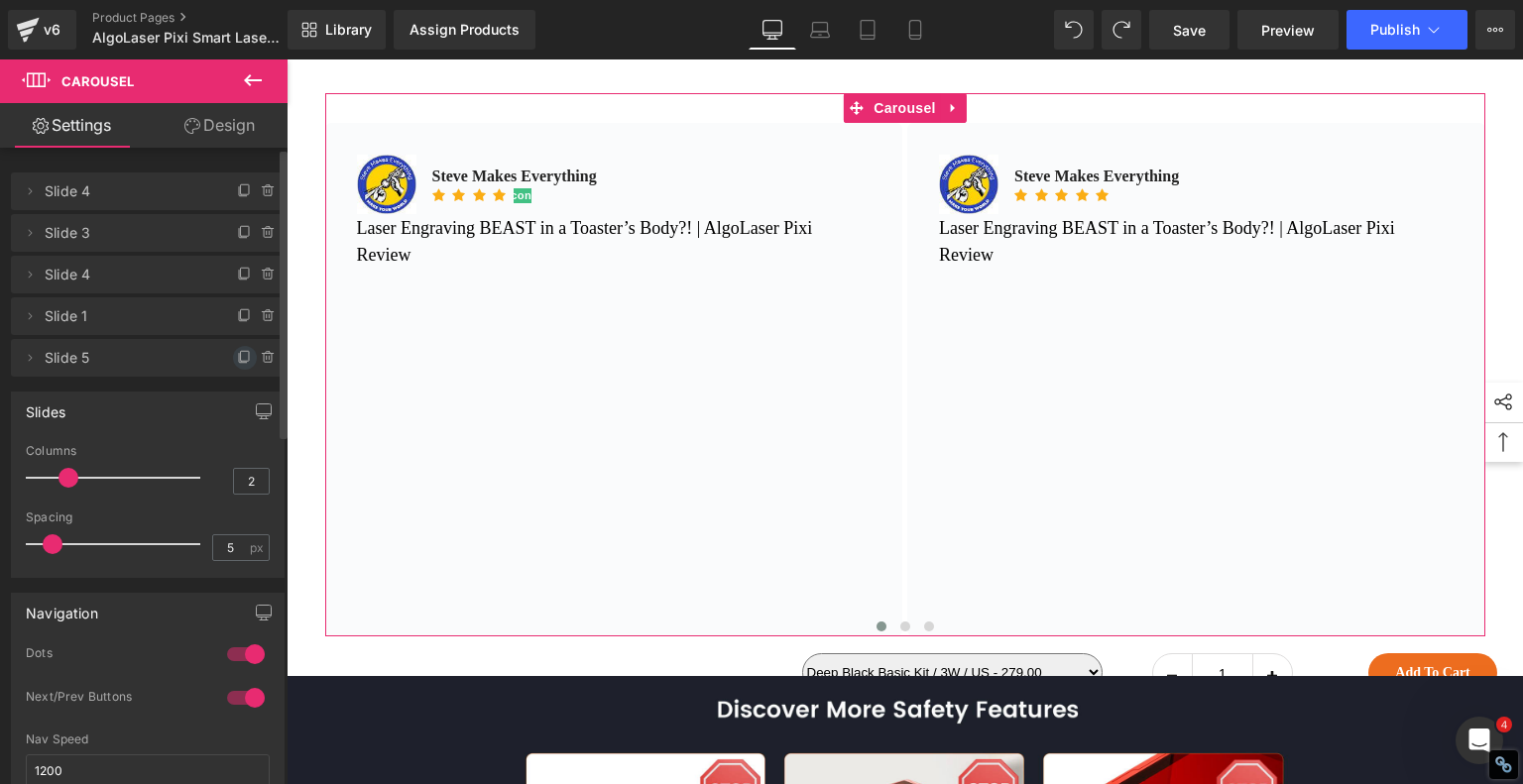 click 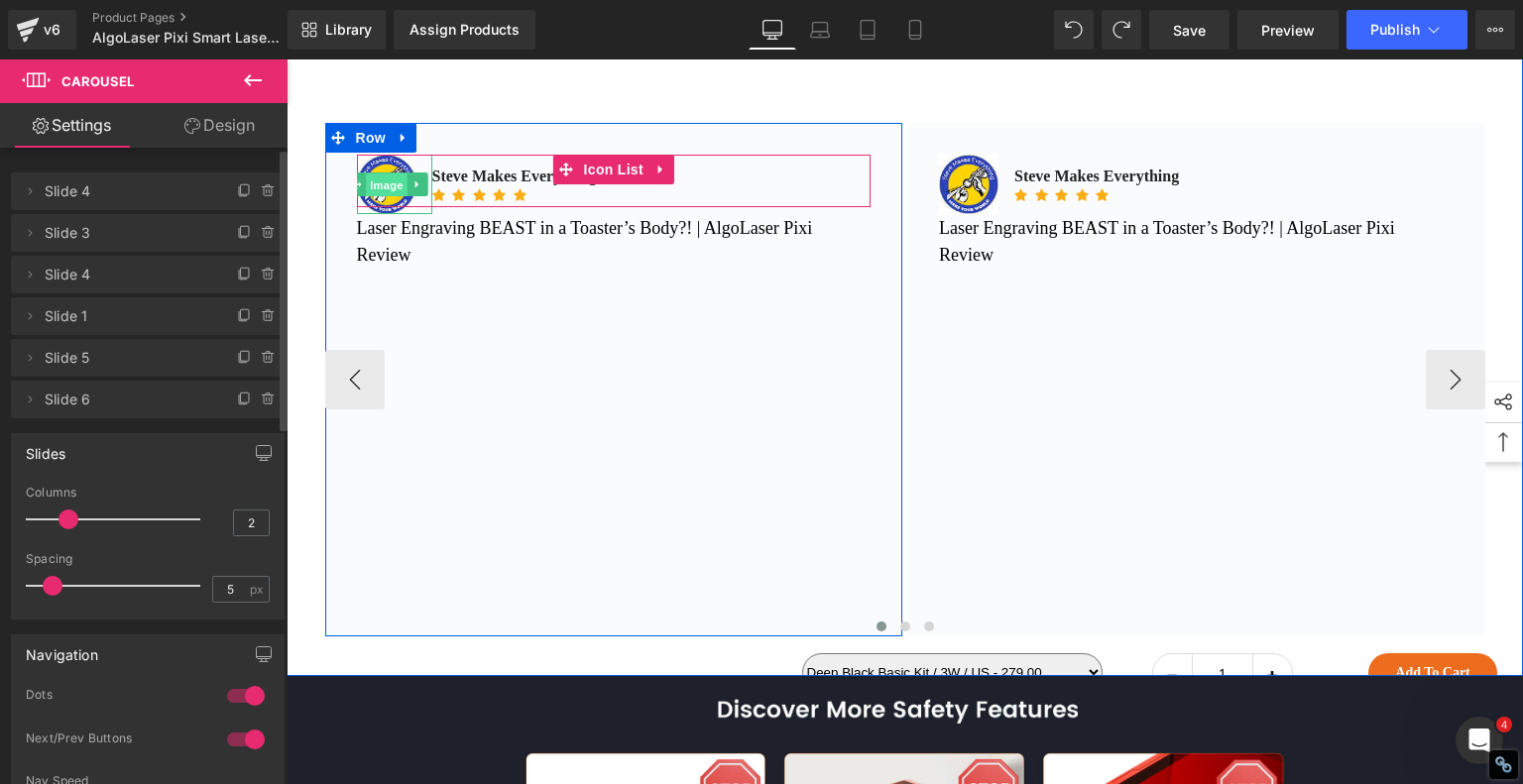 click on "Image" at bounding box center [387, 184] 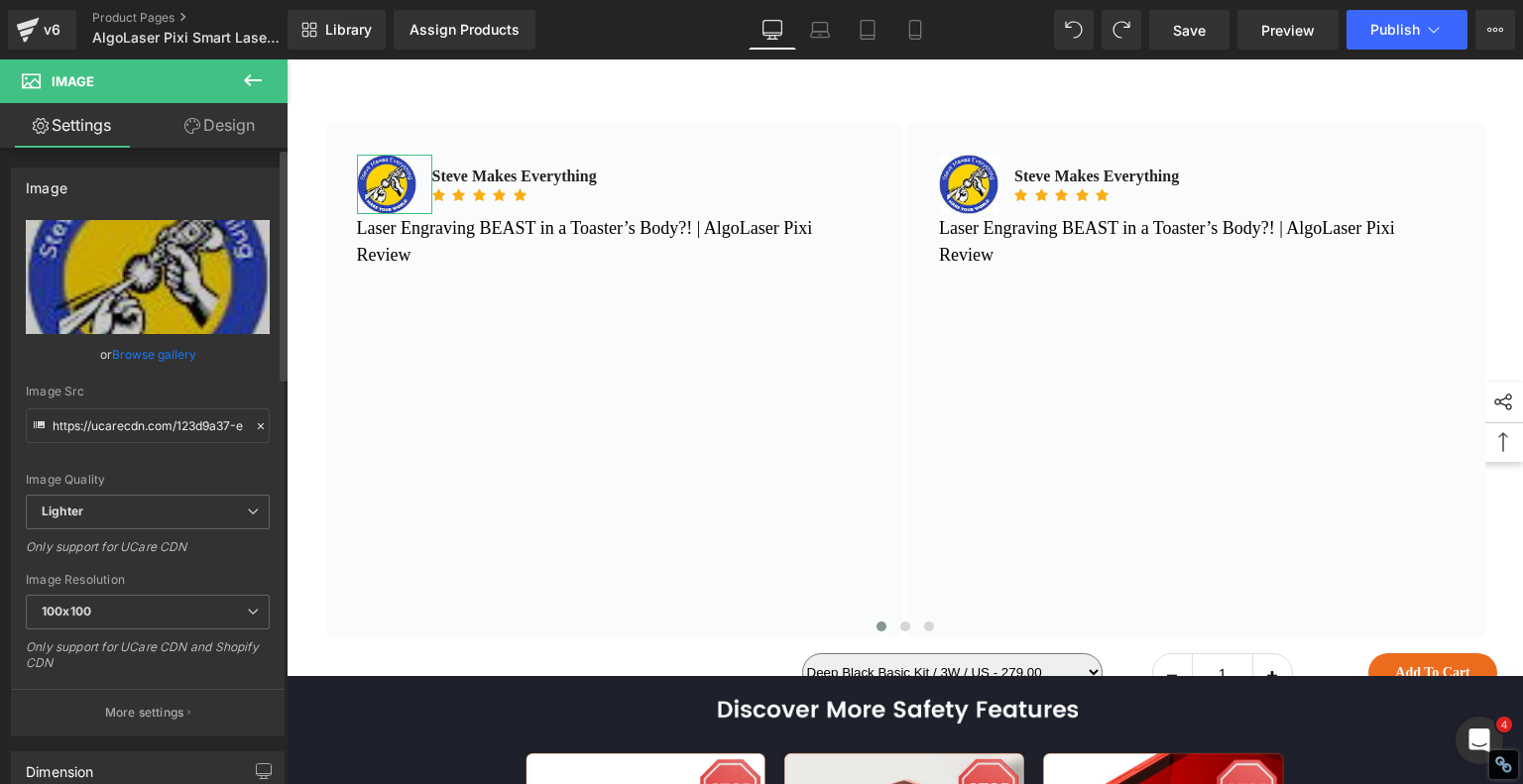 click on "Browse gallery" at bounding box center [154, 354] 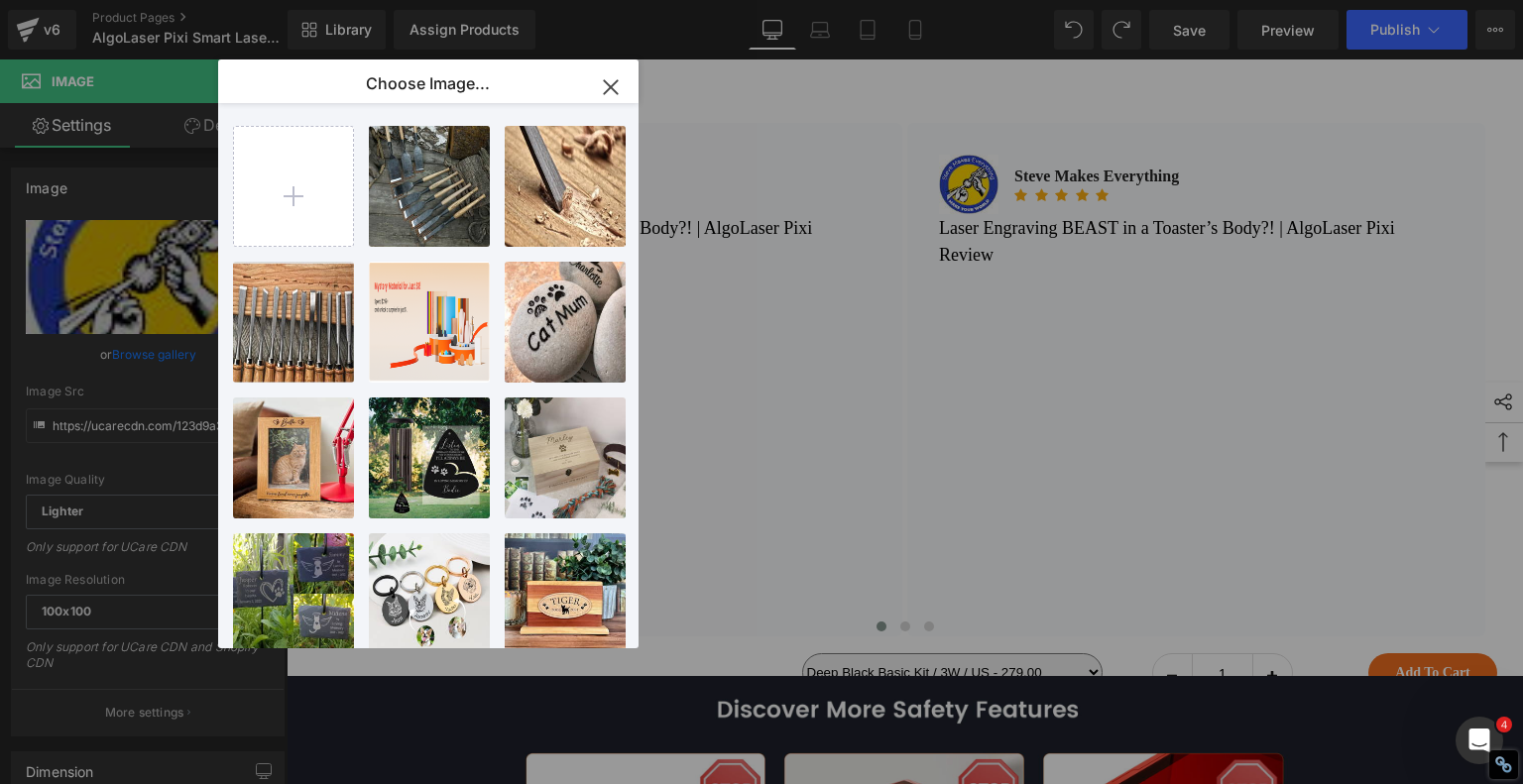 click 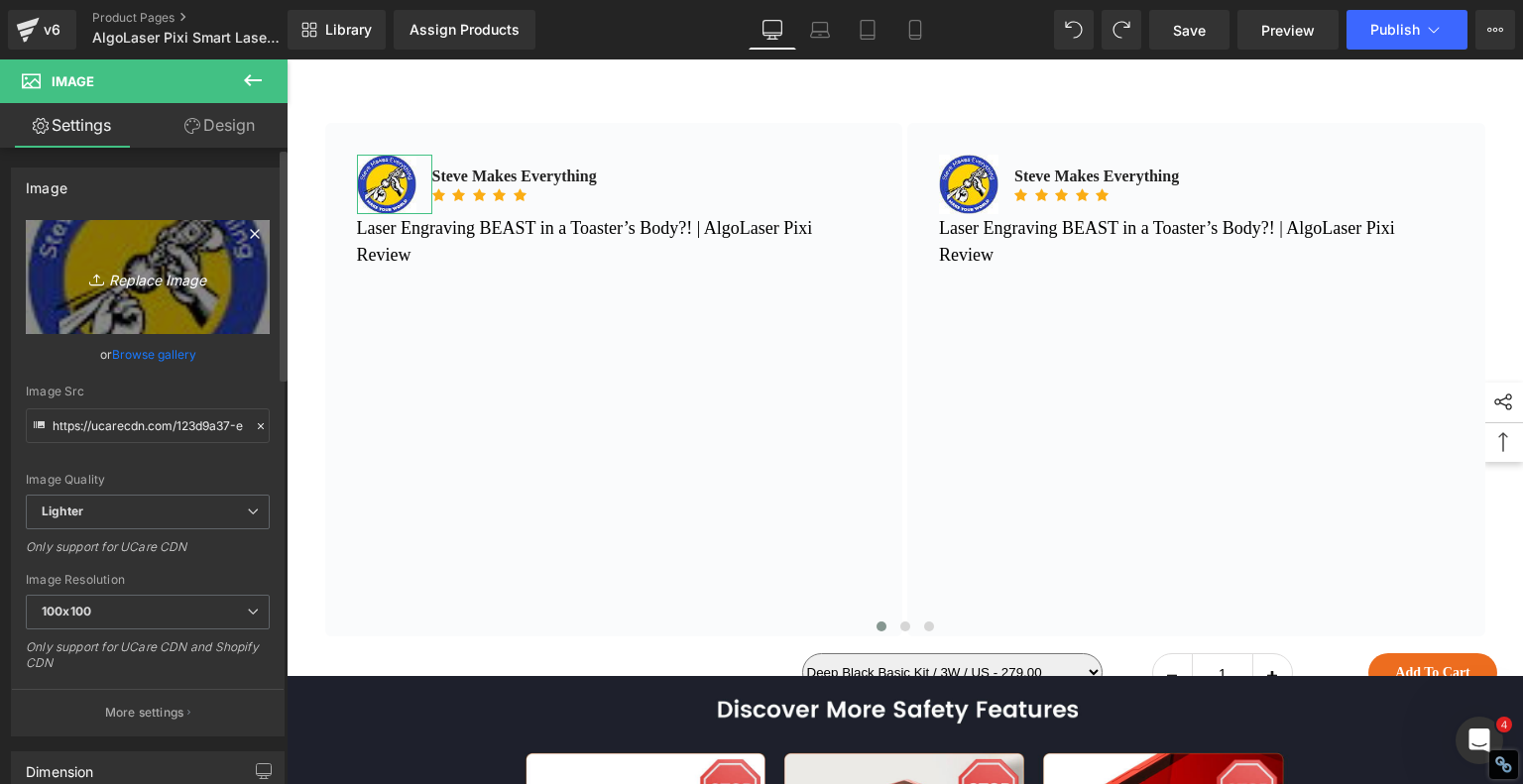 click on "Replace Image" at bounding box center (148, 277) 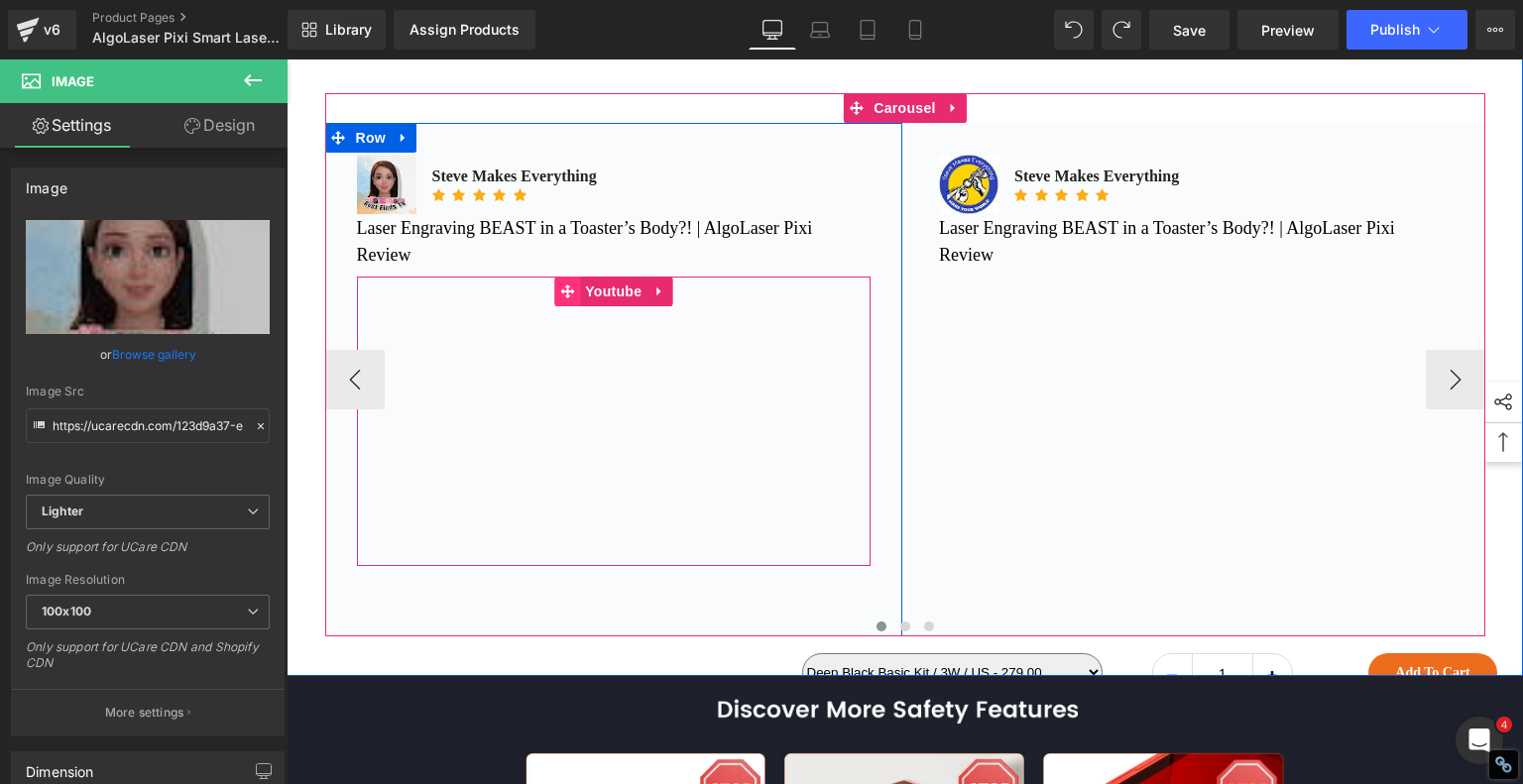 click 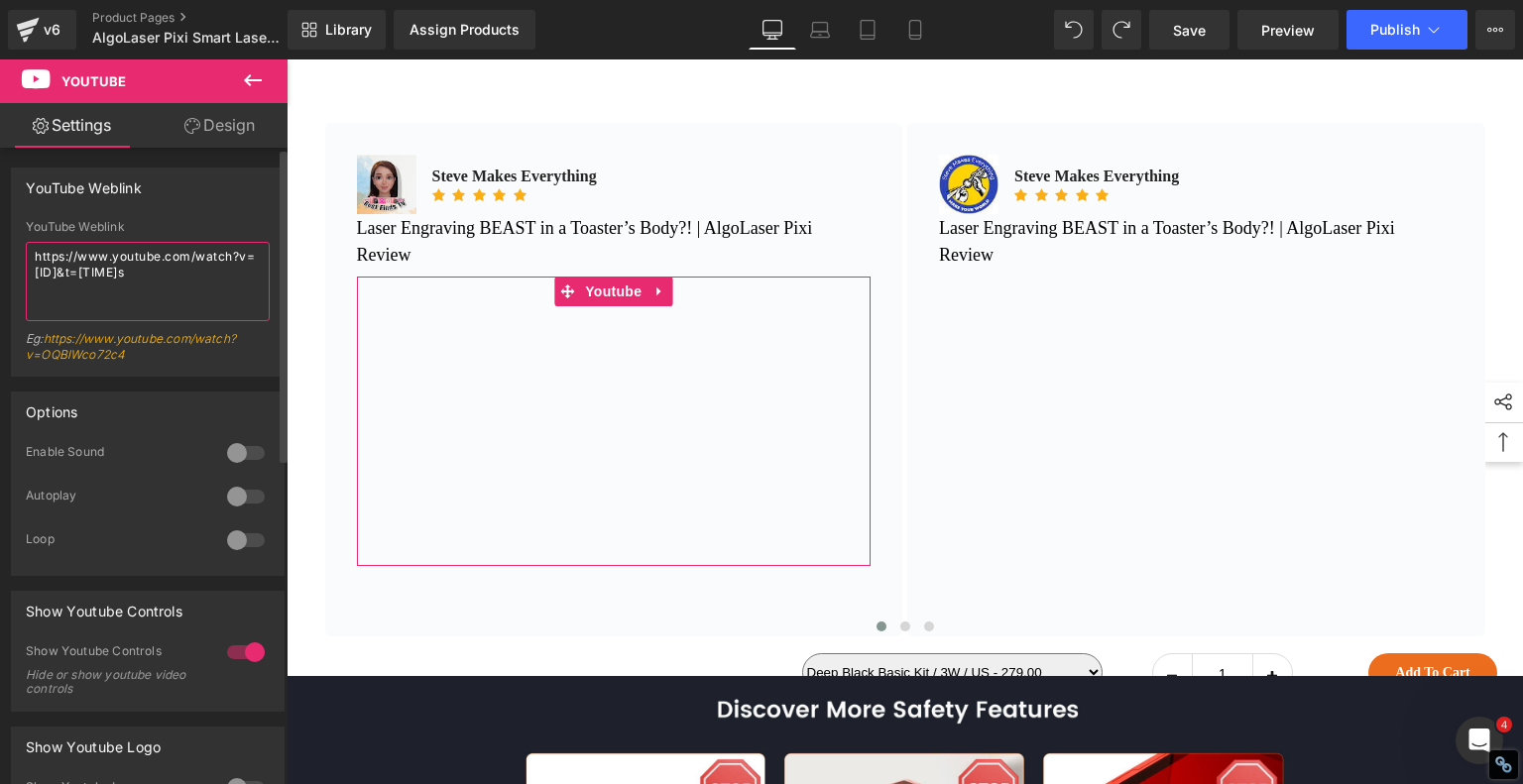 click on "https://www.youtube.com/watch?v=fIYoCwp5lF4&t=5s" at bounding box center (148, 281) 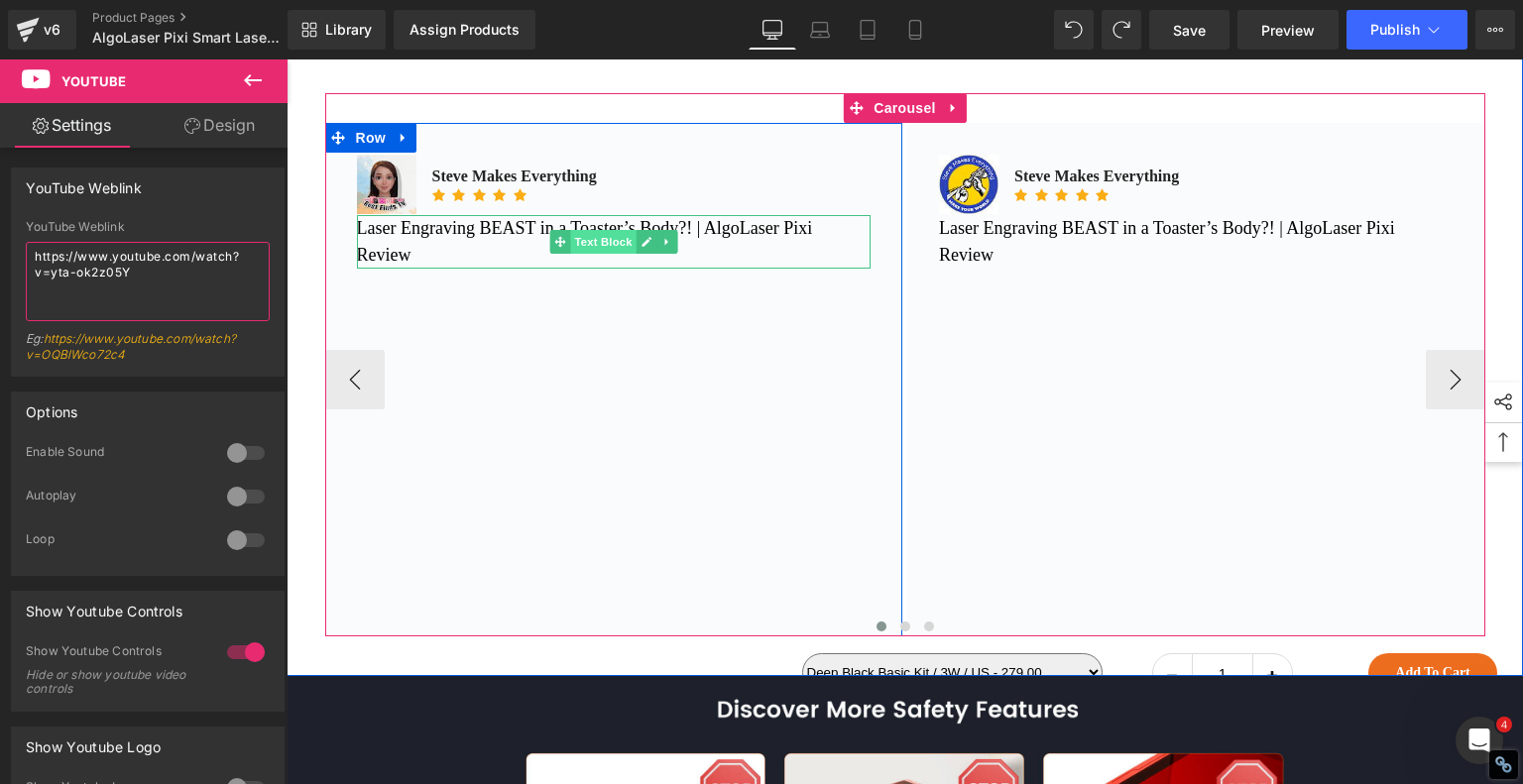 type on "https://www.youtube.com/watch?v=yta-ok2z05Y" 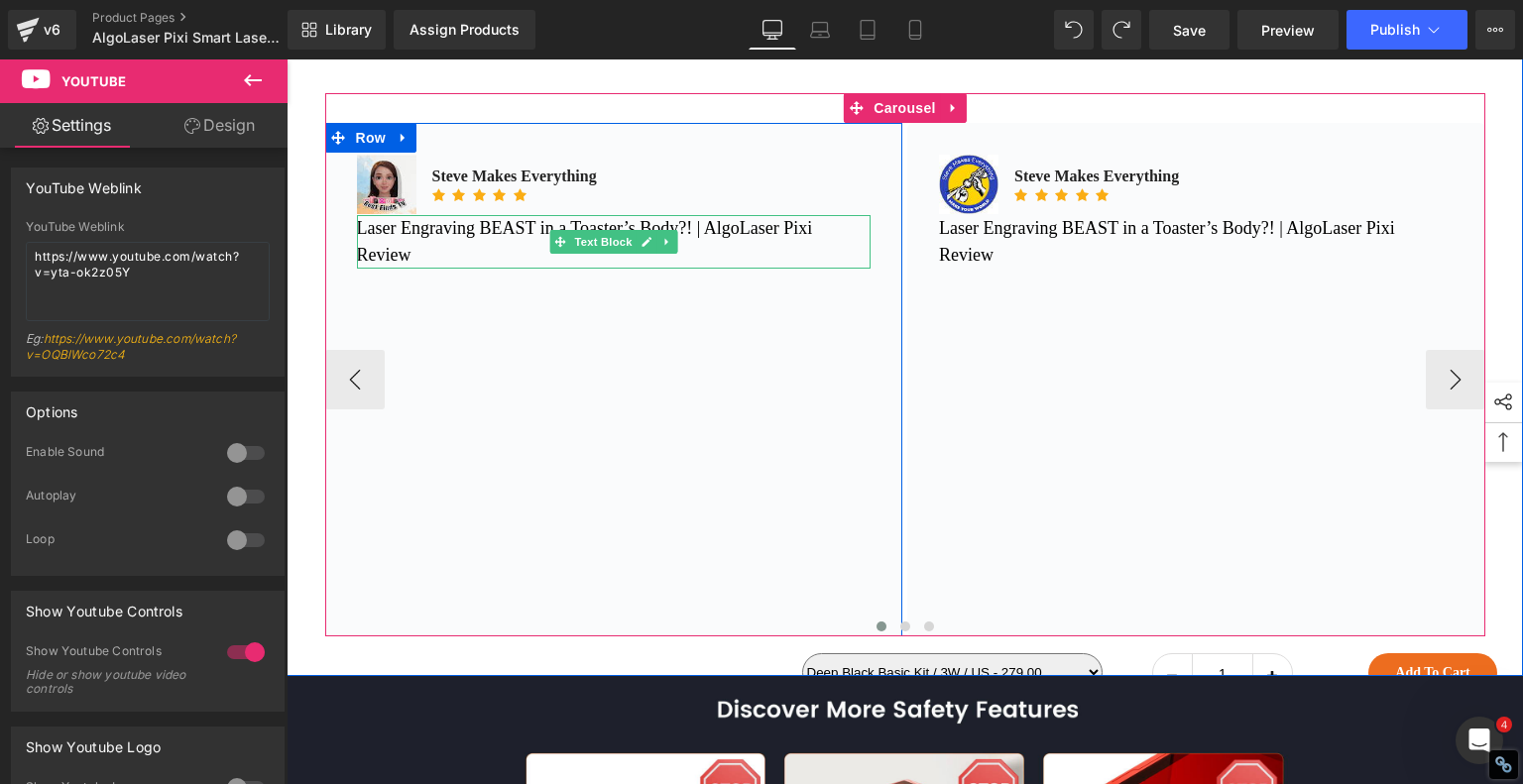 click on "Laser Engraving BEAST in a Toaster’s Body?! | AlgoLaser Pixi Review" at bounding box center (614, 242) 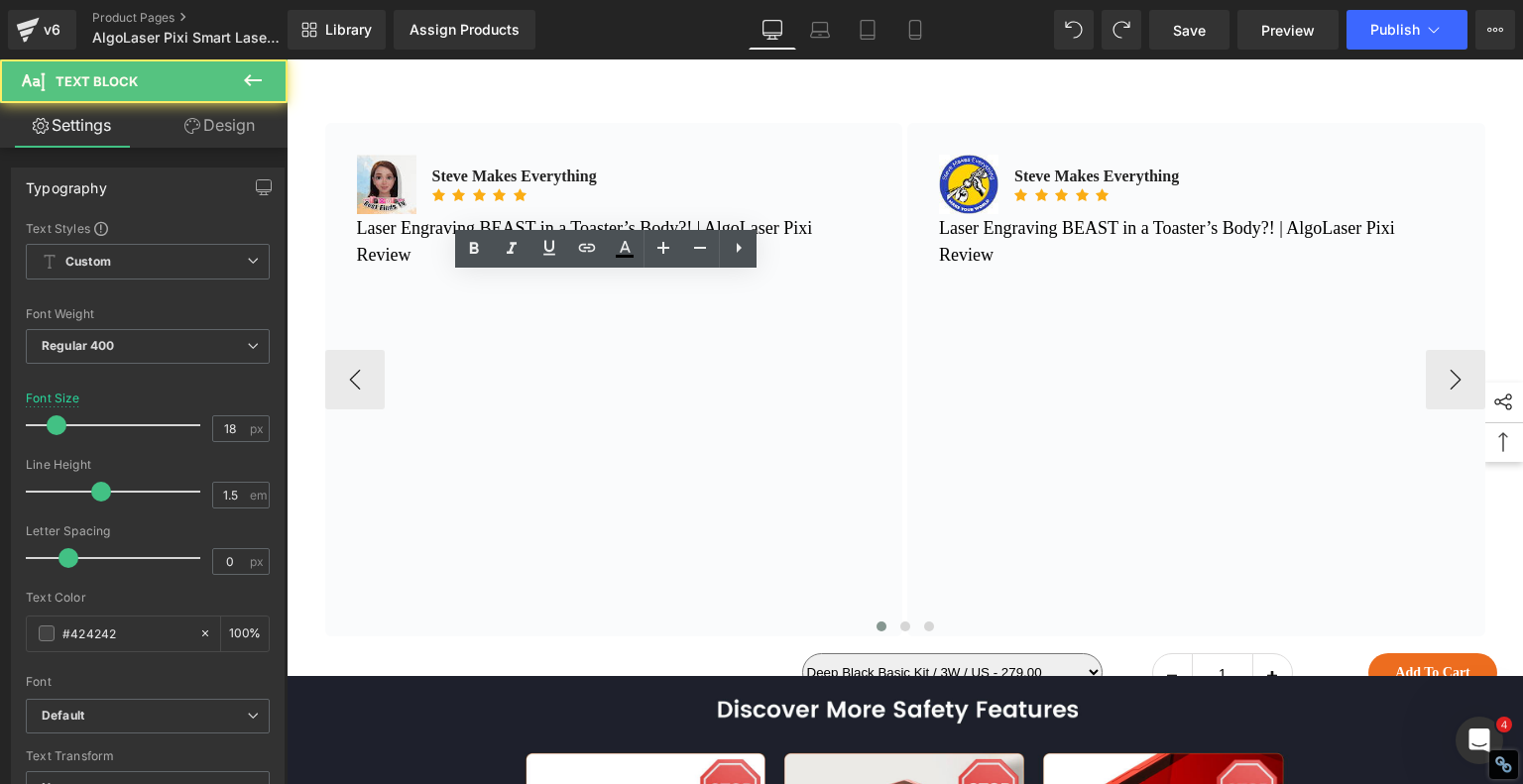 click on "Laser Engraving BEAST in a Toaster’s Body?! | AlgoLaser Pixi Review" at bounding box center [585, 241] 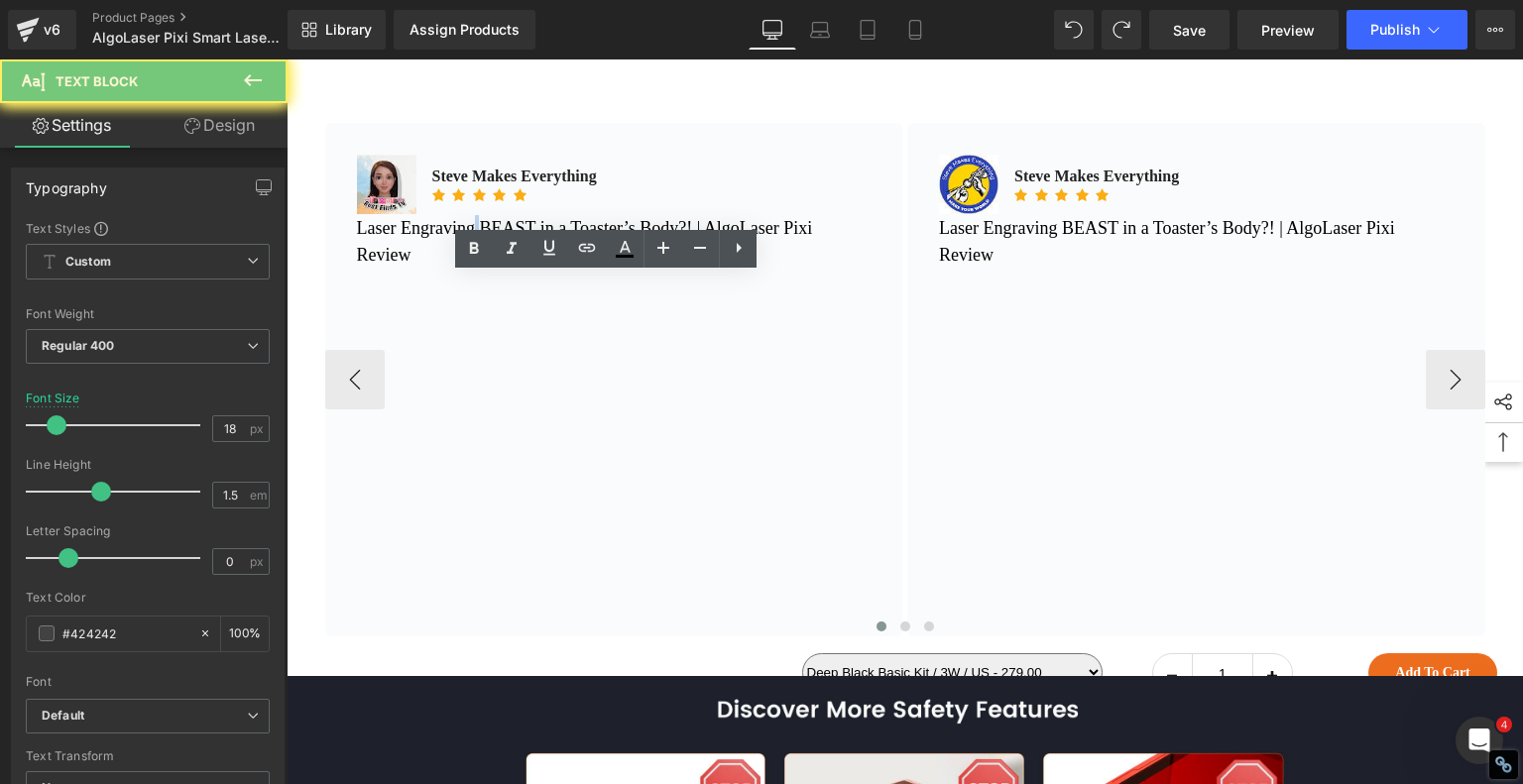 click on "Laser Engraving BEAST in a Toaster’s Body?! | AlgoLaser Pixi Review" at bounding box center (585, 241) 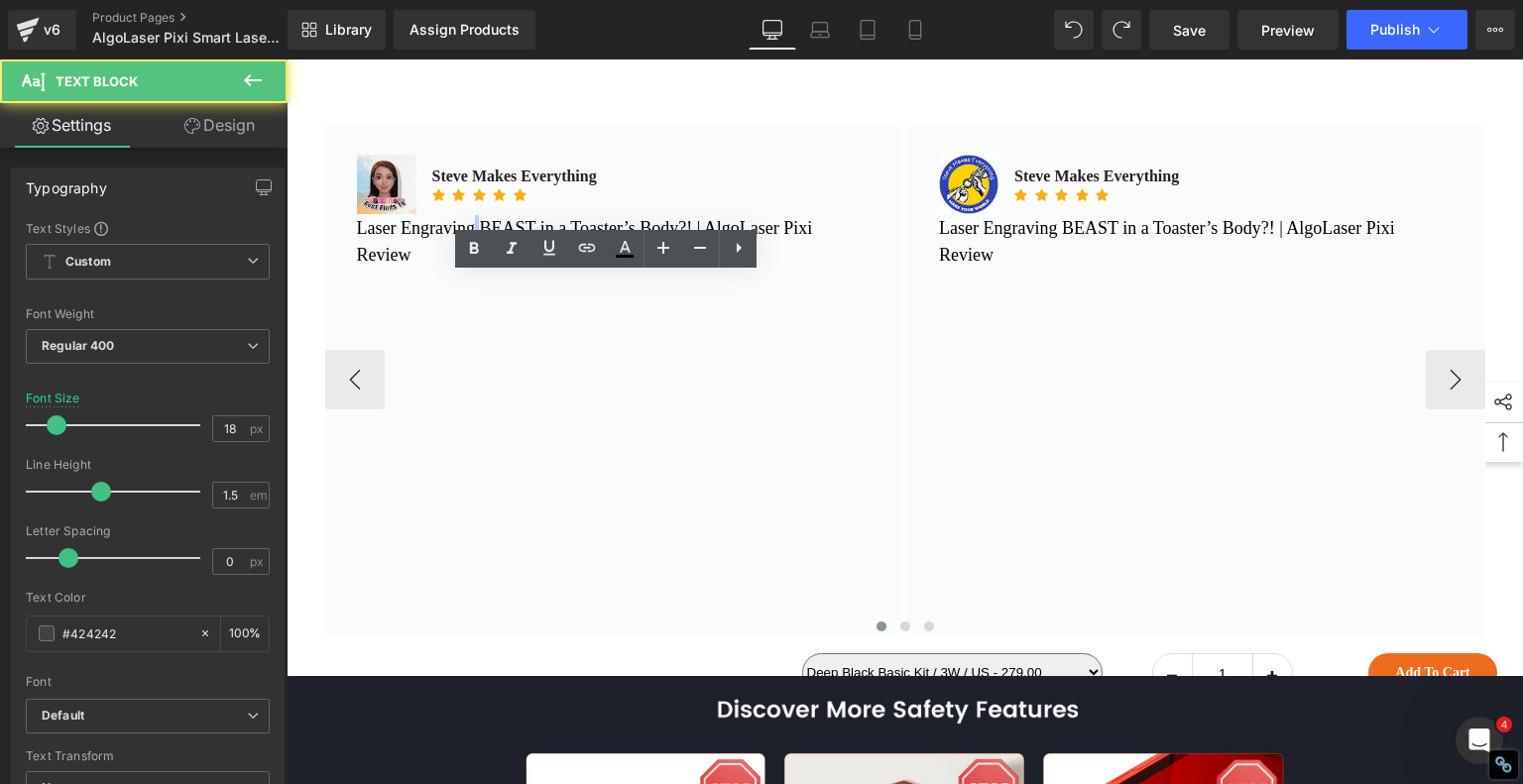 click on "Laser Engraving BEAST in a Toaster’s Body?! | AlgoLaser Pixi Review" at bounding box center (585, 241) 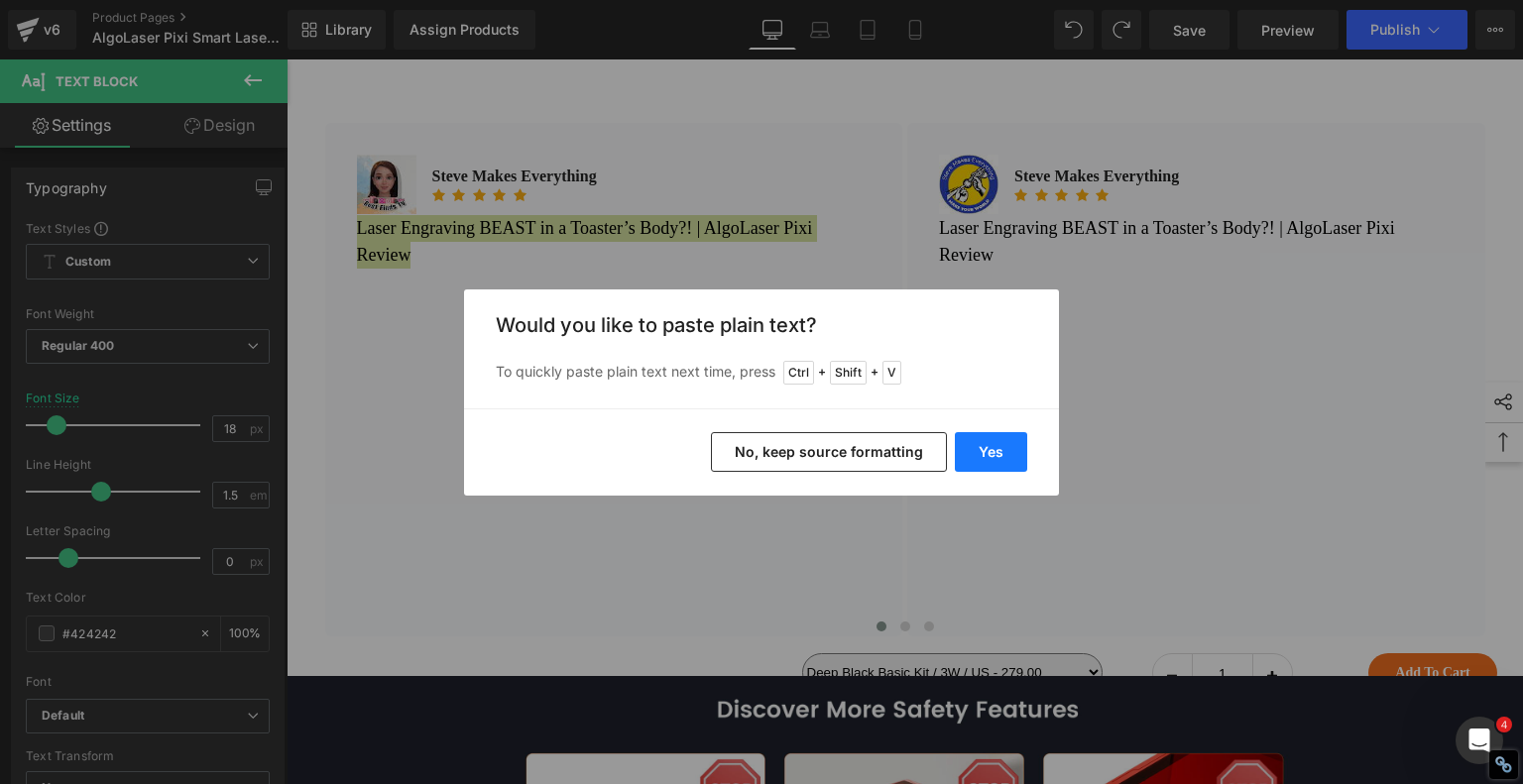 click on "Yes" at bounding box center [991, 452] 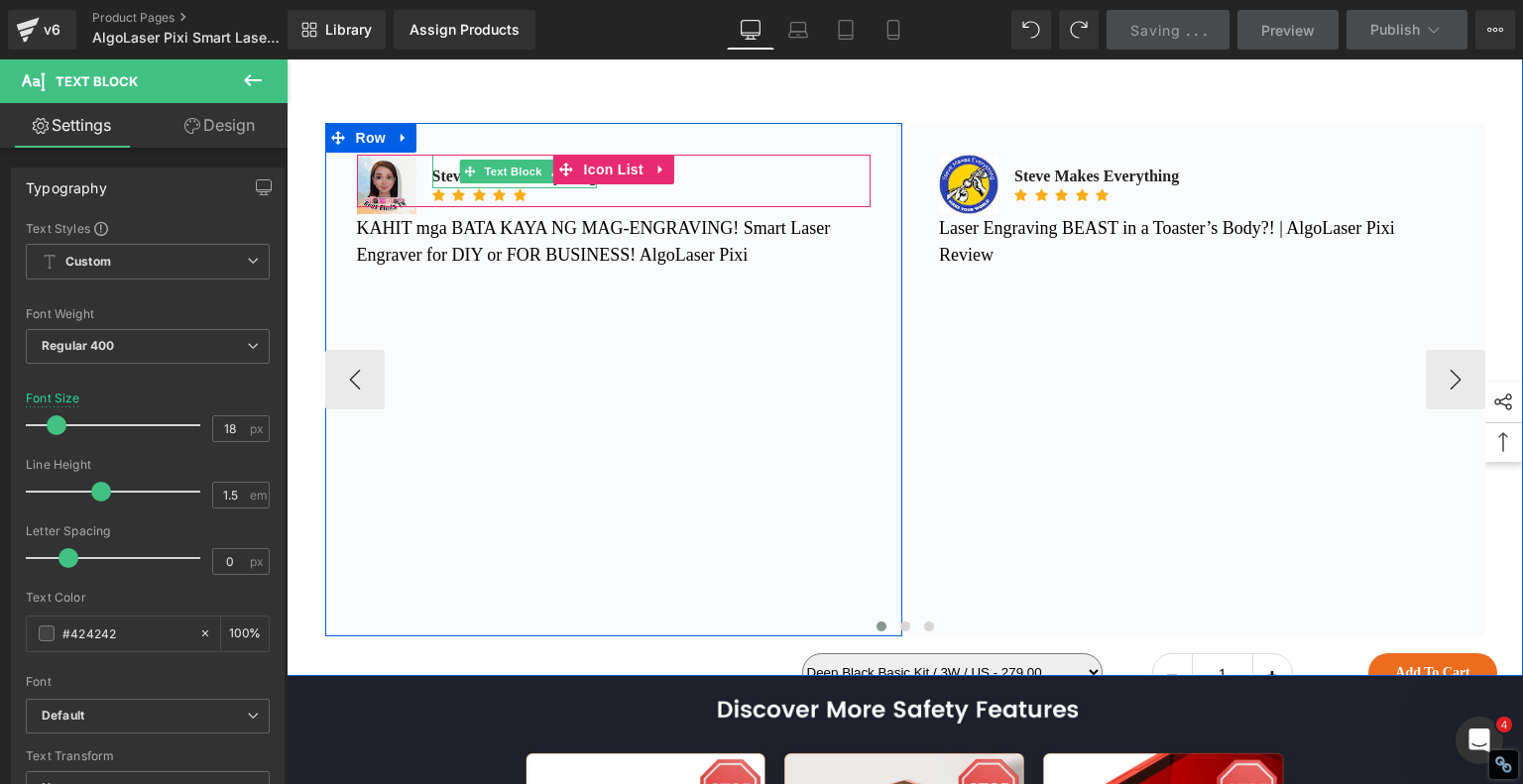 click on "Steve Makes Everything" at bounding box center (515, 176) 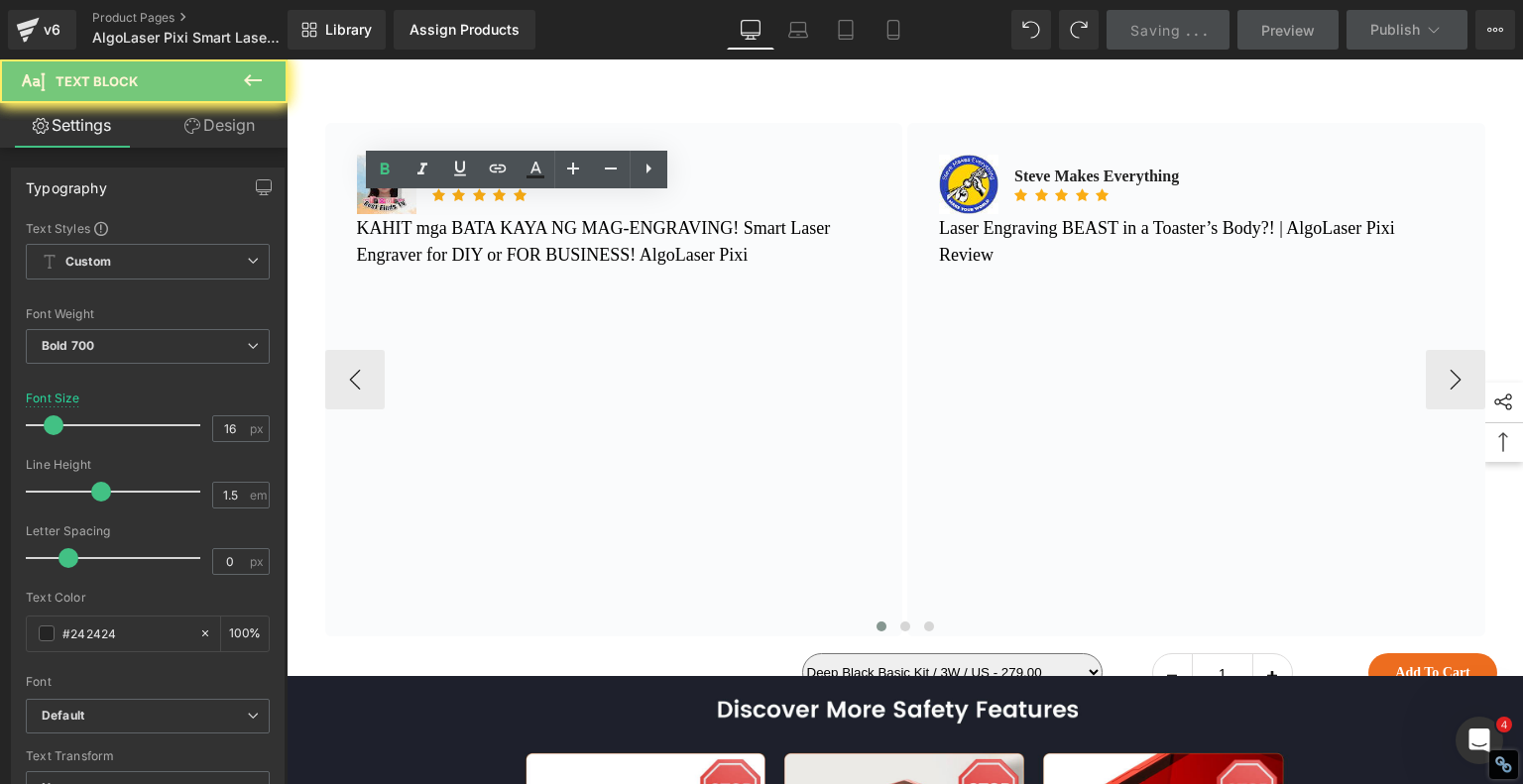 click on "Steve Makes Everything" at bounding box center (515, 176) 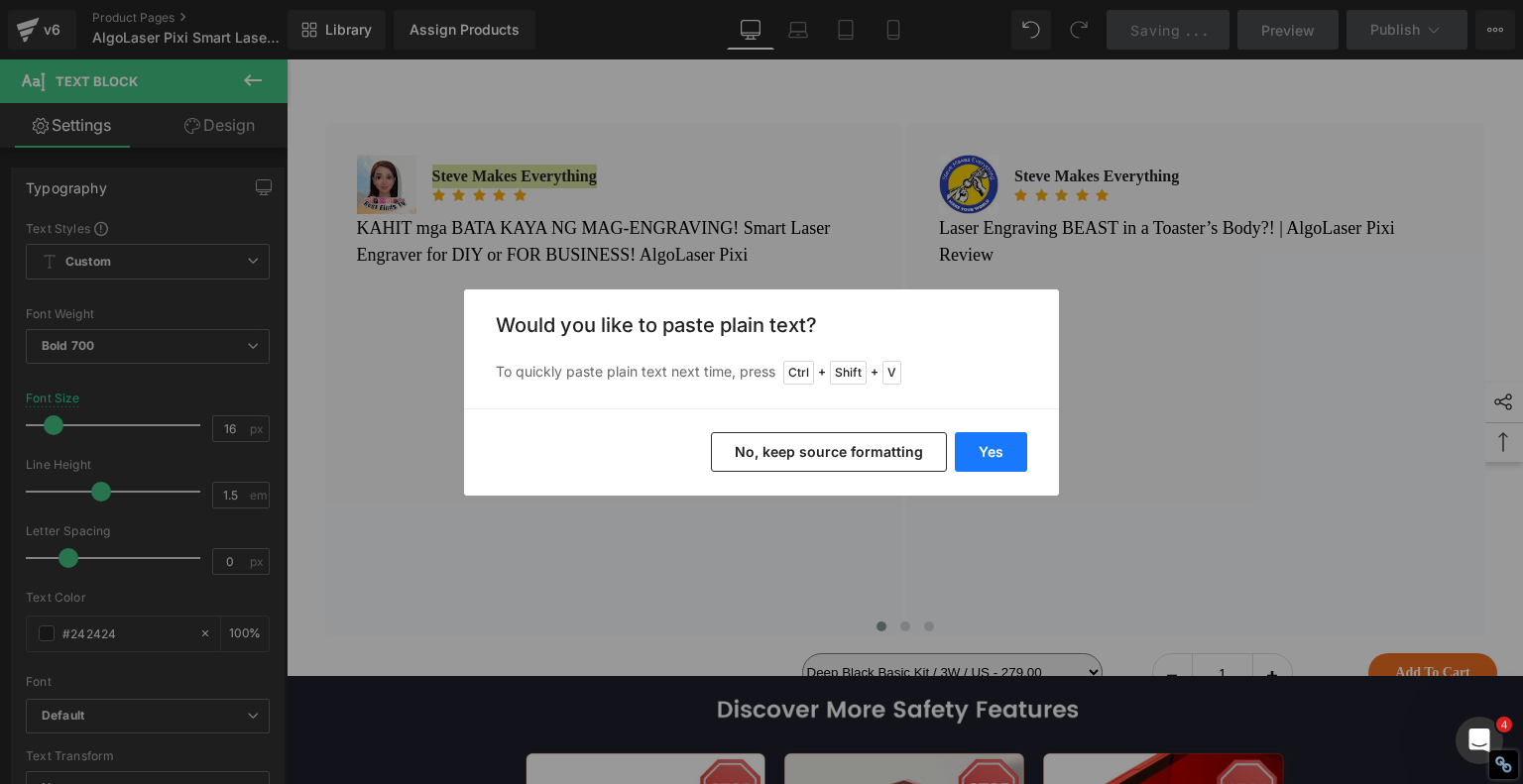 click on "Yes" at bounding box center (991, 452) 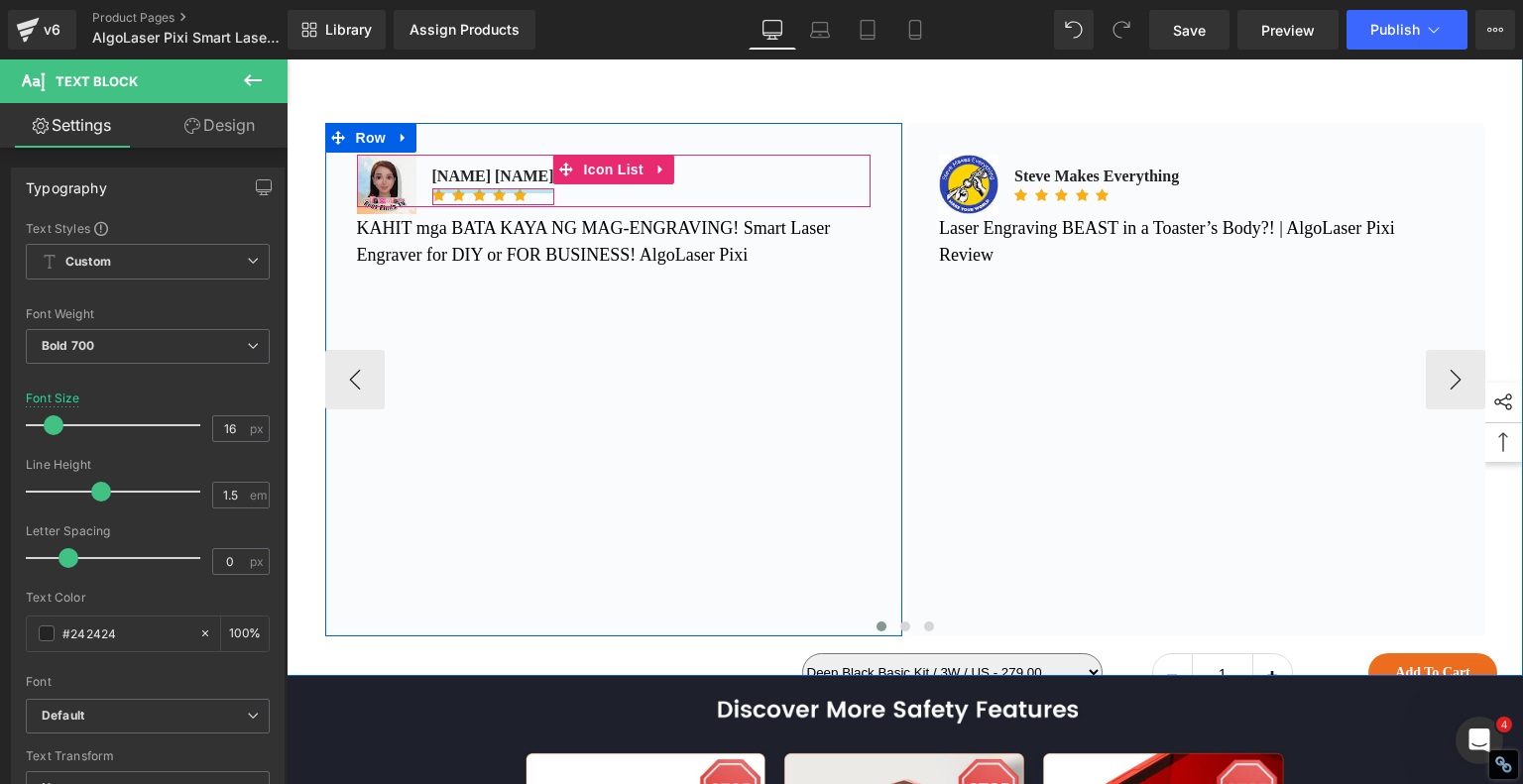 click at bounding box center [493, 190] 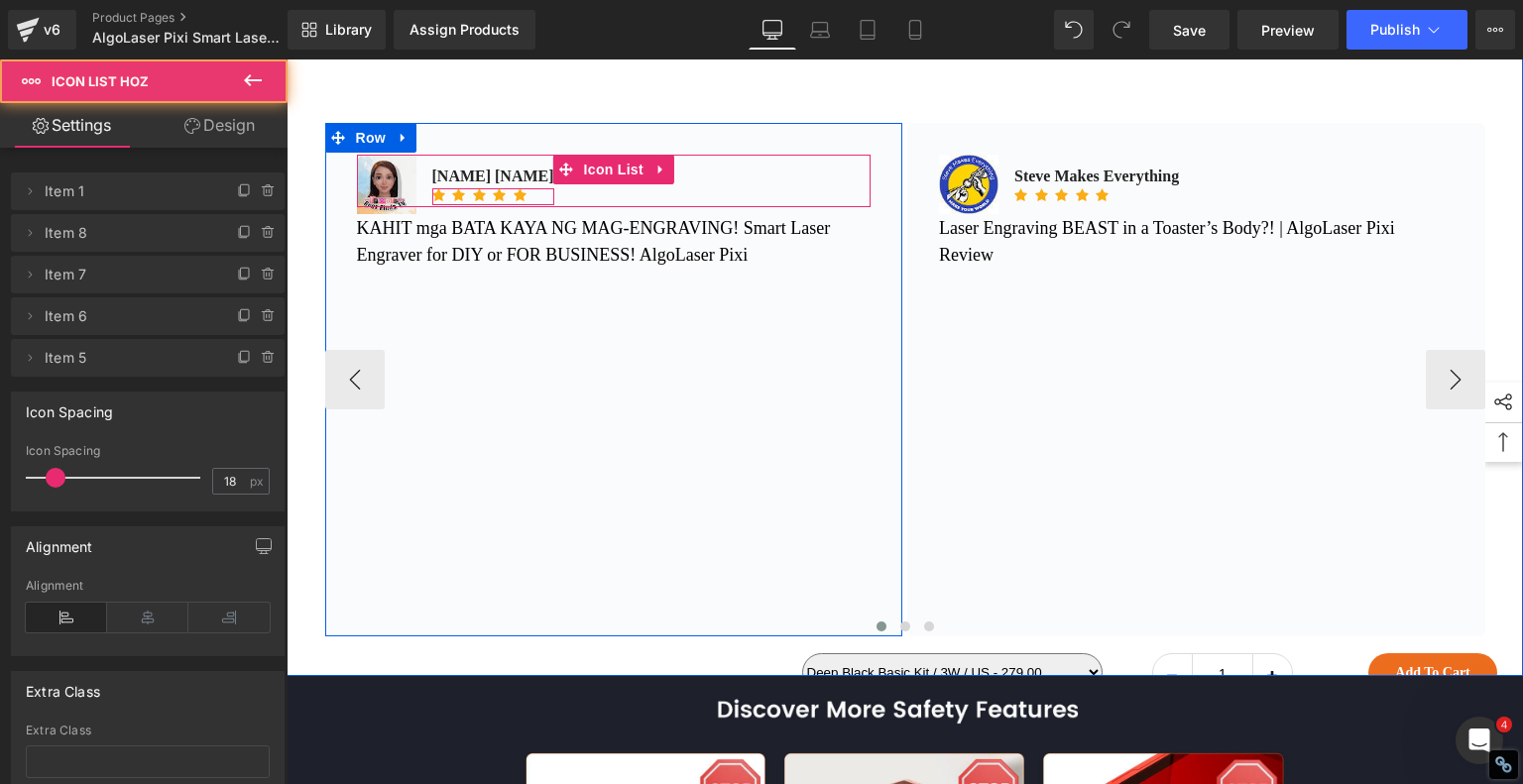 scroll, scrollTop: 4, scrollLeft: 0, axis: vertical 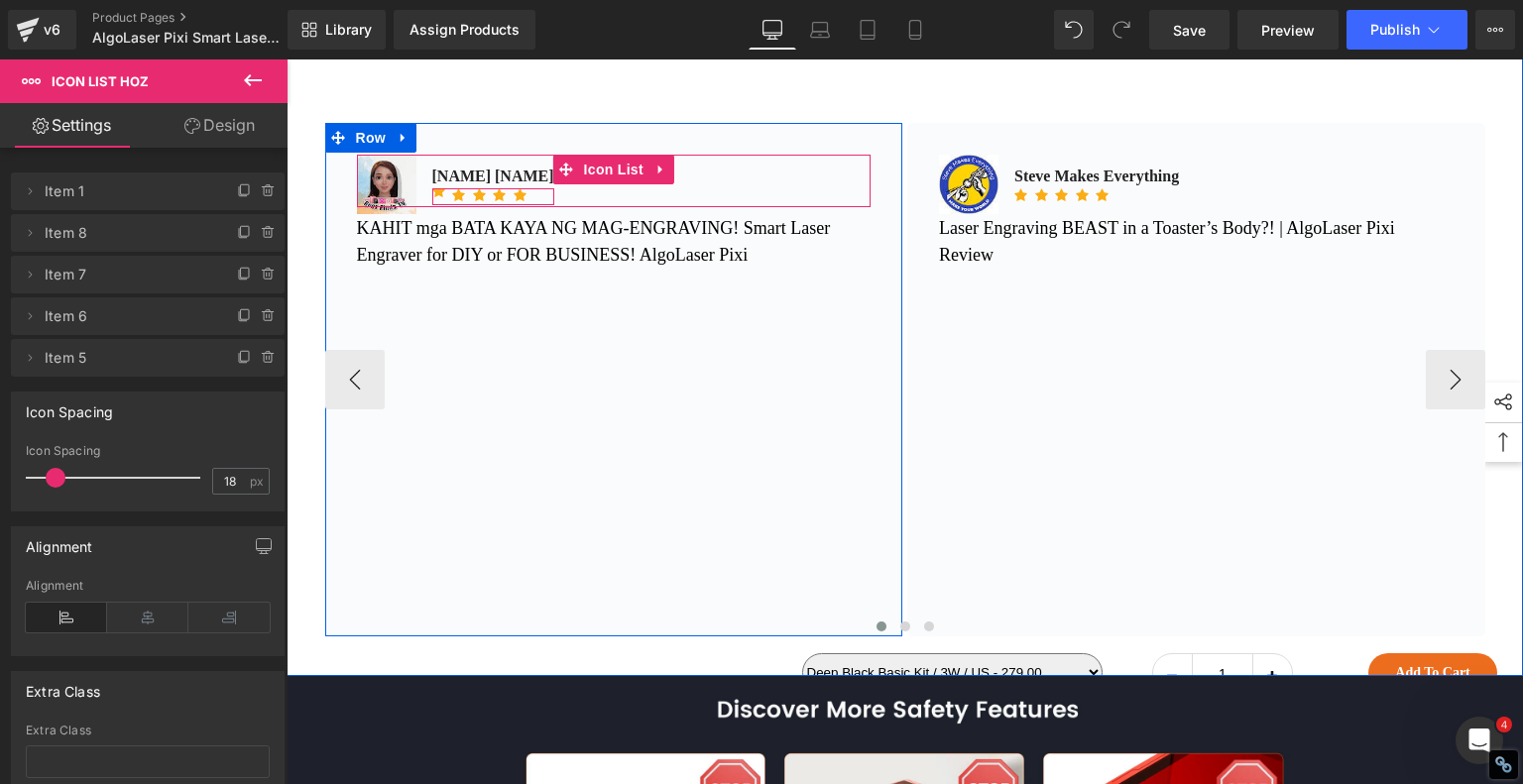 click on "Icon
Icon
Icon
Icon
Icon
Icon List Hoz" at bounding box center [493, 196] 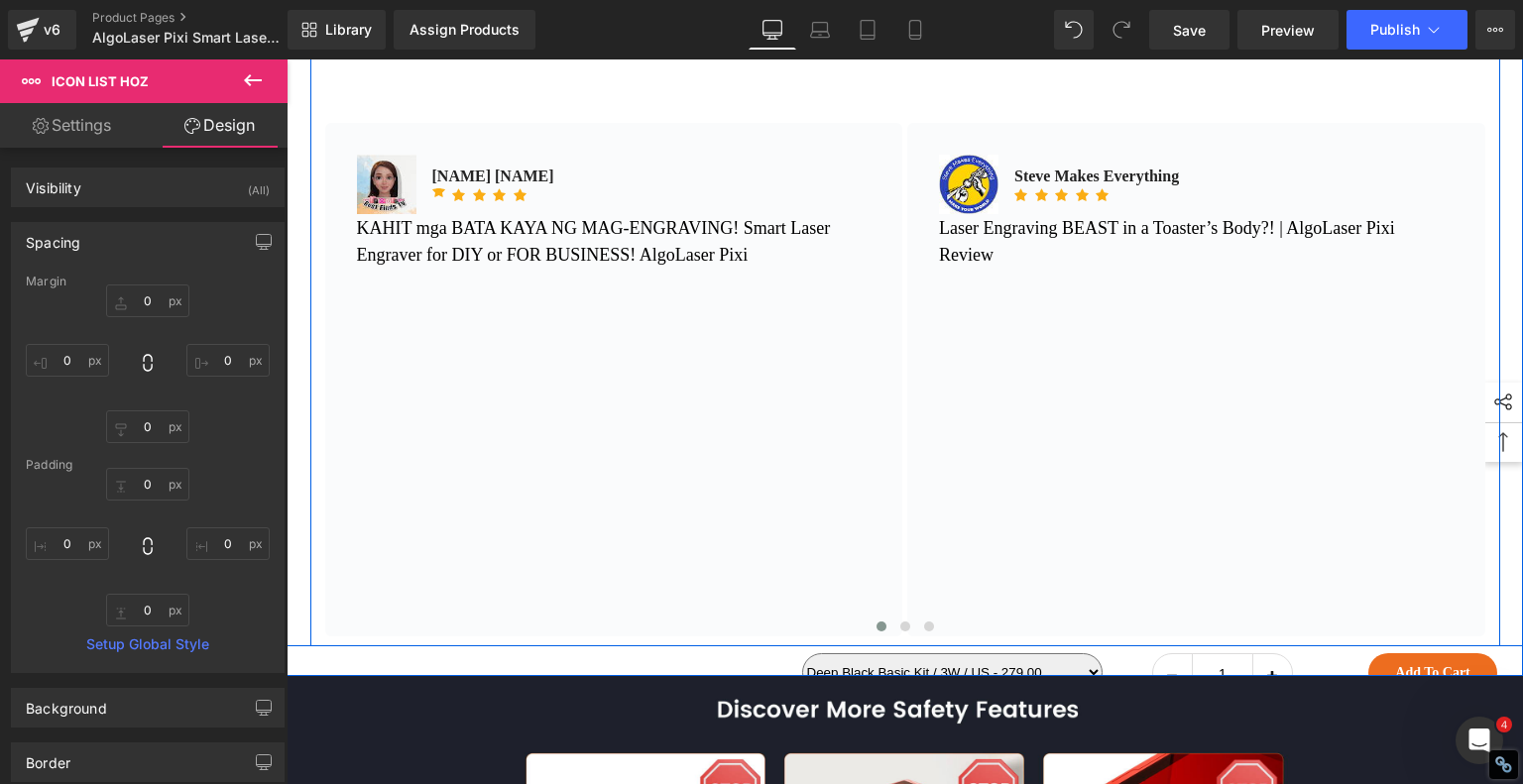 click on "See What the Experts Say!" at bounding box center (905, 39) 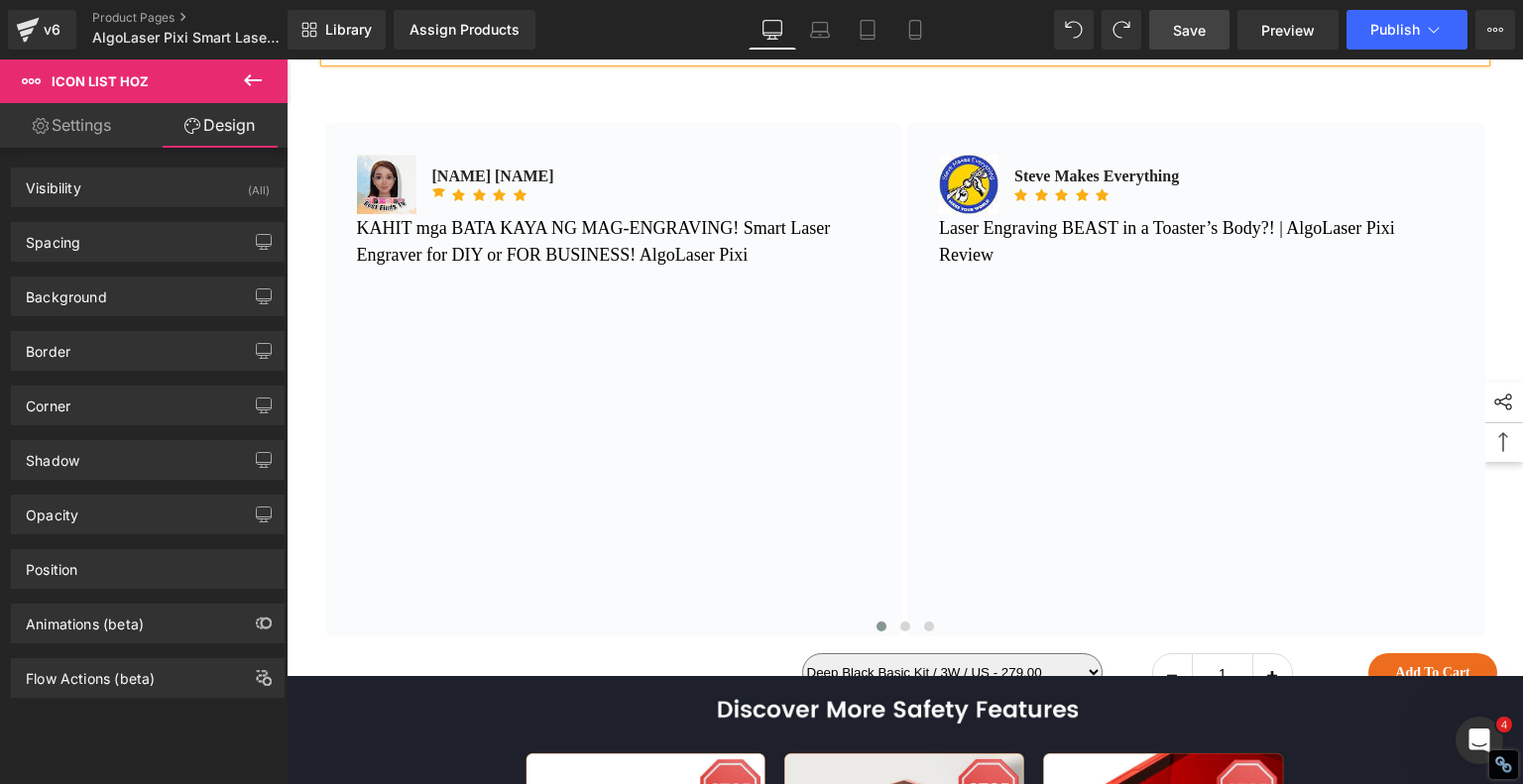 click on "Save" at bounding box center [1189, 30] 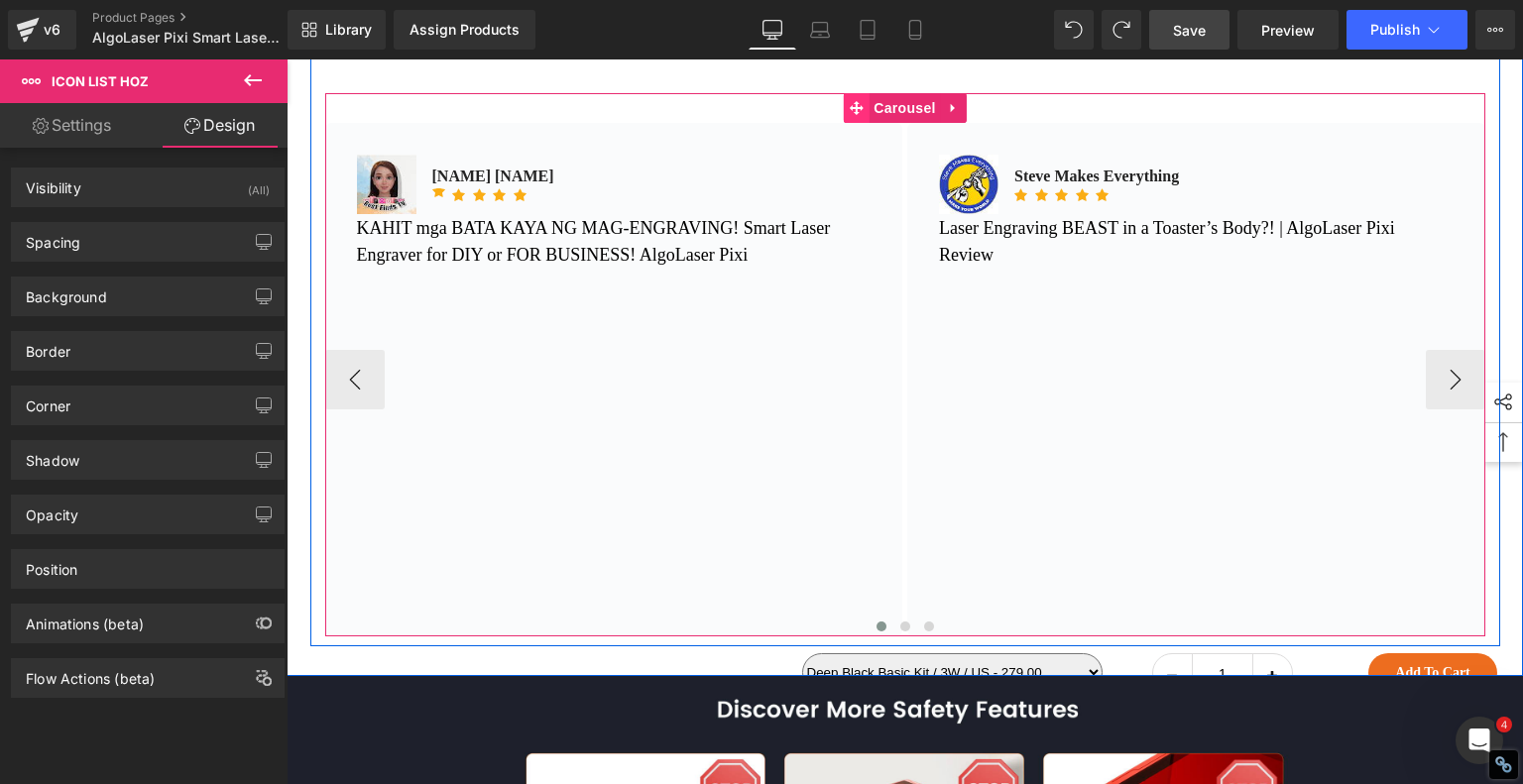 click 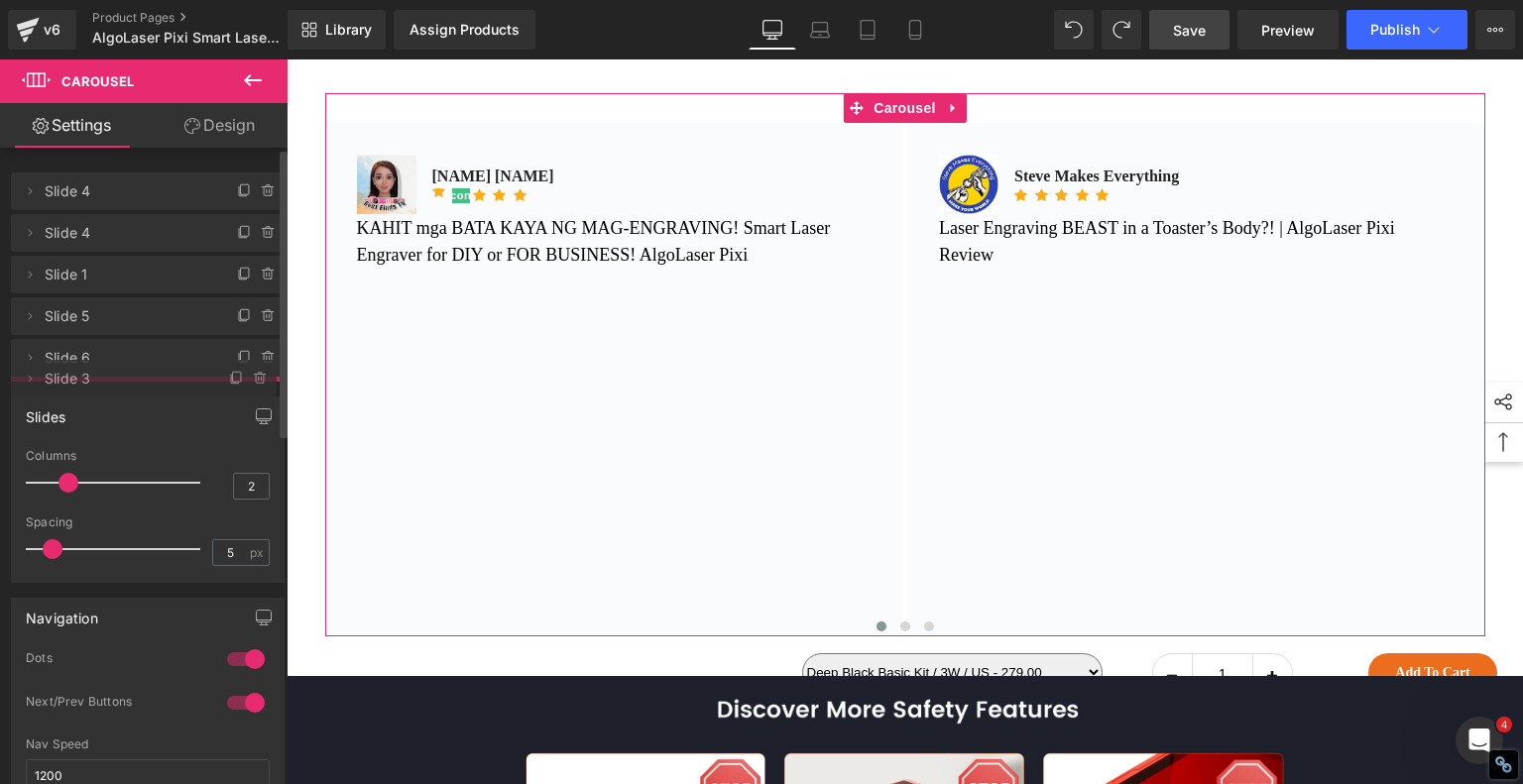 drag, startPoint x: 62, startPoint y: 233, endPoint x: 99, endPoint y: 372, distance: 143.84019 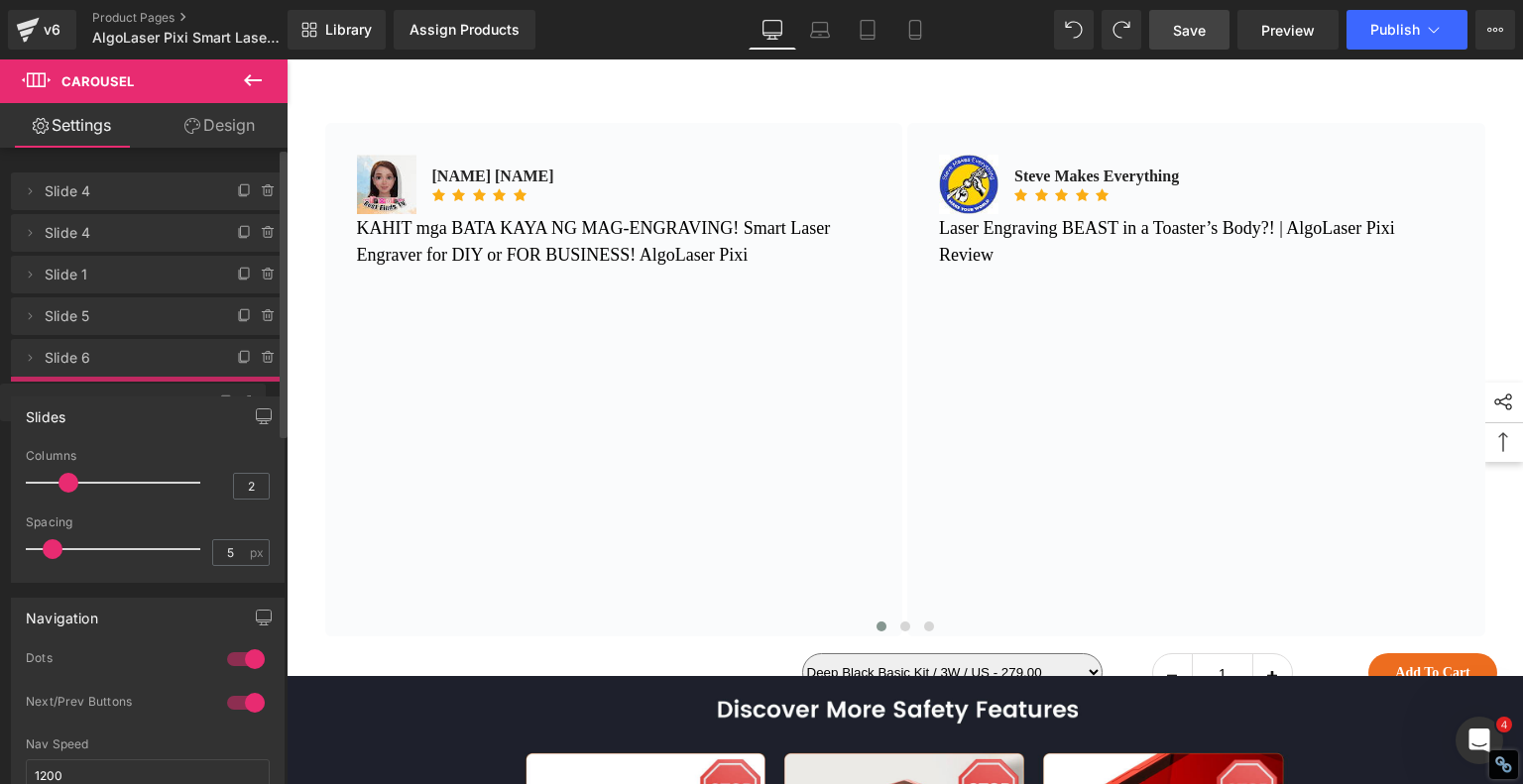 drag, startPoint x: 64, startPoint y: 359, endPoint x: 127, endPoint y: 352, distance: 63.387696 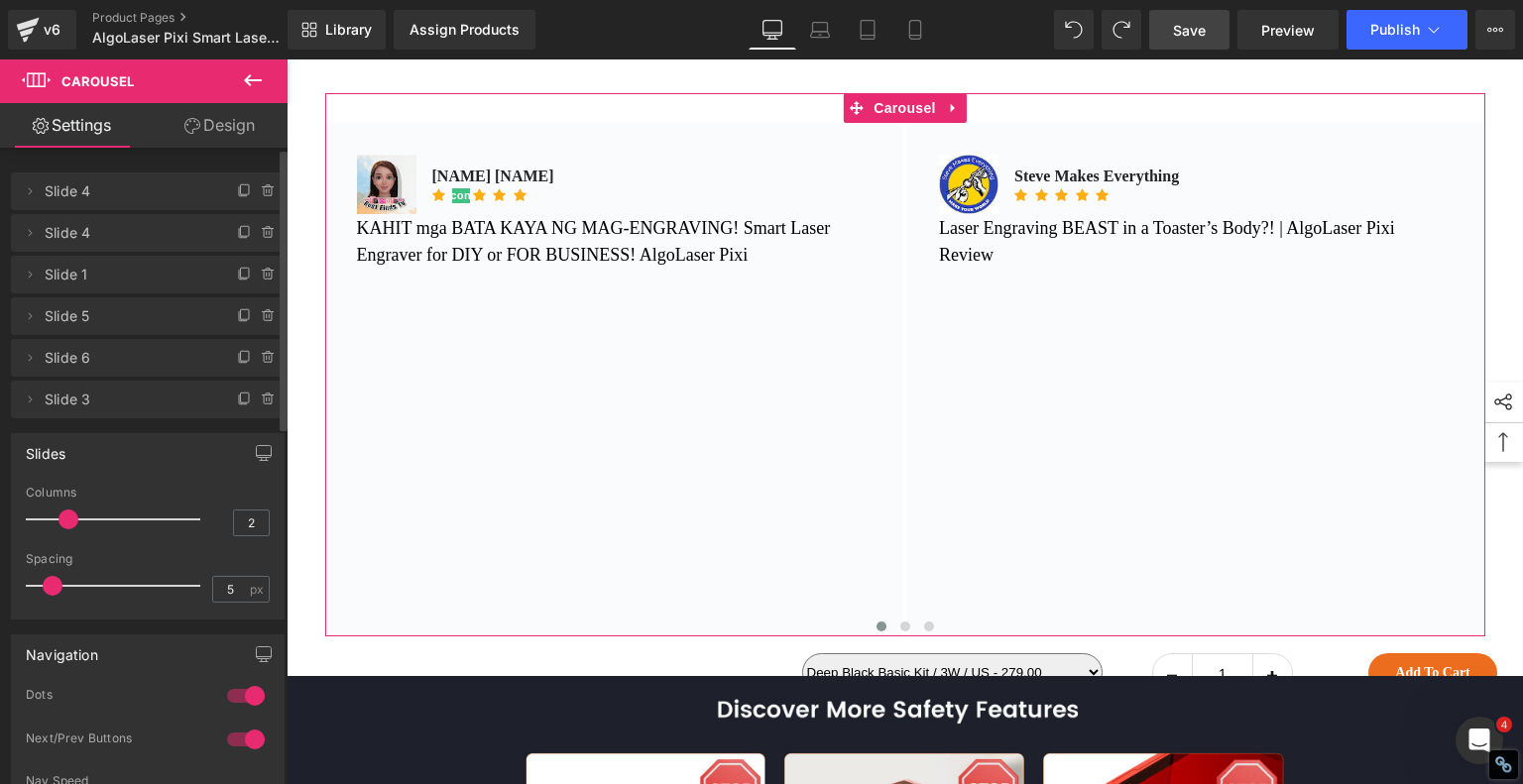 click on "Slide 4" at bounding box center [128, 233] 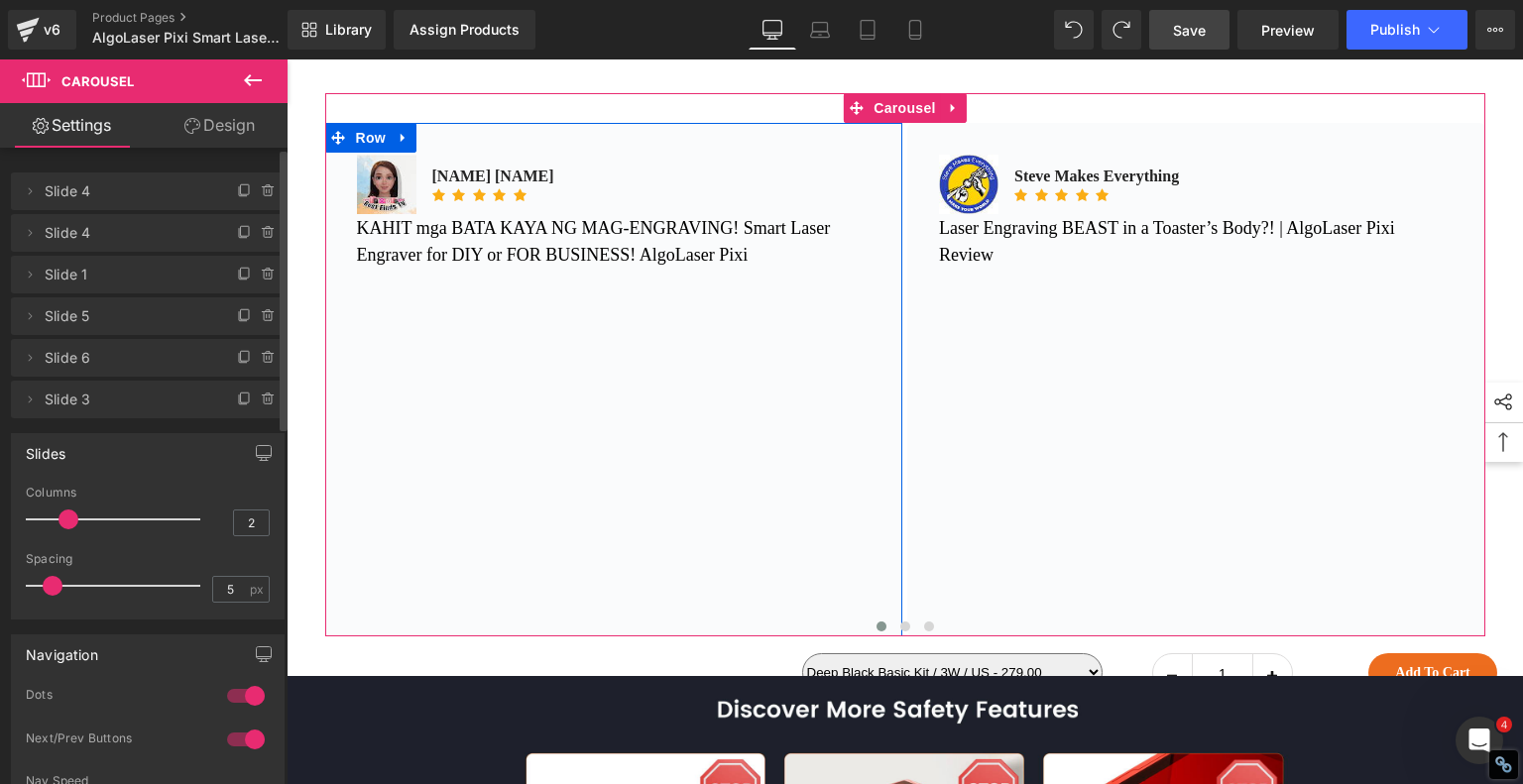click on "Slide 4" at bounding box center [128, 191] 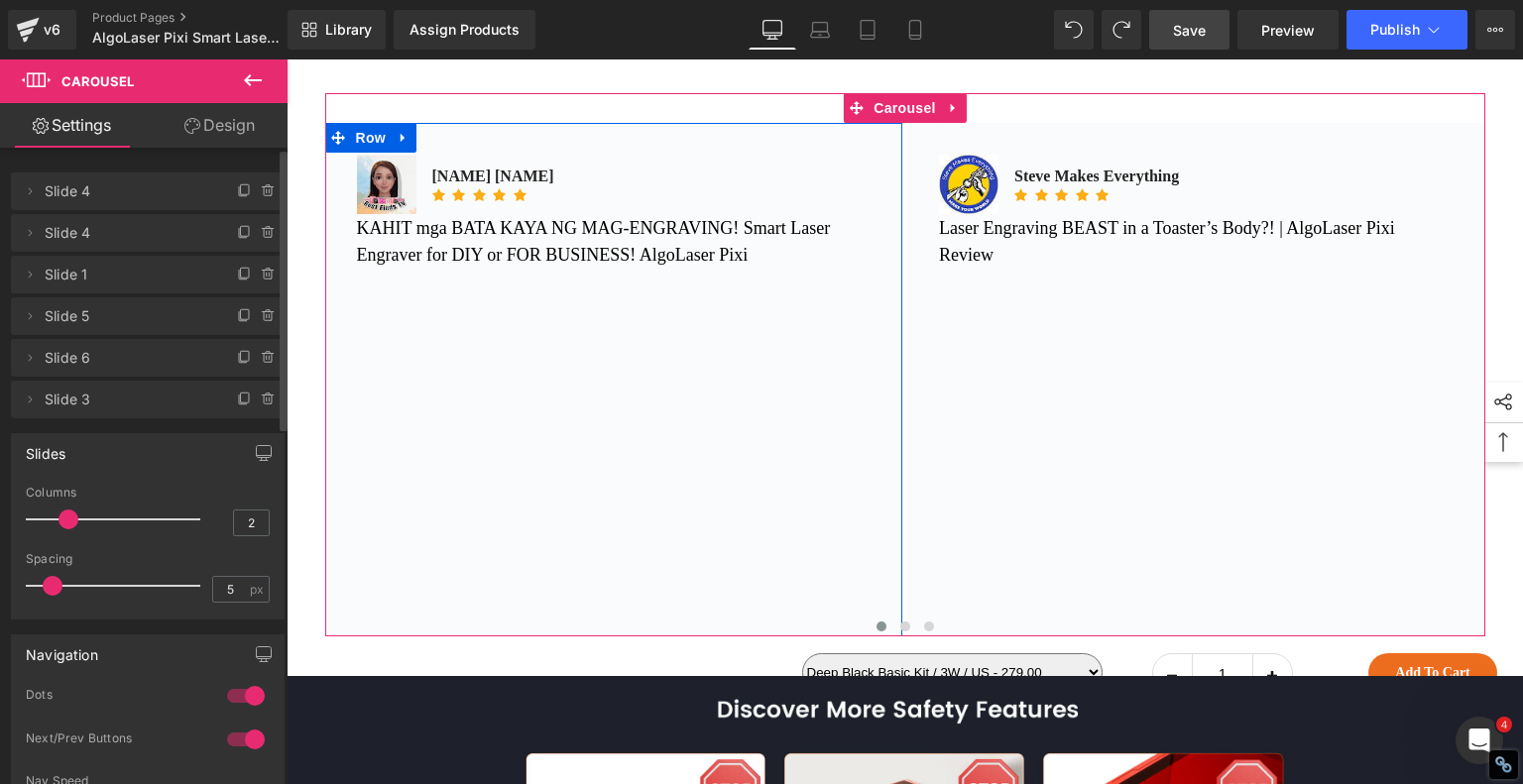 click on "Slide 4" at bounding box center [128, 191] 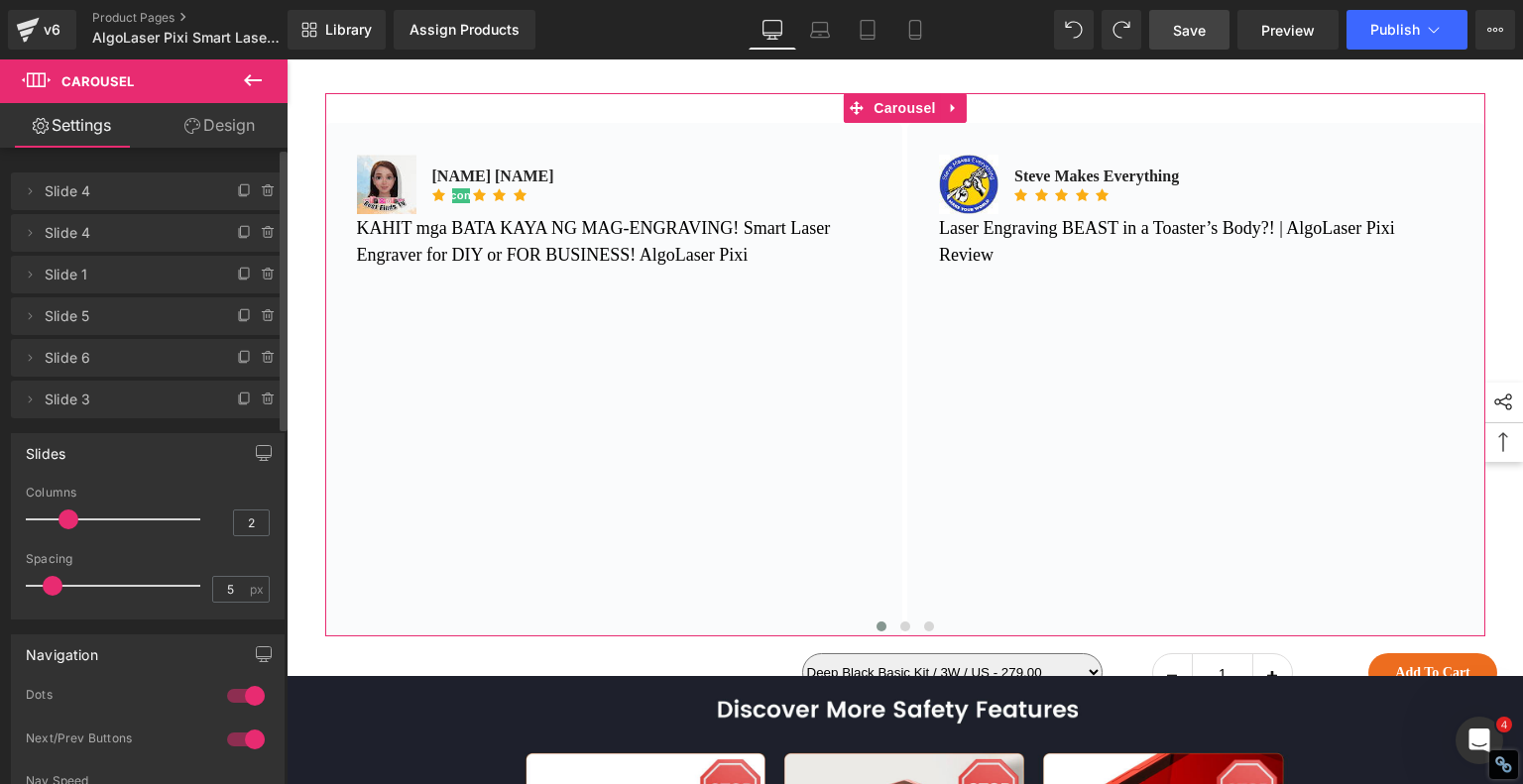 click on "Slide 4" at bounding box center (128, 233) 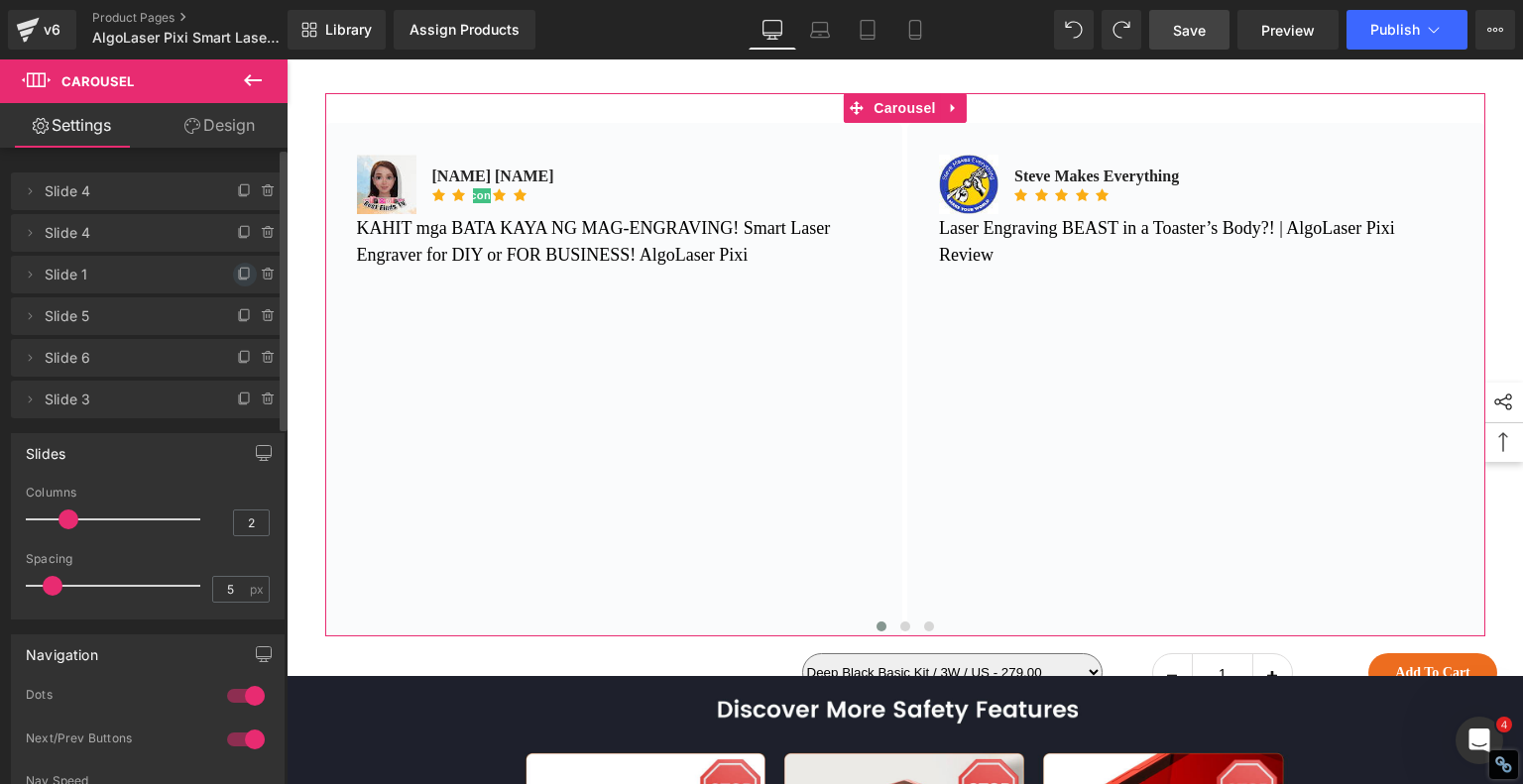 click 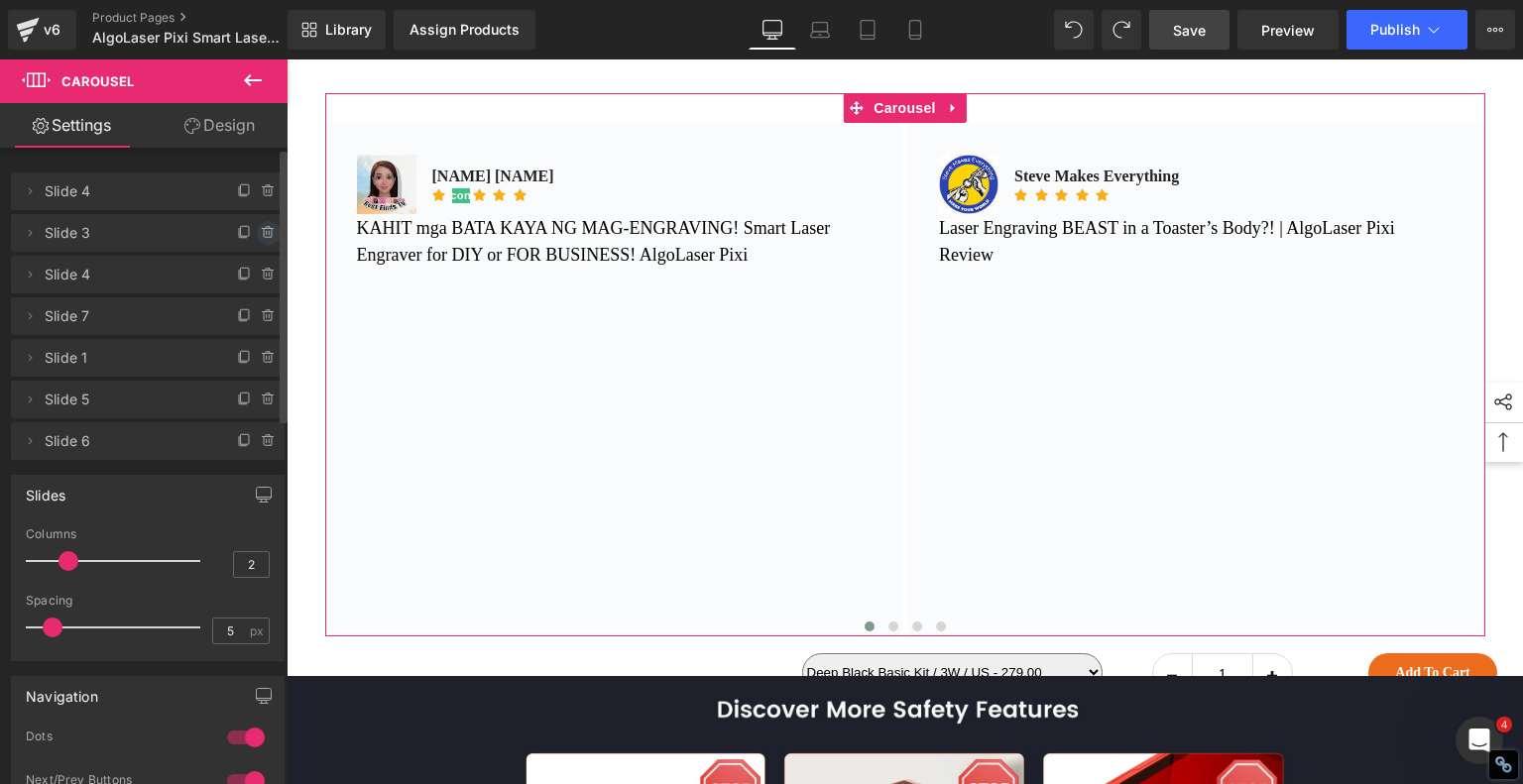 click 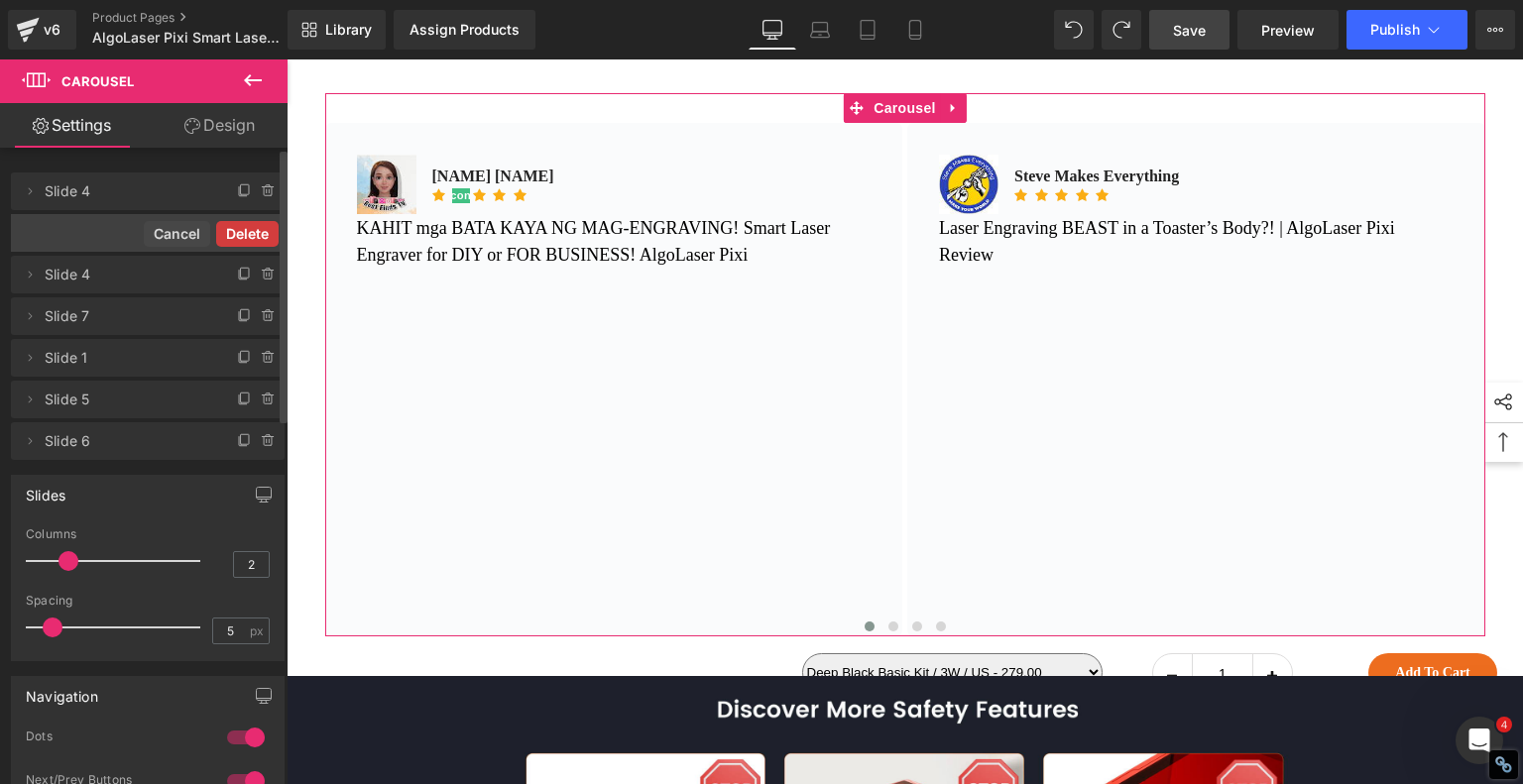 click on "Delete" at bounding box center [247, 234] 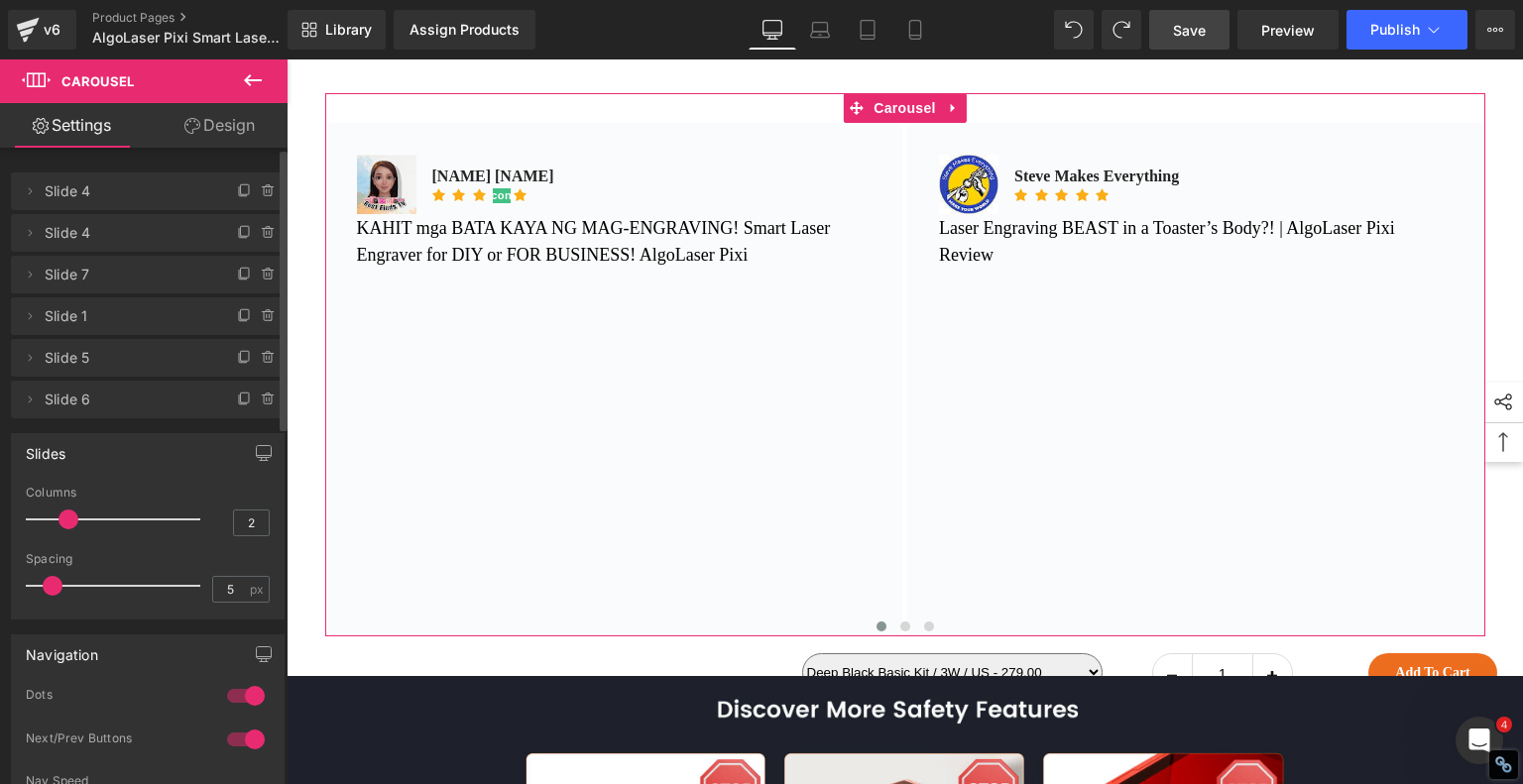click on "Slide 1" at bounding box center (128, 316) 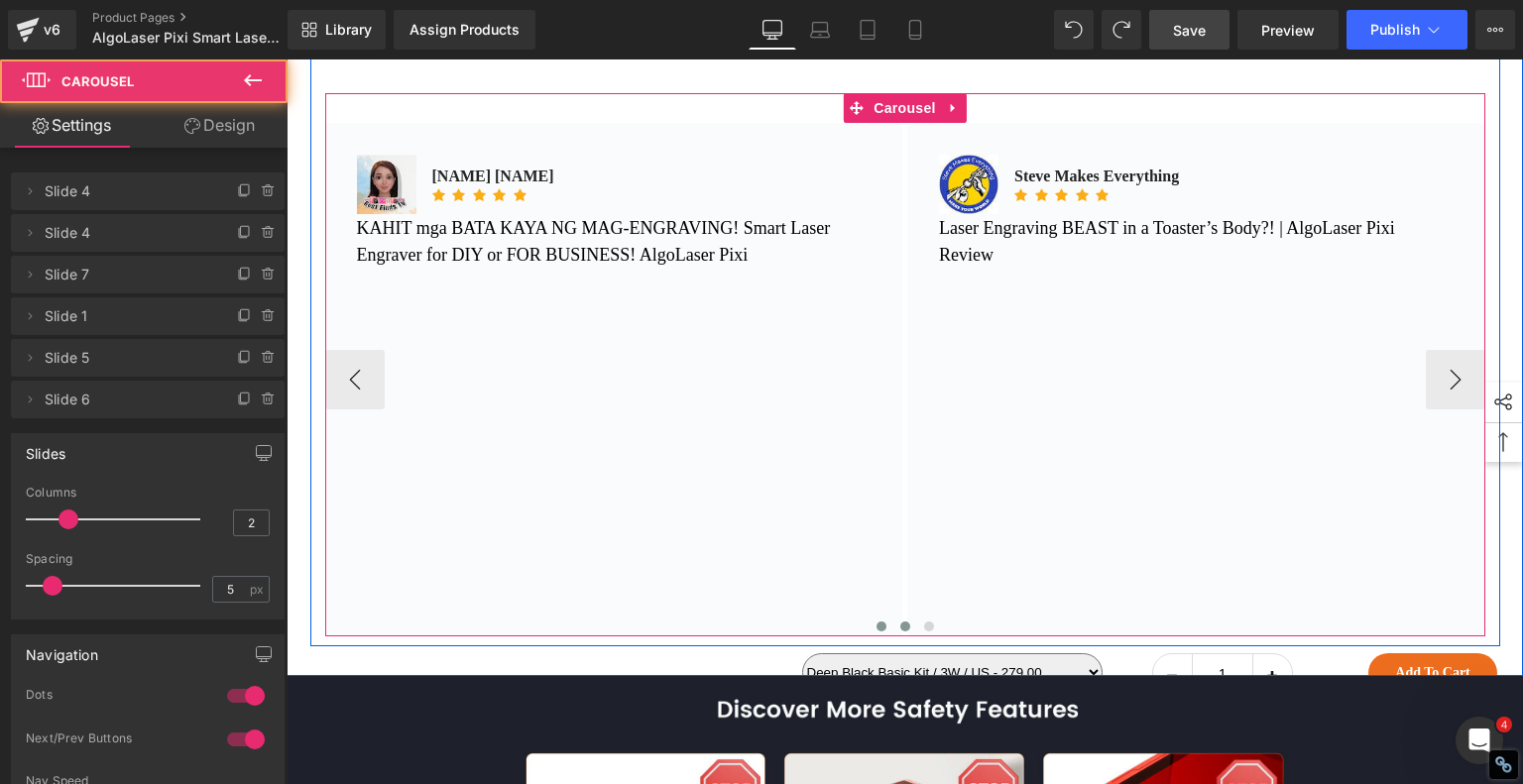 click at bounding box center (905, 626) 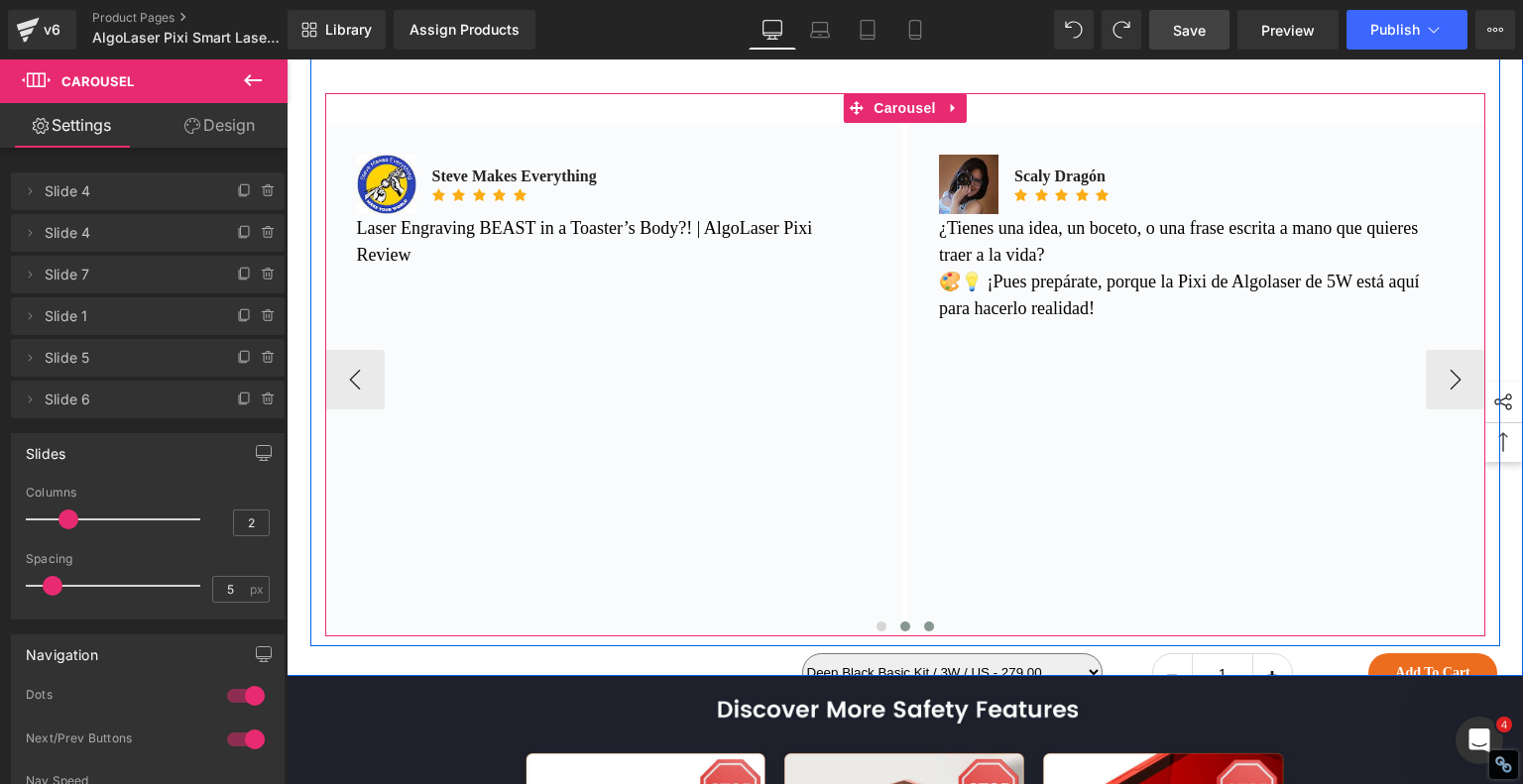 click at bounding box center [929, 626] 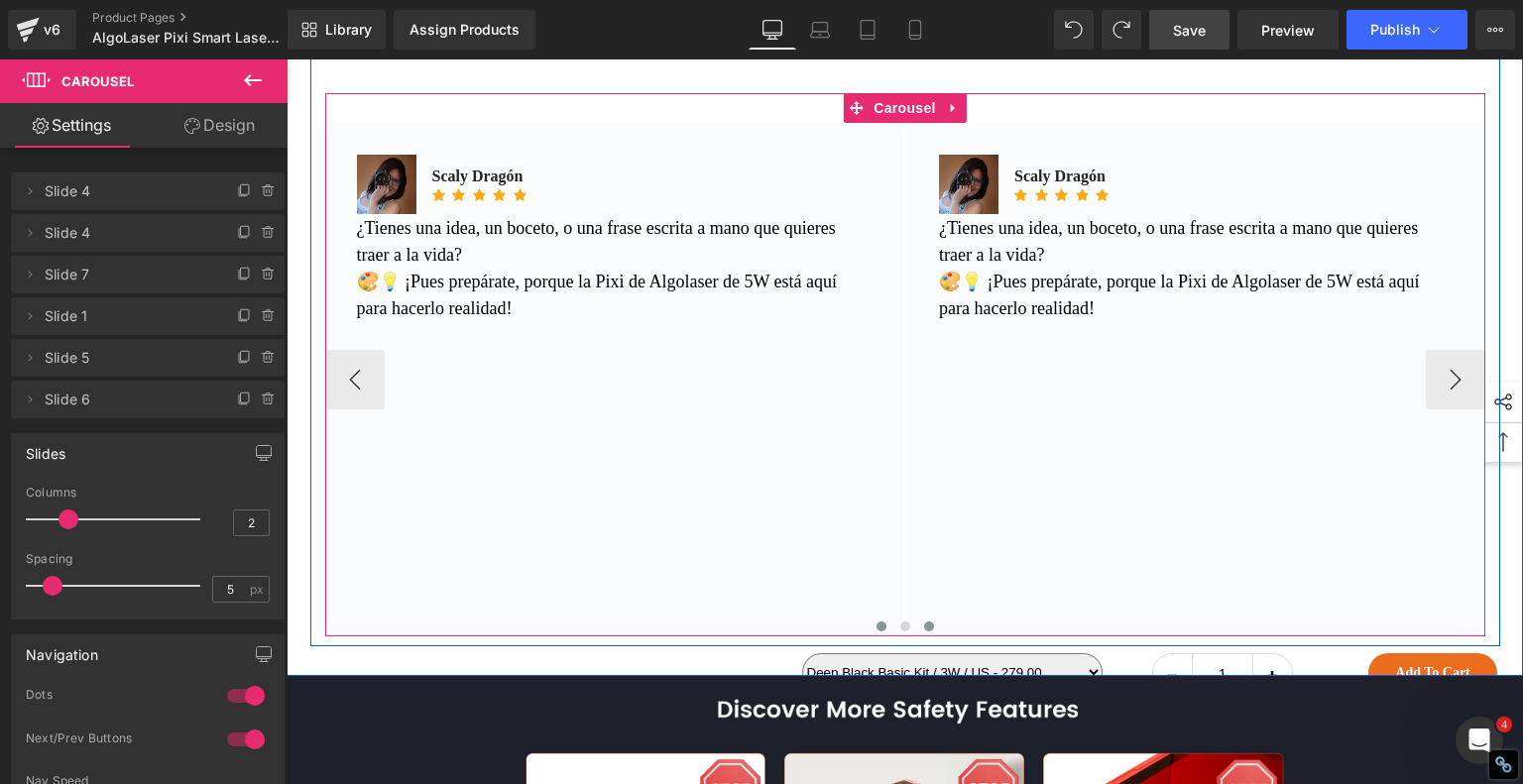 click at bounding box center (881, 626) 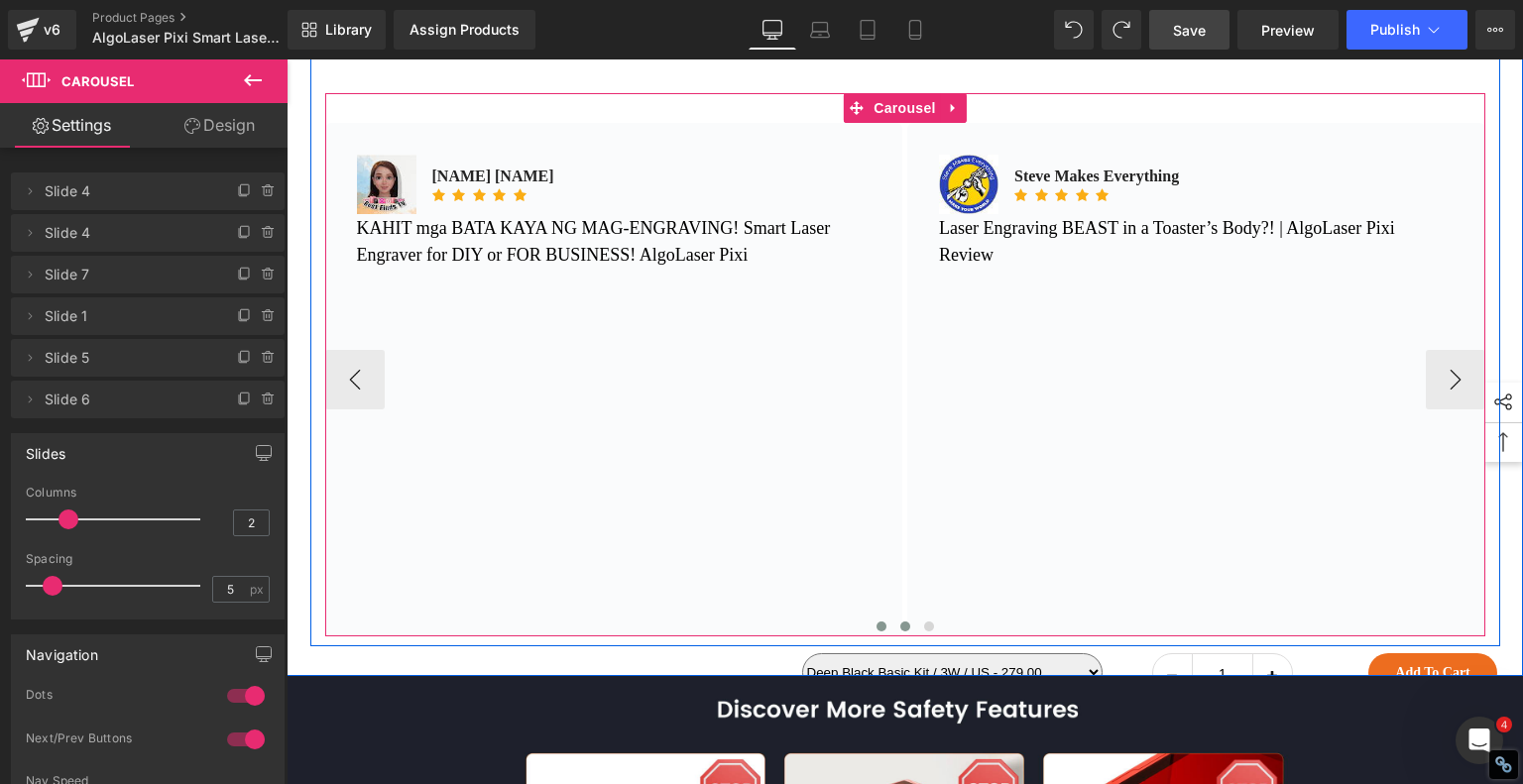 click at bounding box center (905, 626) 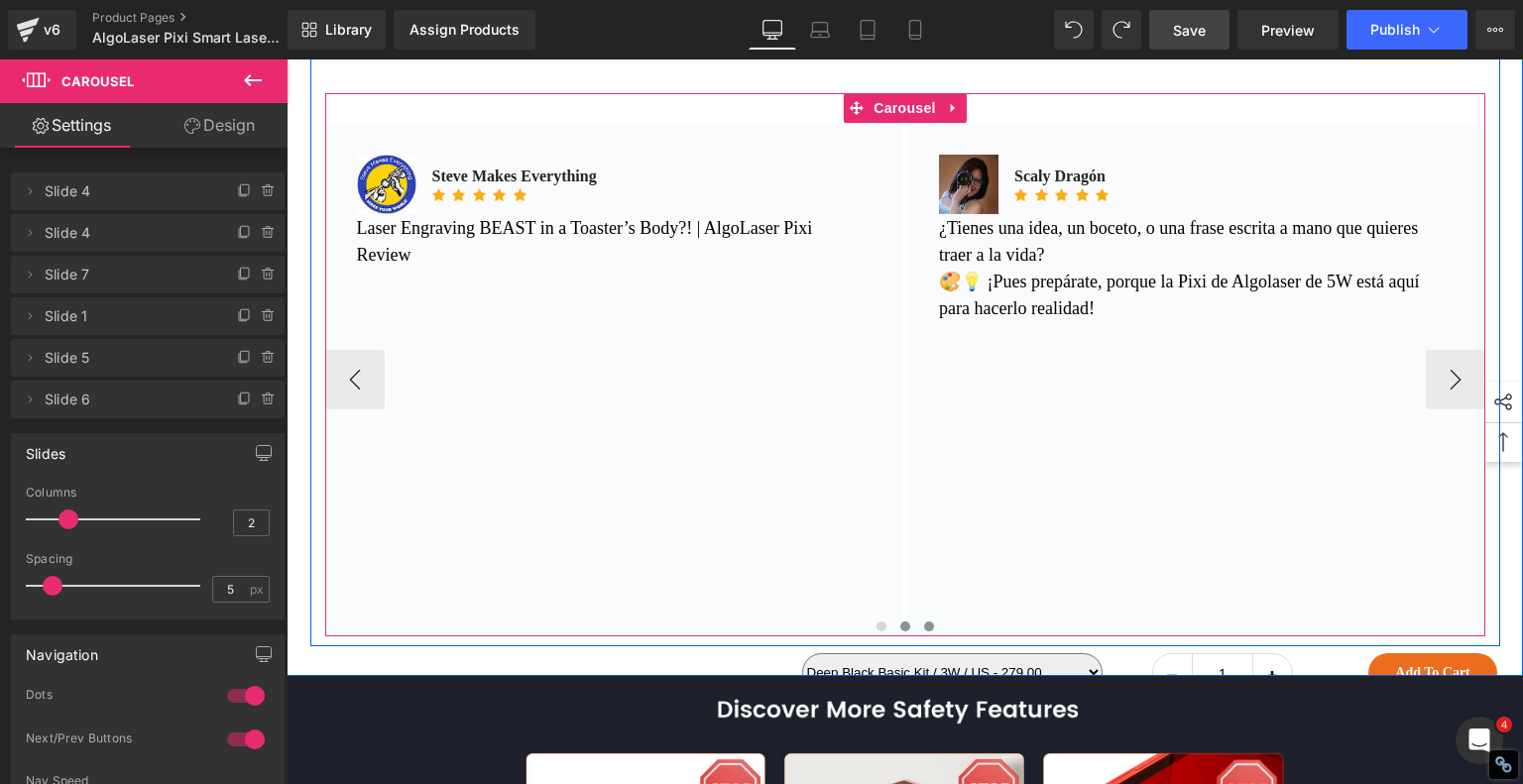 click at bounding box center [929, 626] 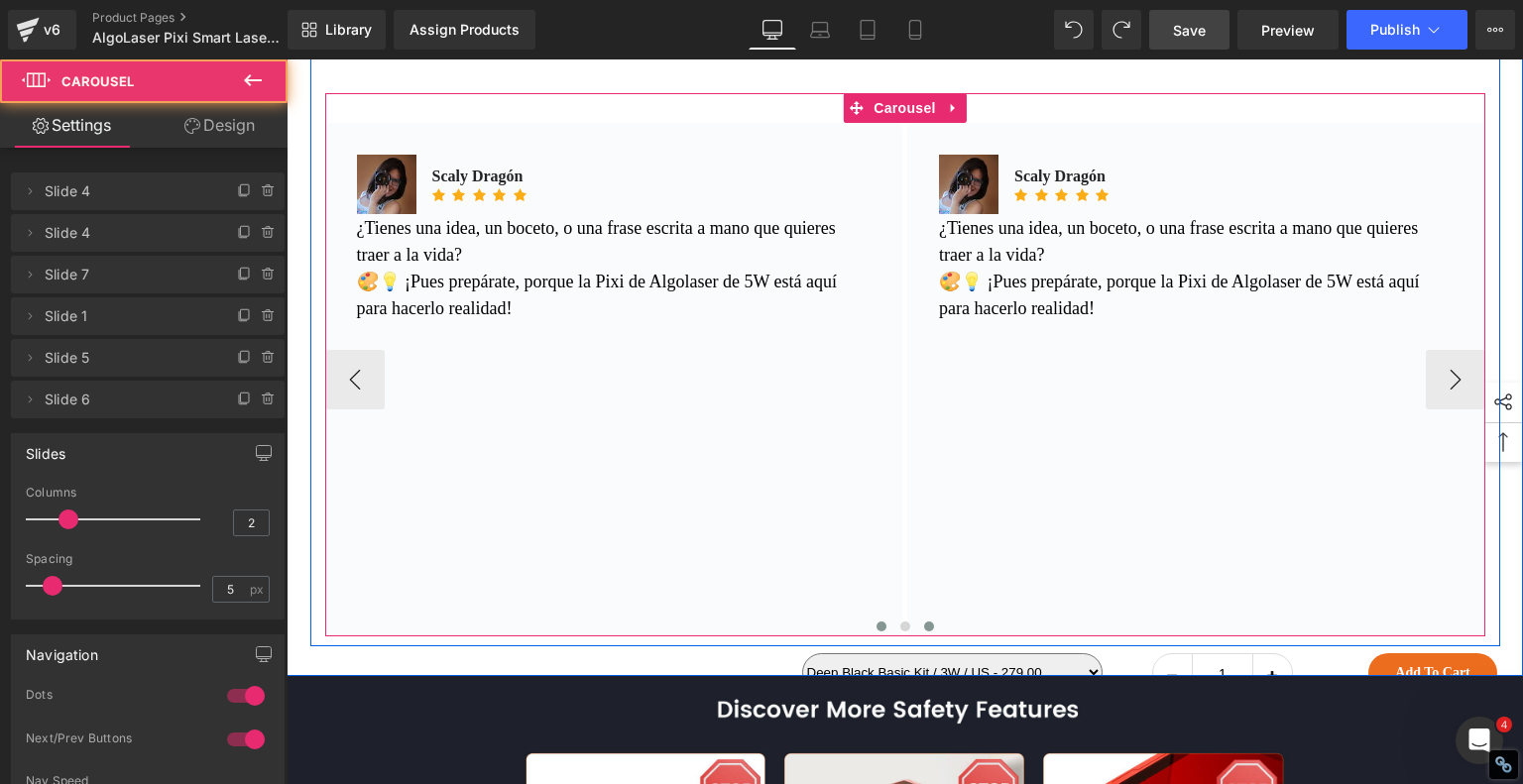 click at bounding box center (881, 626) 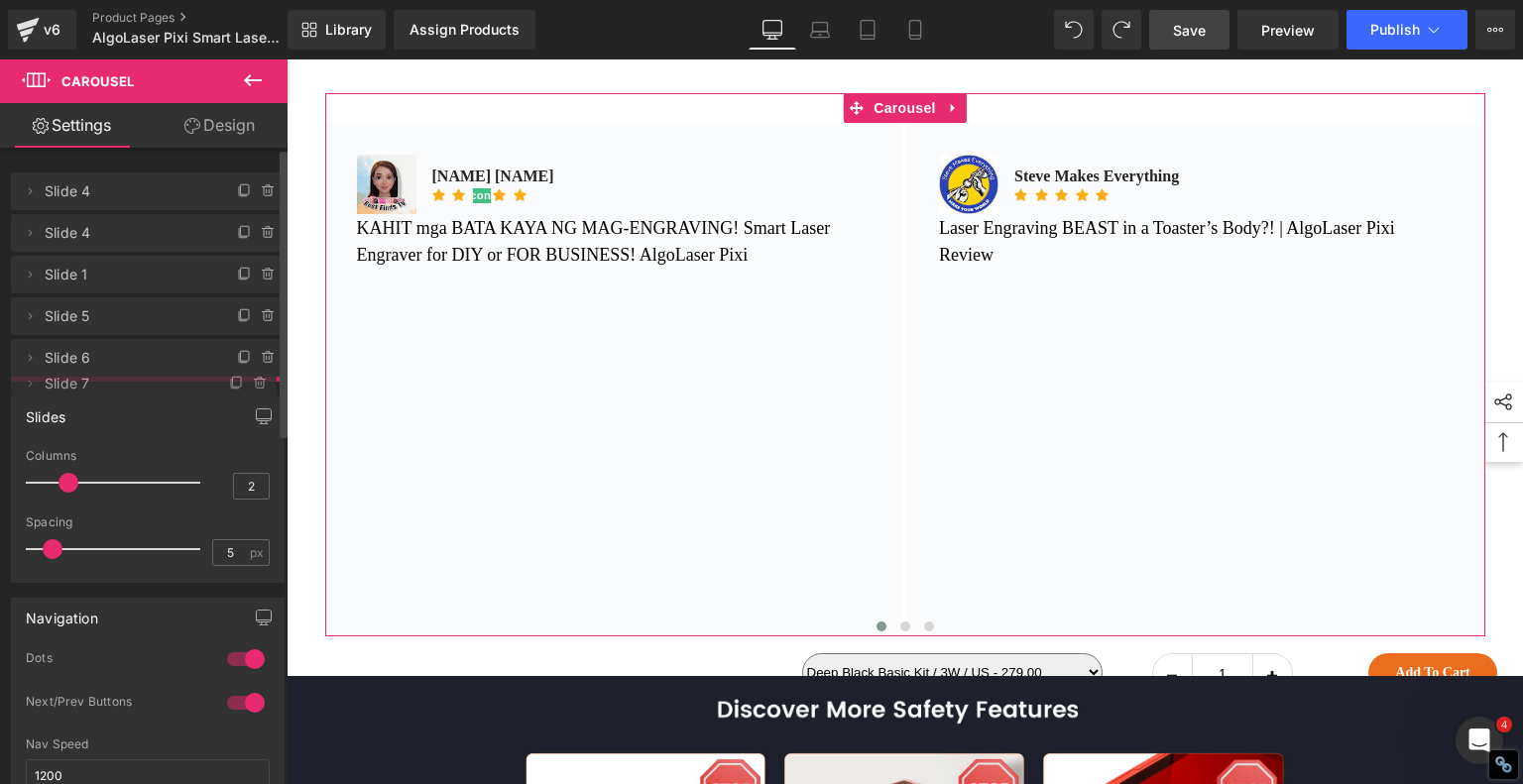 drag, startPoint x: 71, startPoint y: 273, endPoint x: 107, endPoint y: 388, distance: 120.50311 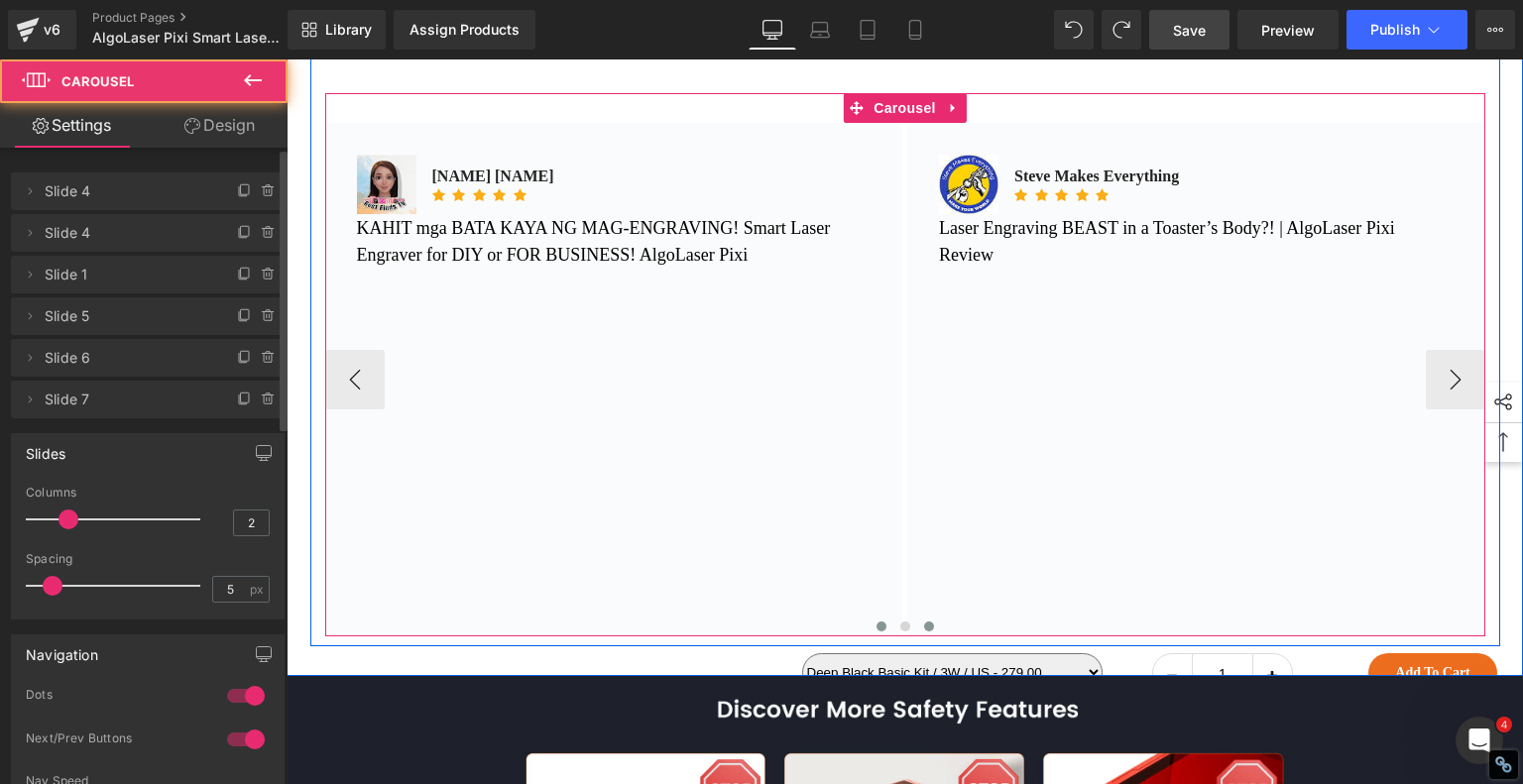 click at bounding box center (929, 626) 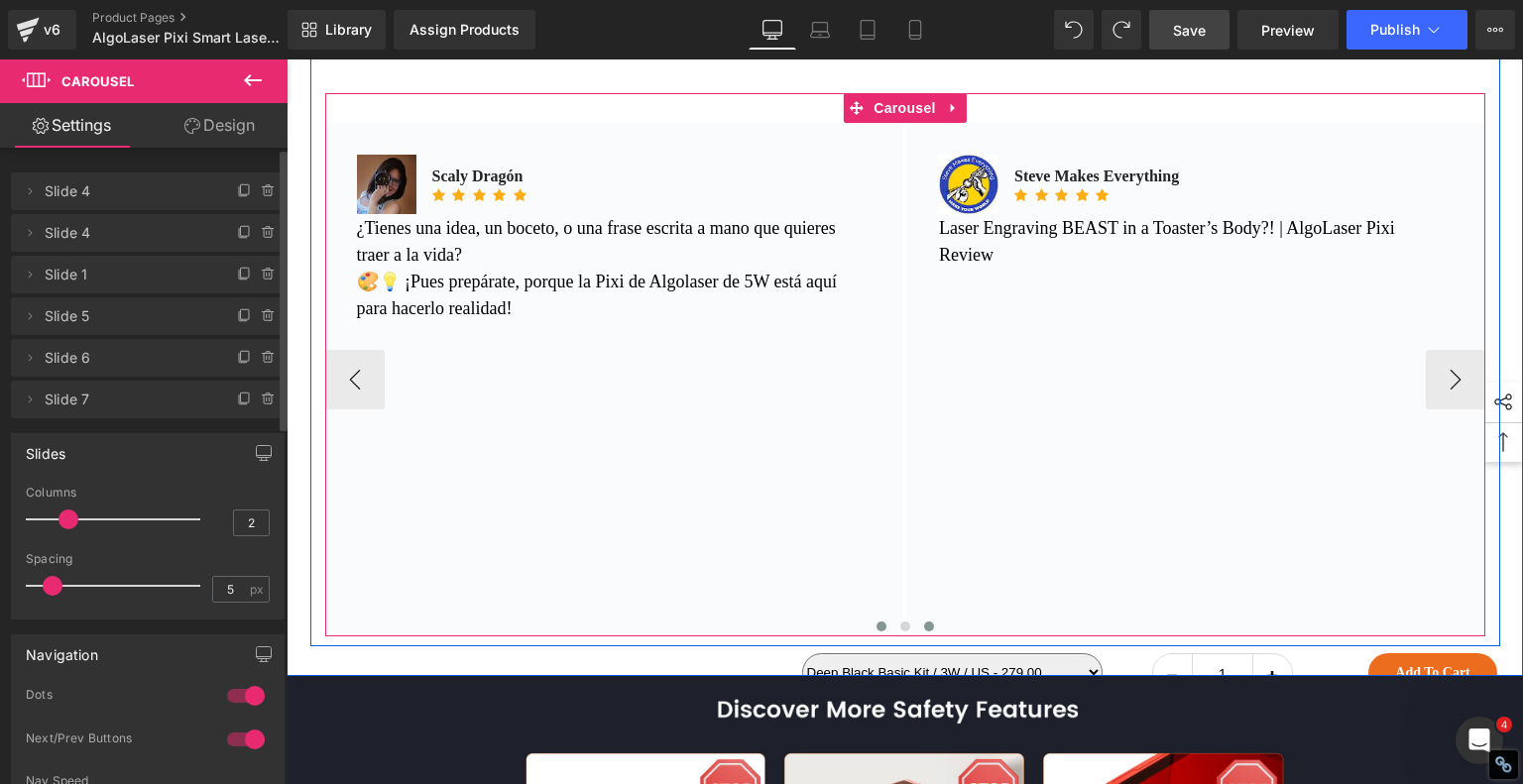 click at bounding box center (881, 626) 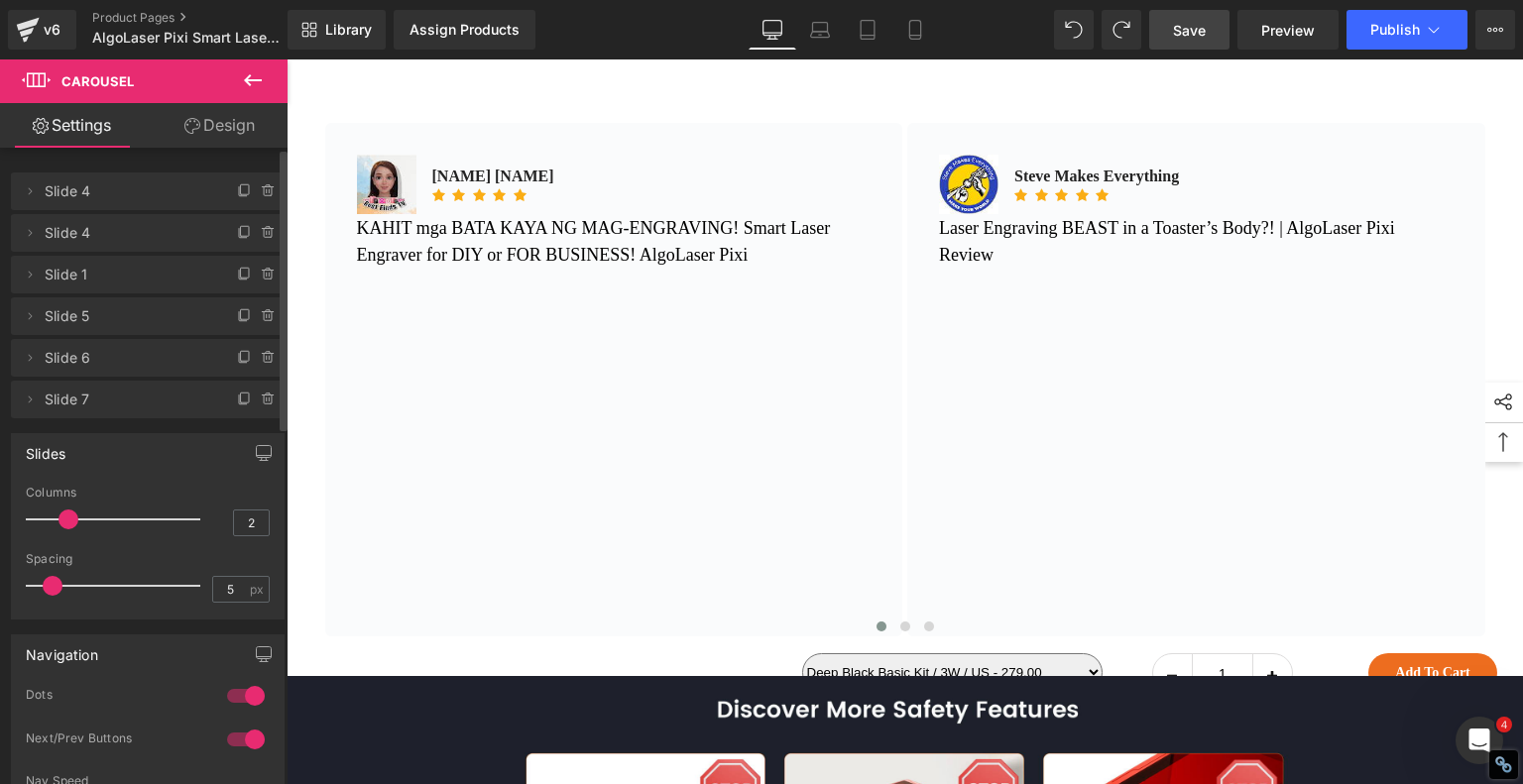 click on "Save" at bounding box center (1189, 30) 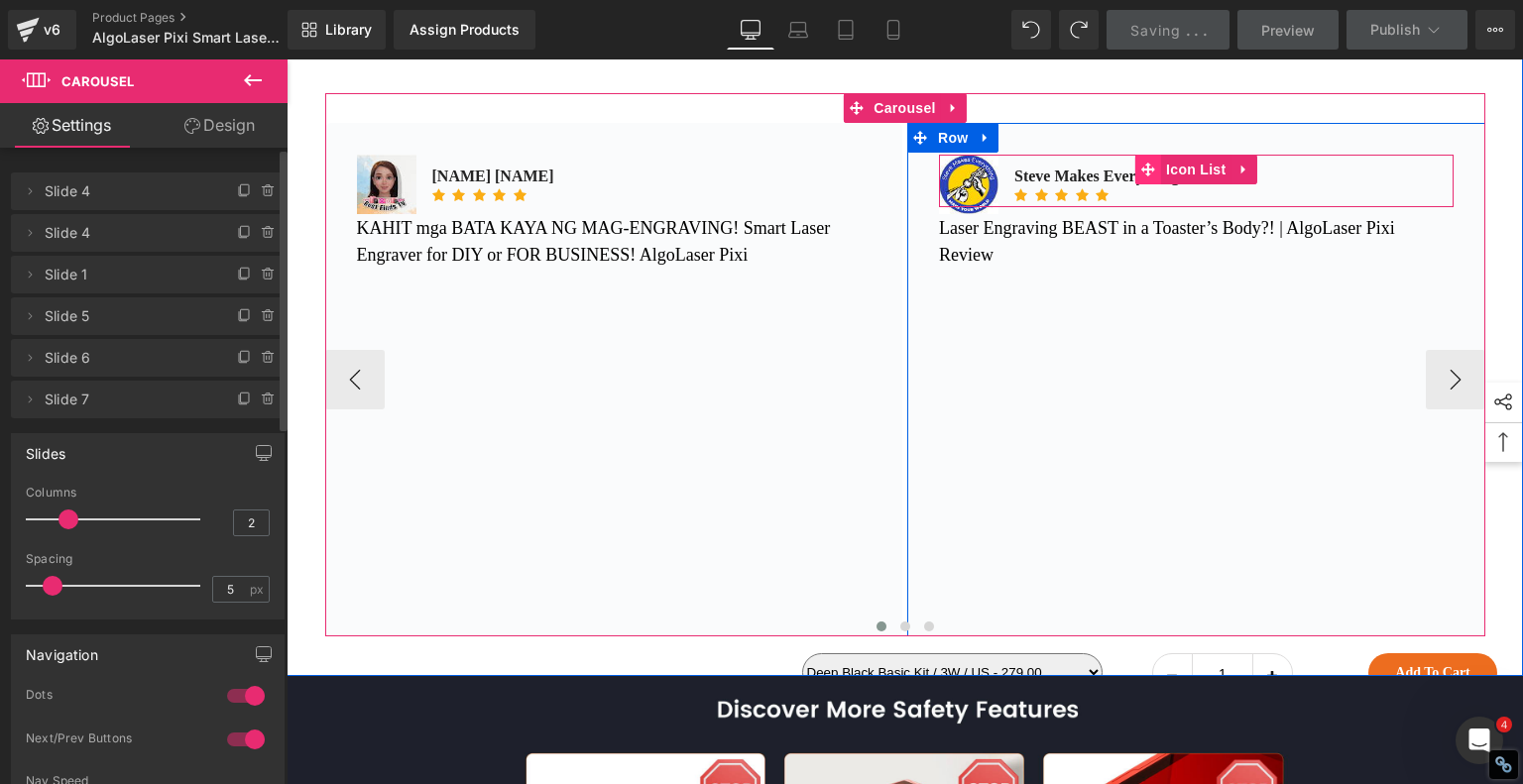 click 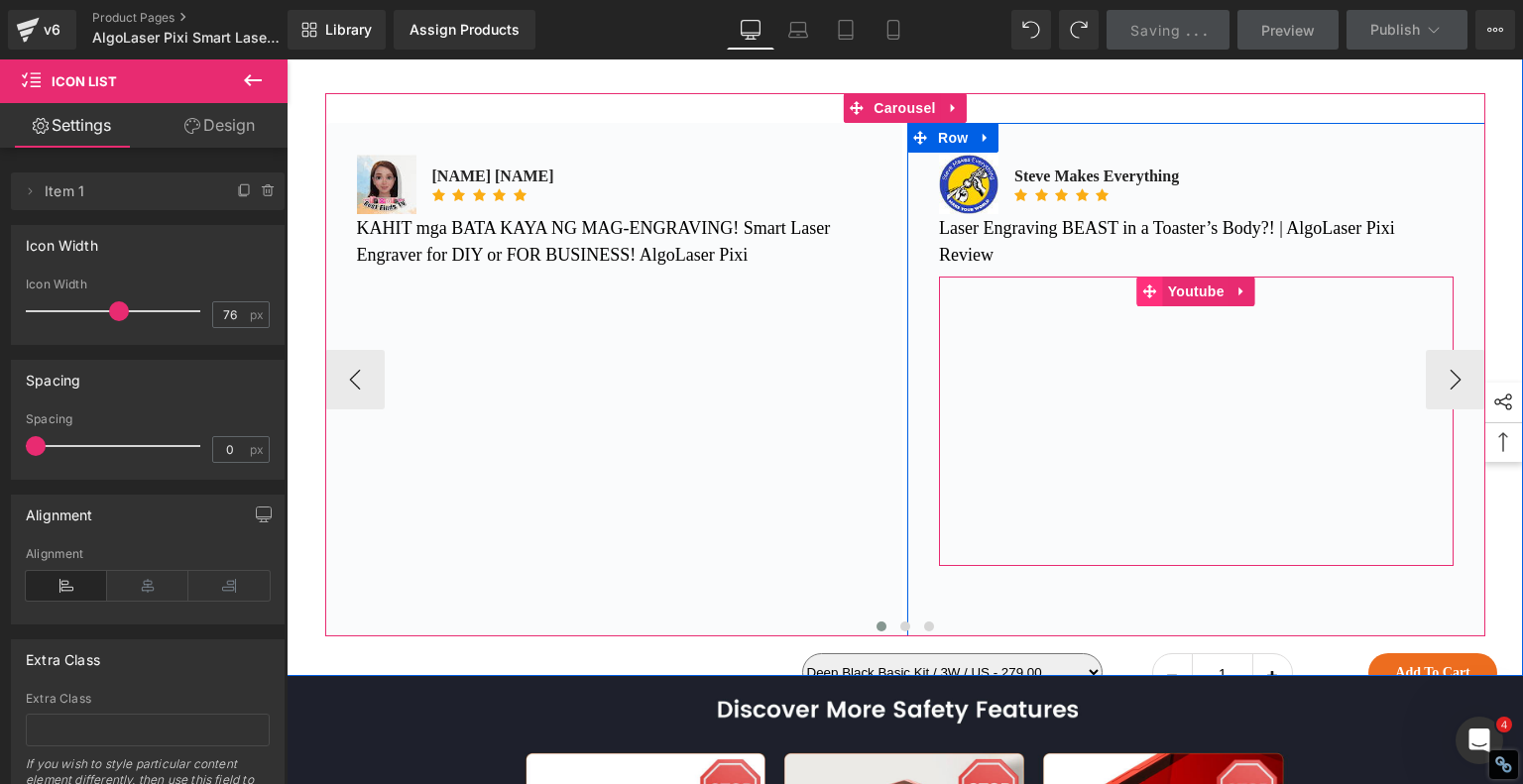 click 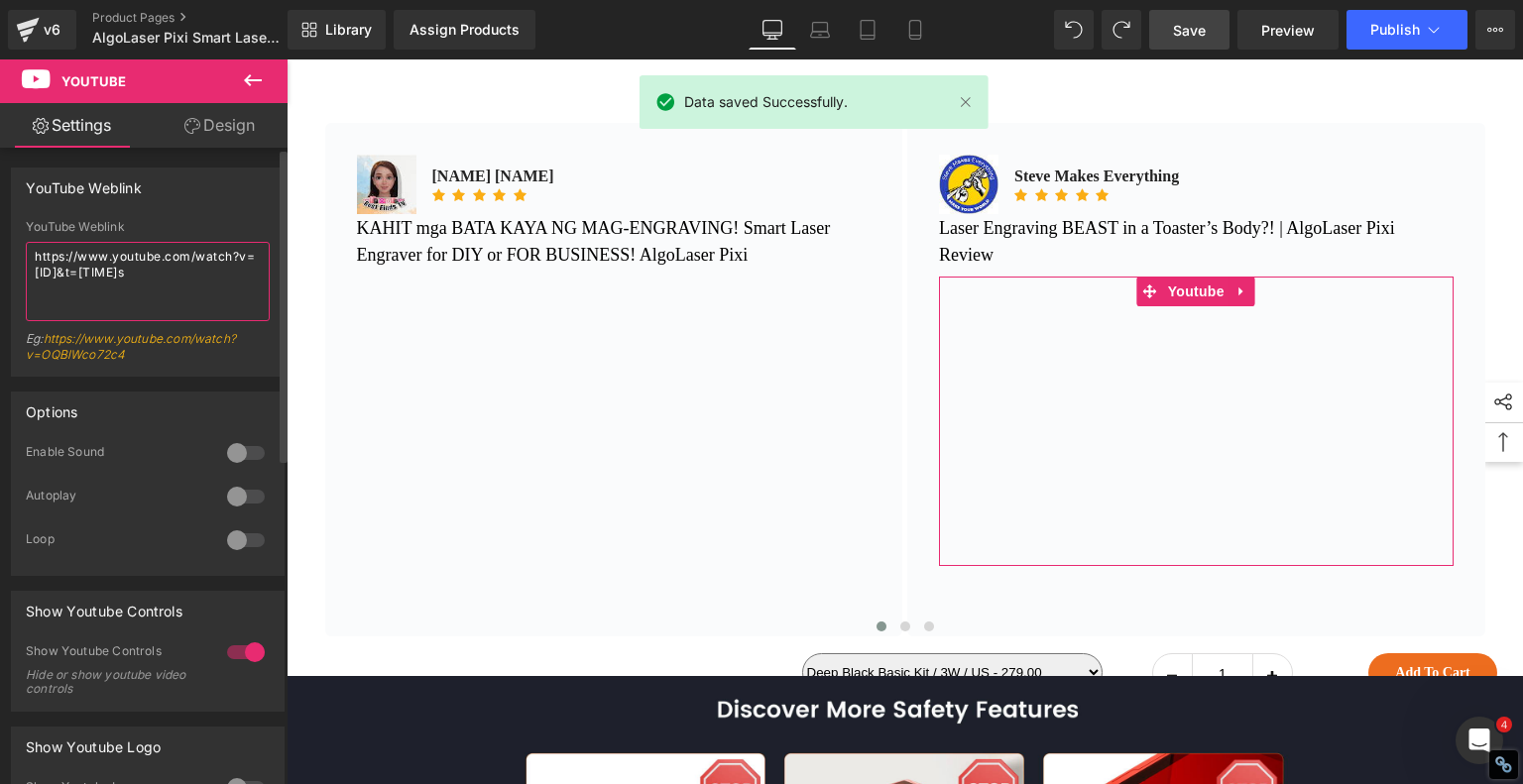 click on "https://www.youtube.com/watch?v=fIYoCwp5lF4&t=5s" at bounding box center (148, 281) 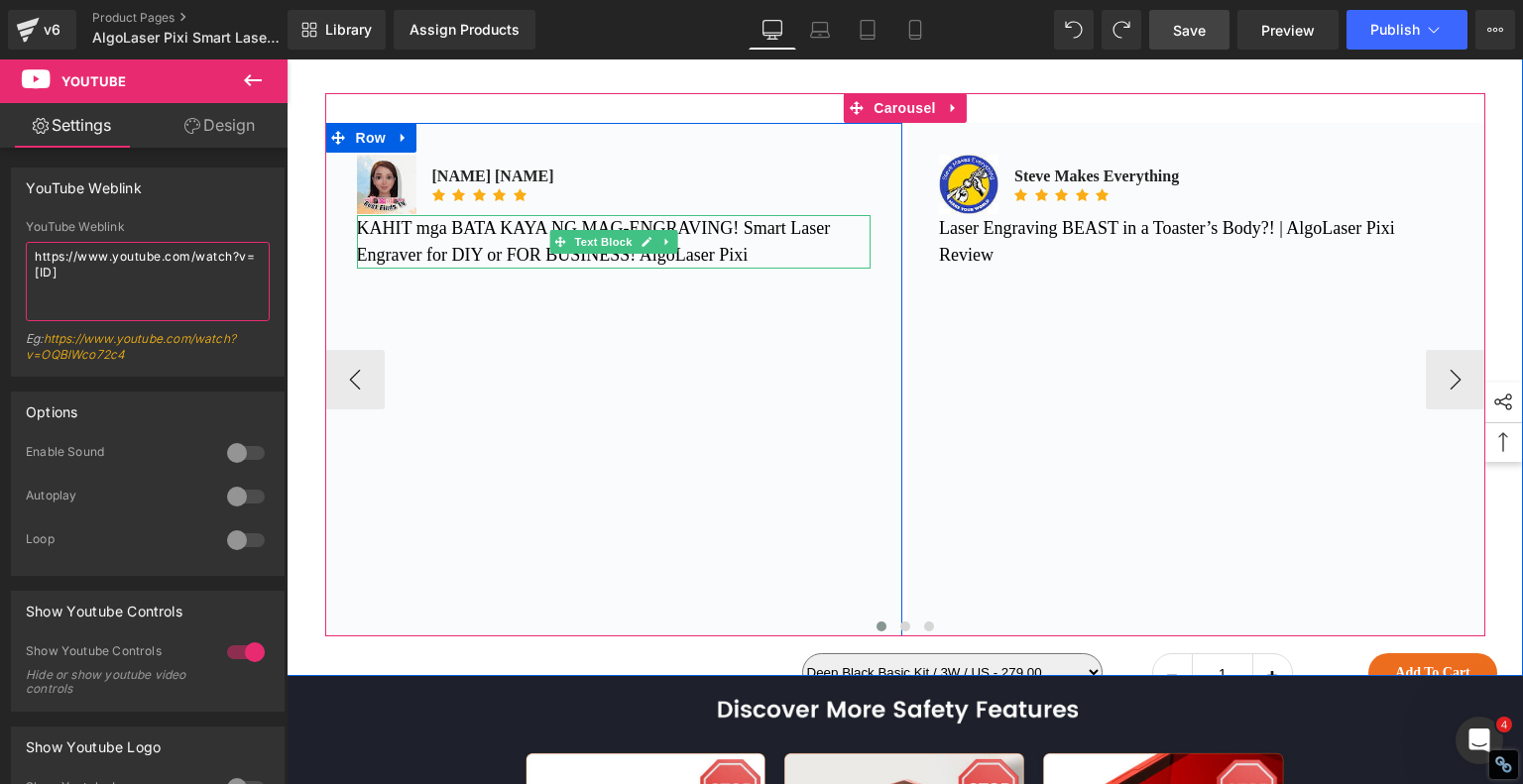 type on "https://www.youtube.com/watch?v=hw4WNn-E388" 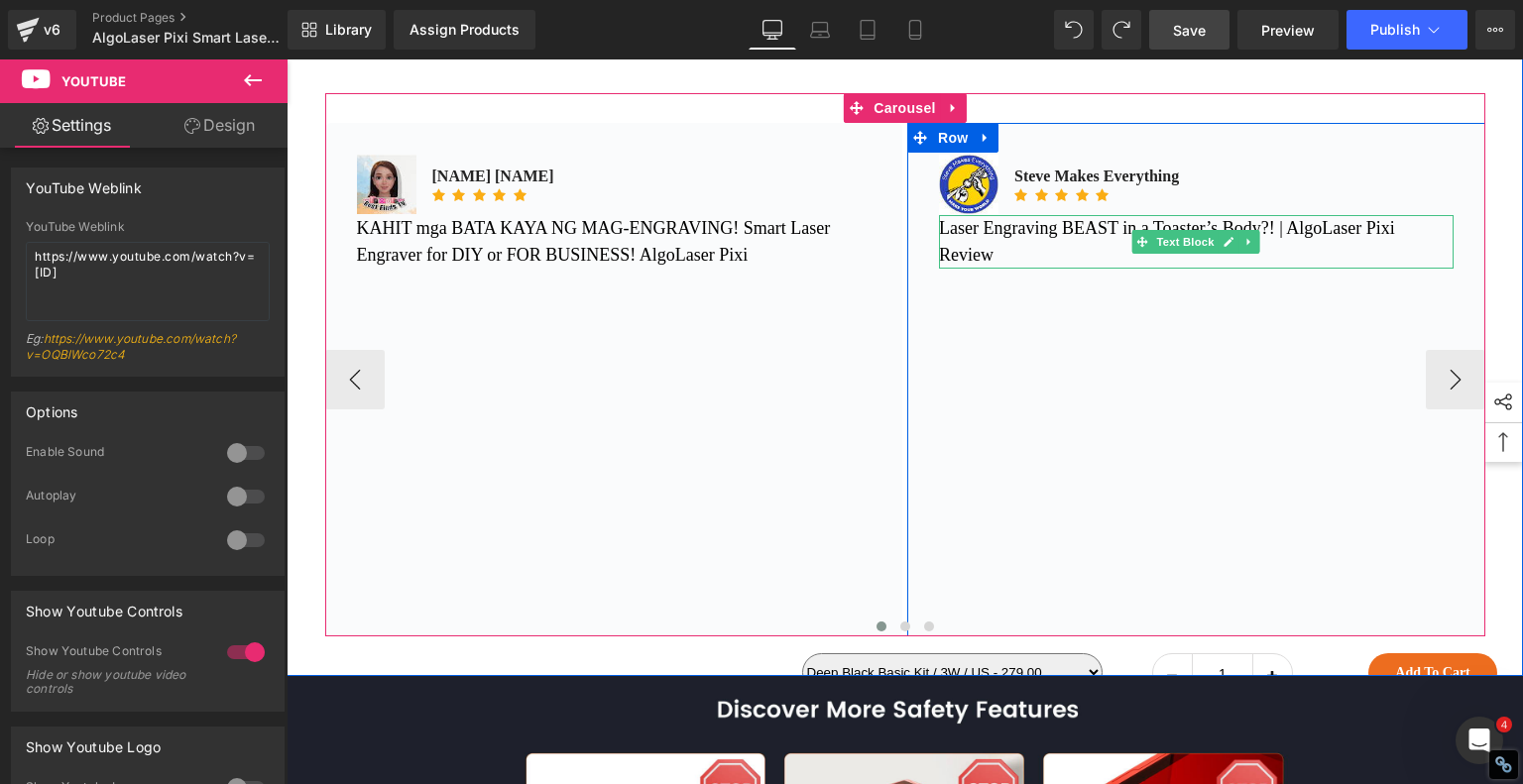 click on "Laser Engraving BEAST in a Toaster’s Body?! | AlgoLaser Pixi Review" at bounding box center (1167, 241) 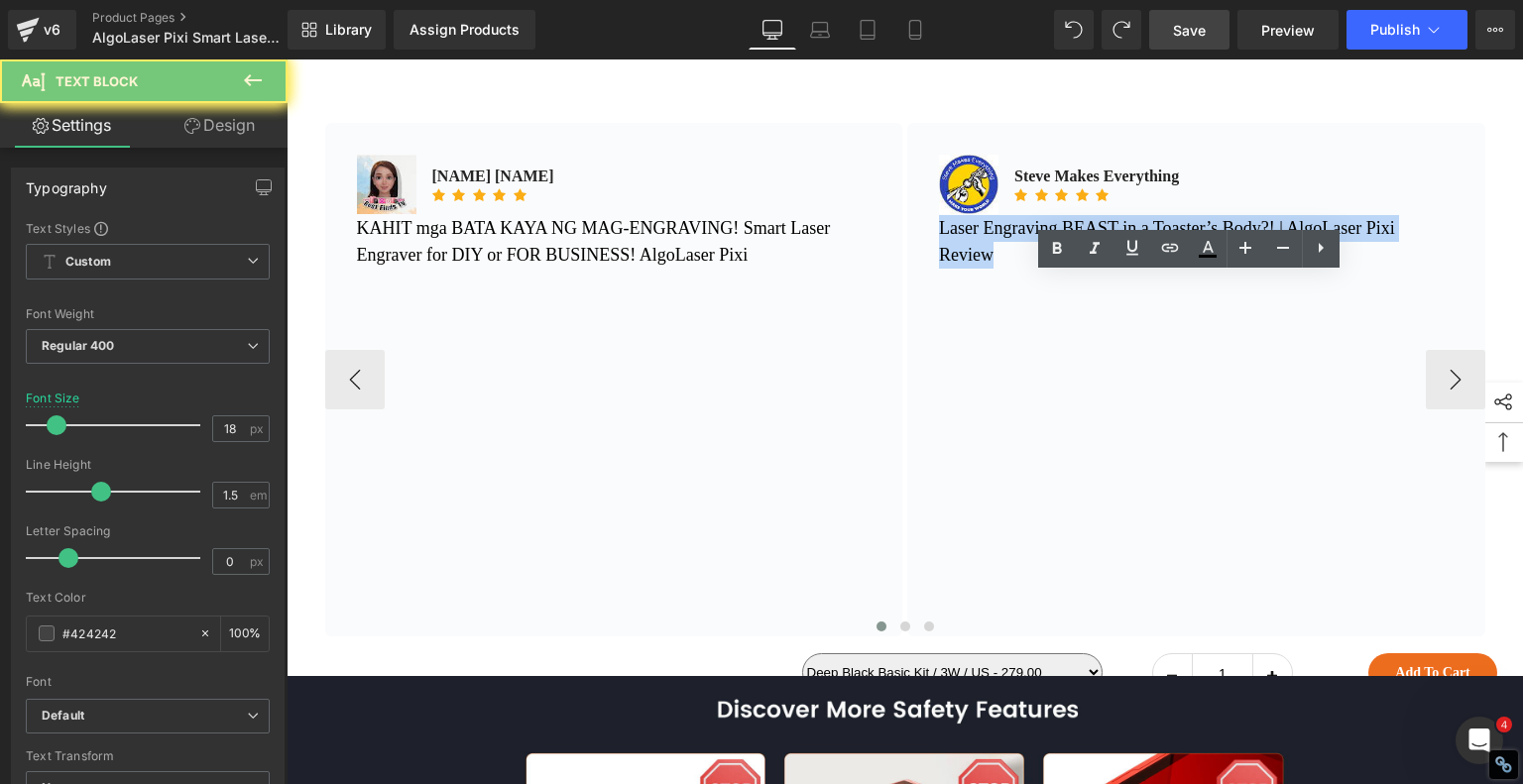 click on "Laser Engraving BEAST in a Toaster’s Body?! | AlgoLaser Pixi Review" at bounding box center (1167, 241) 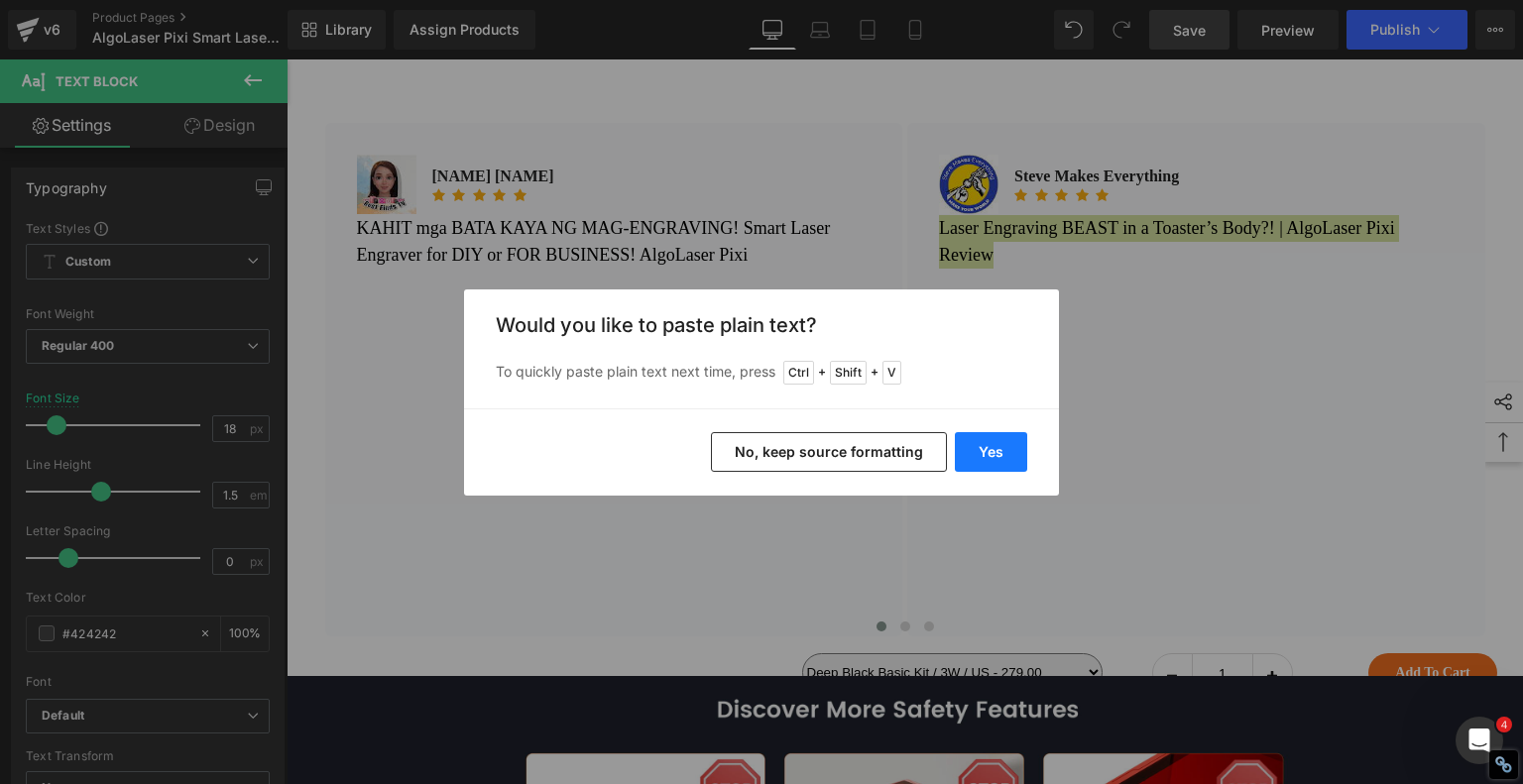 click on "Yes" at bounding box center [991, 452] 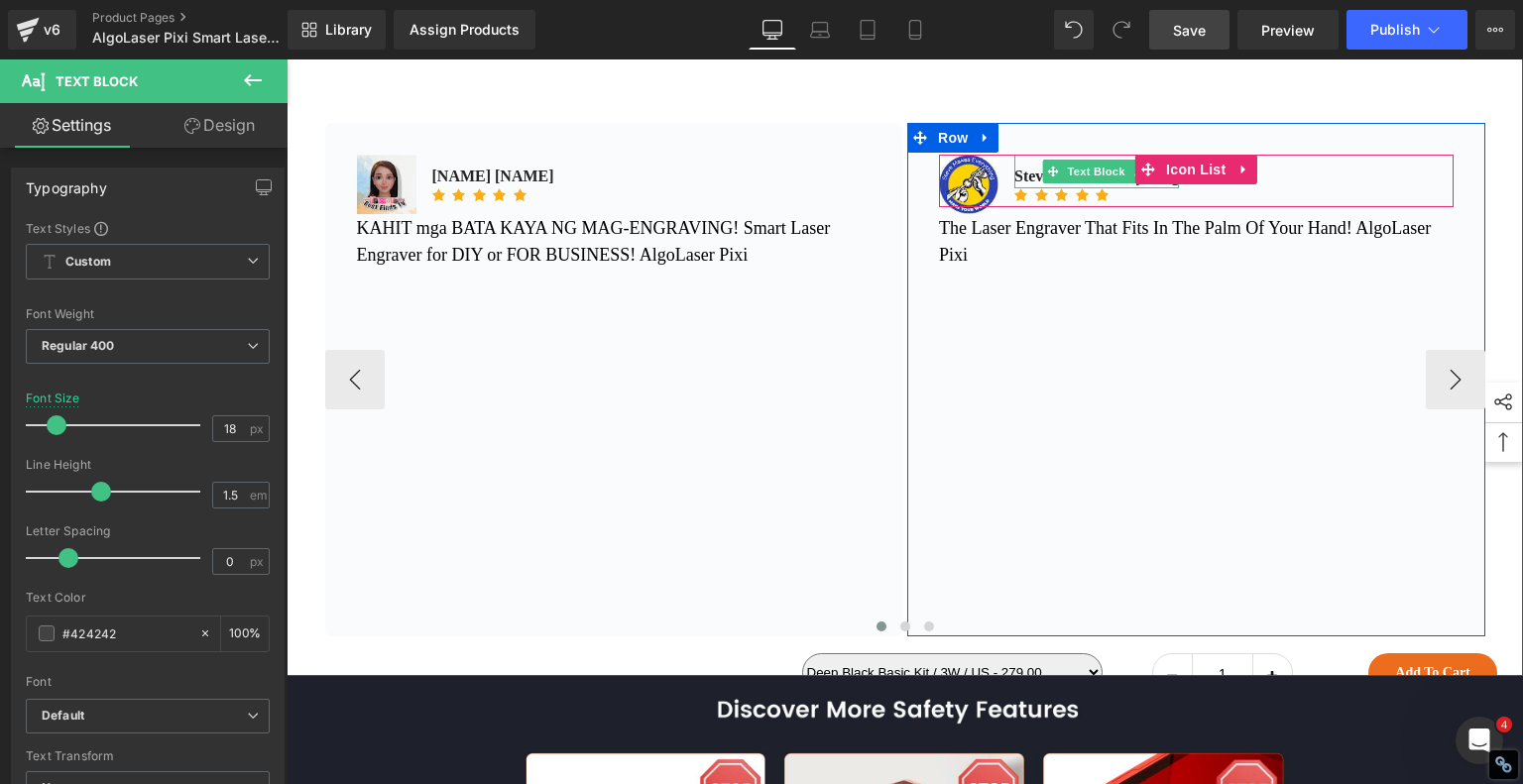 click on "Steve Makes Everything" at bounding box center [1097, 176] 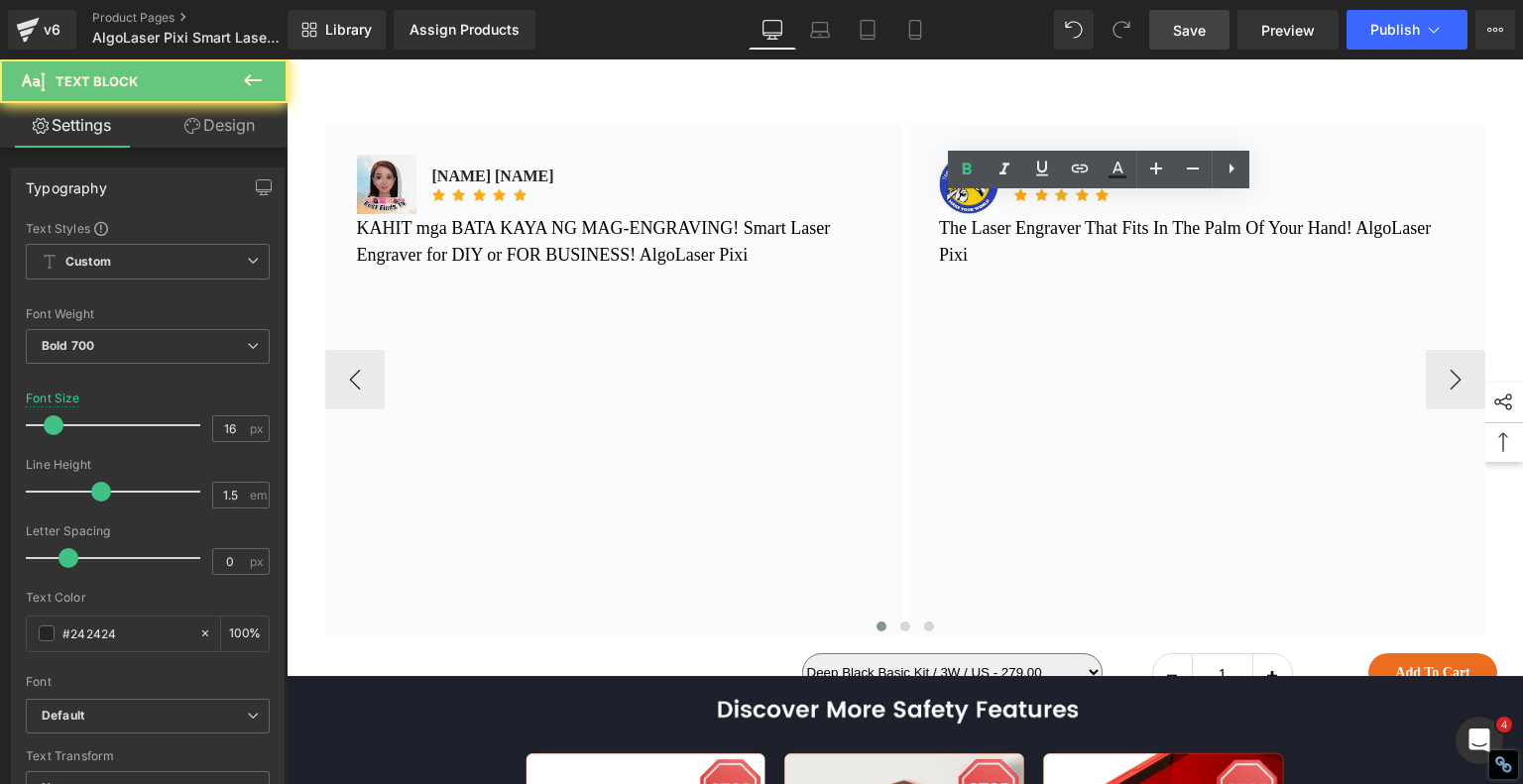 click on "Steve Makes Everything" at bounding box center (1097, 176) 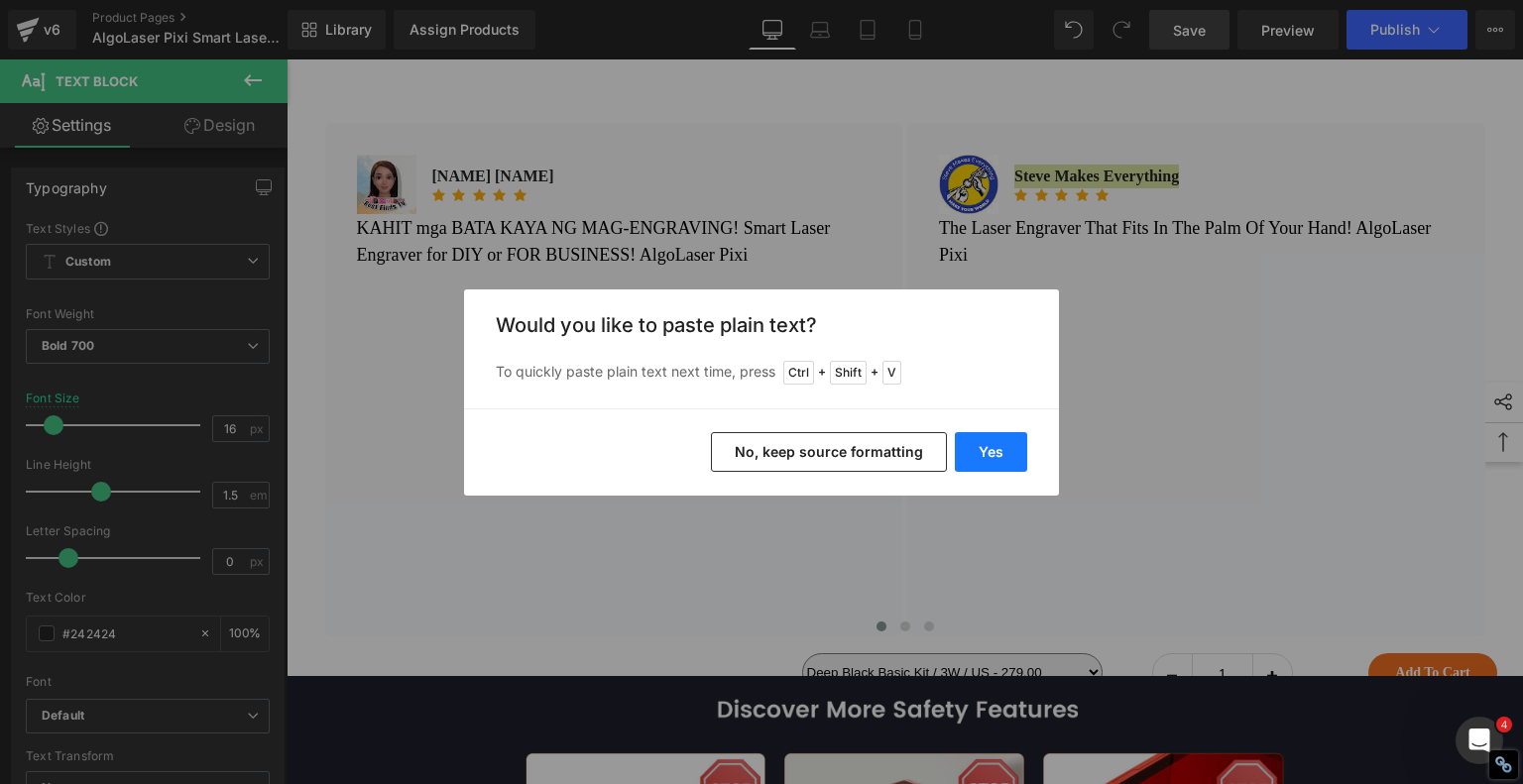 click on "Yes" at bounding box center (991, 452) 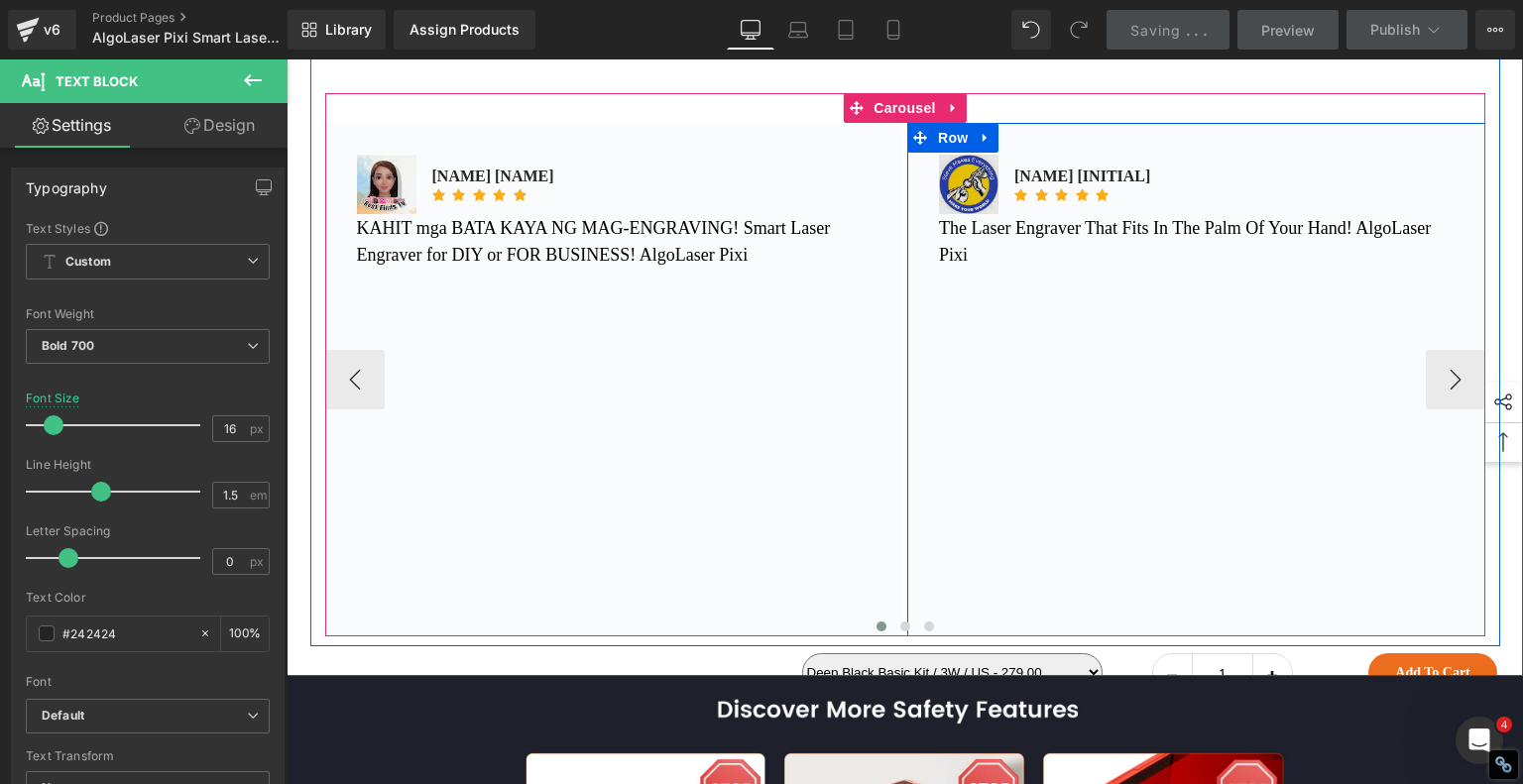 click on "Image" at bounding box center [977, 184] 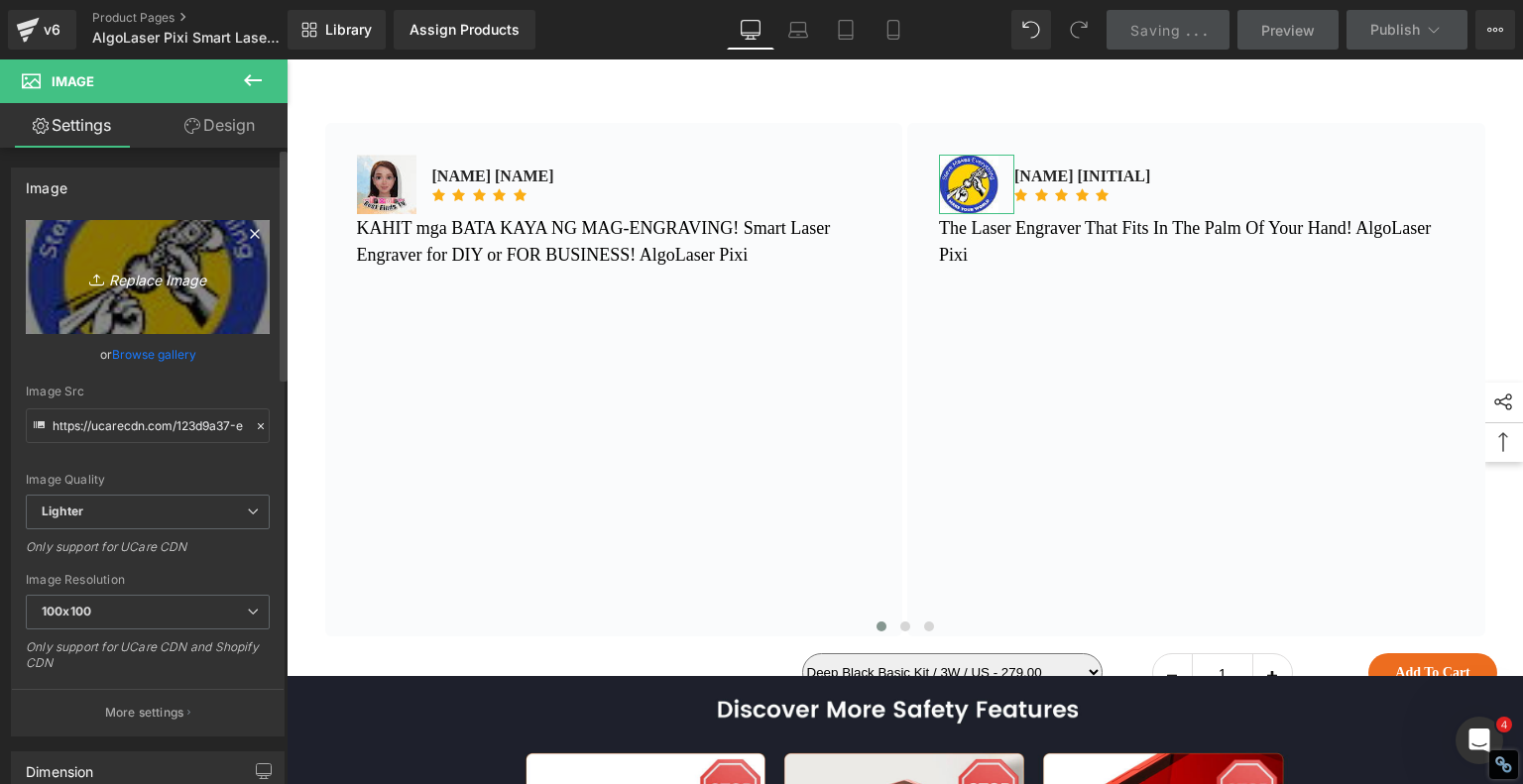 click on "Replace Image" at bounding box center (148, 277) 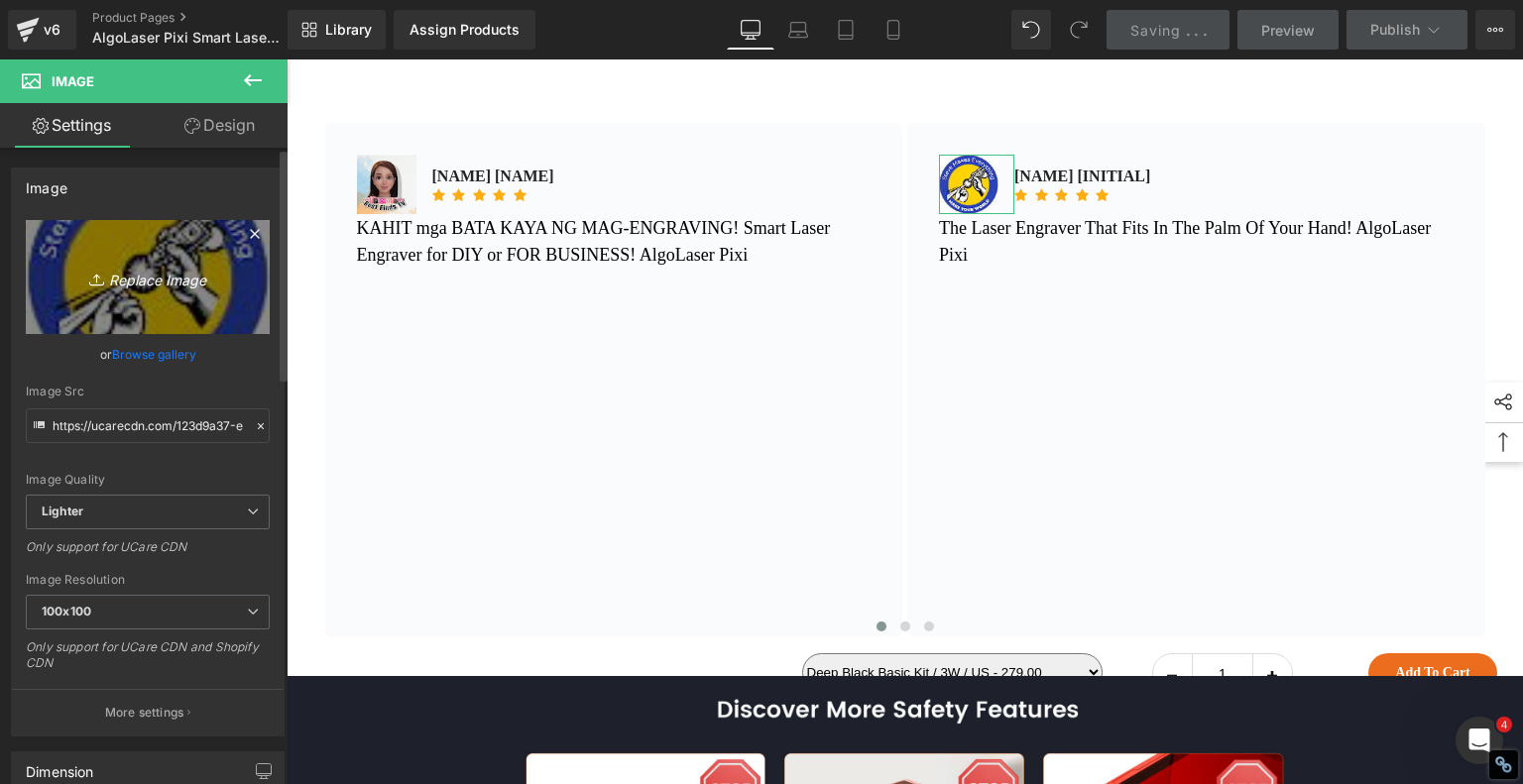 type on "C:\fakepath\MARC A.M 02.jpg" 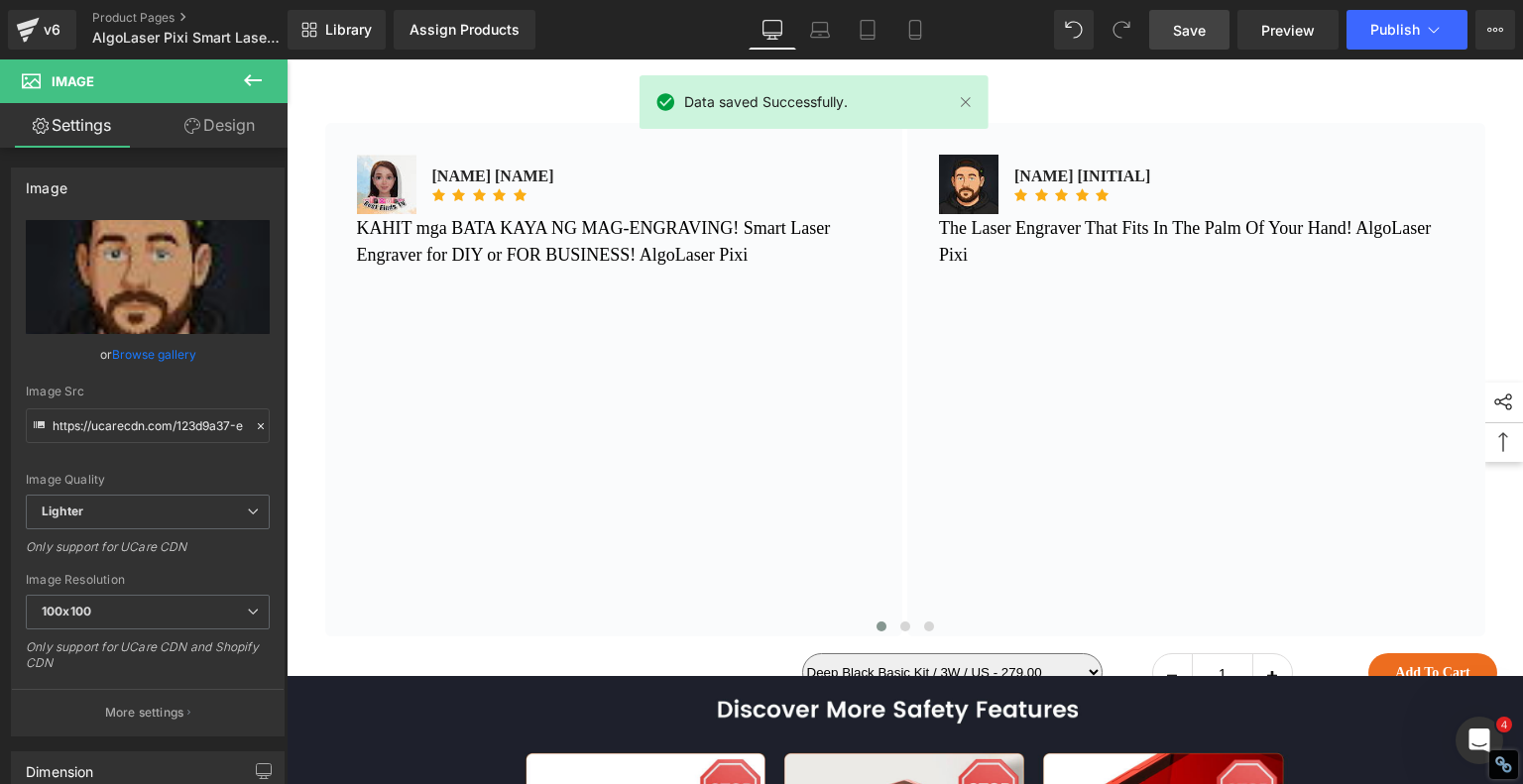 click on "Save" at bounding box center [1189, 30] 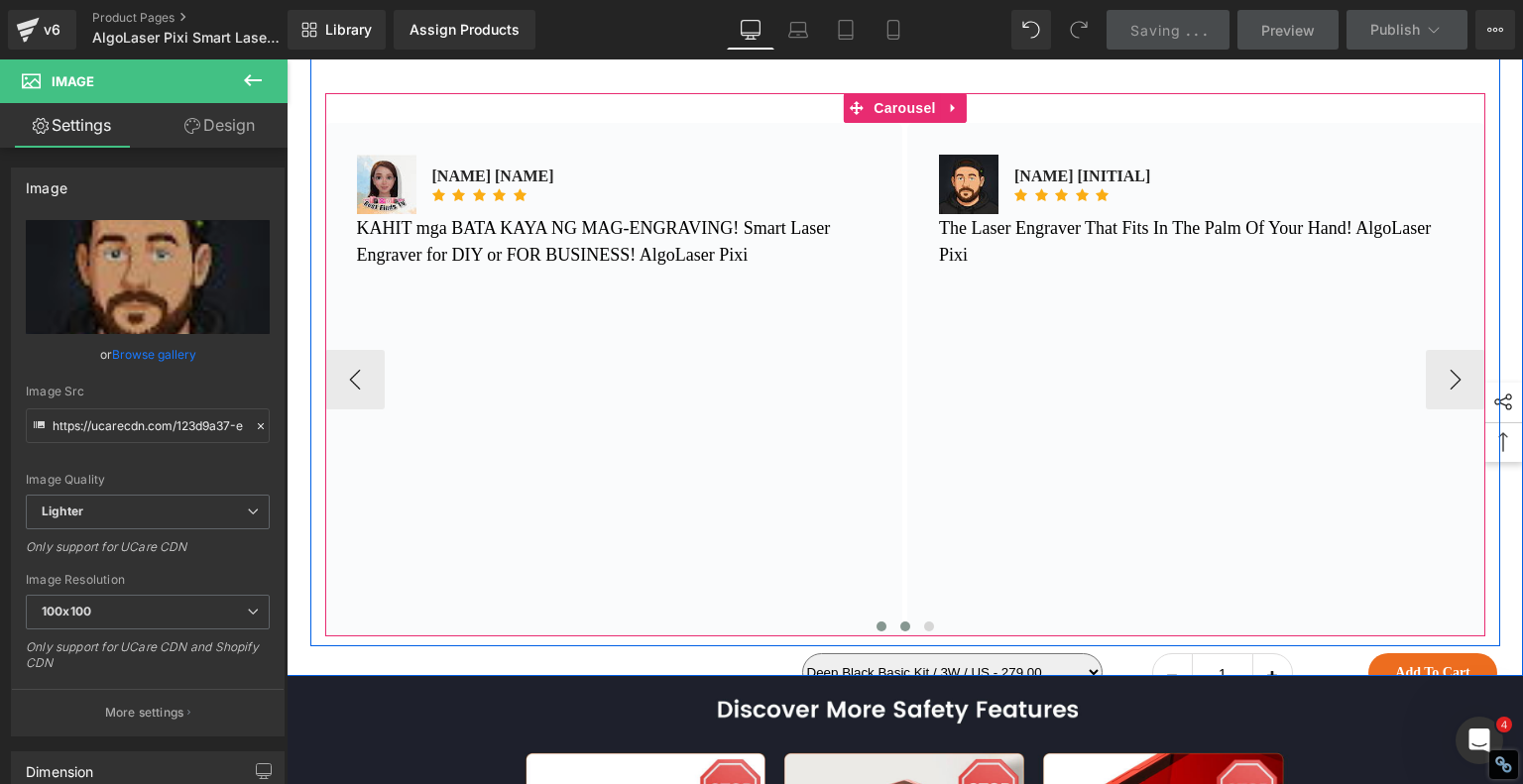 click at bounding box center [905, 626] 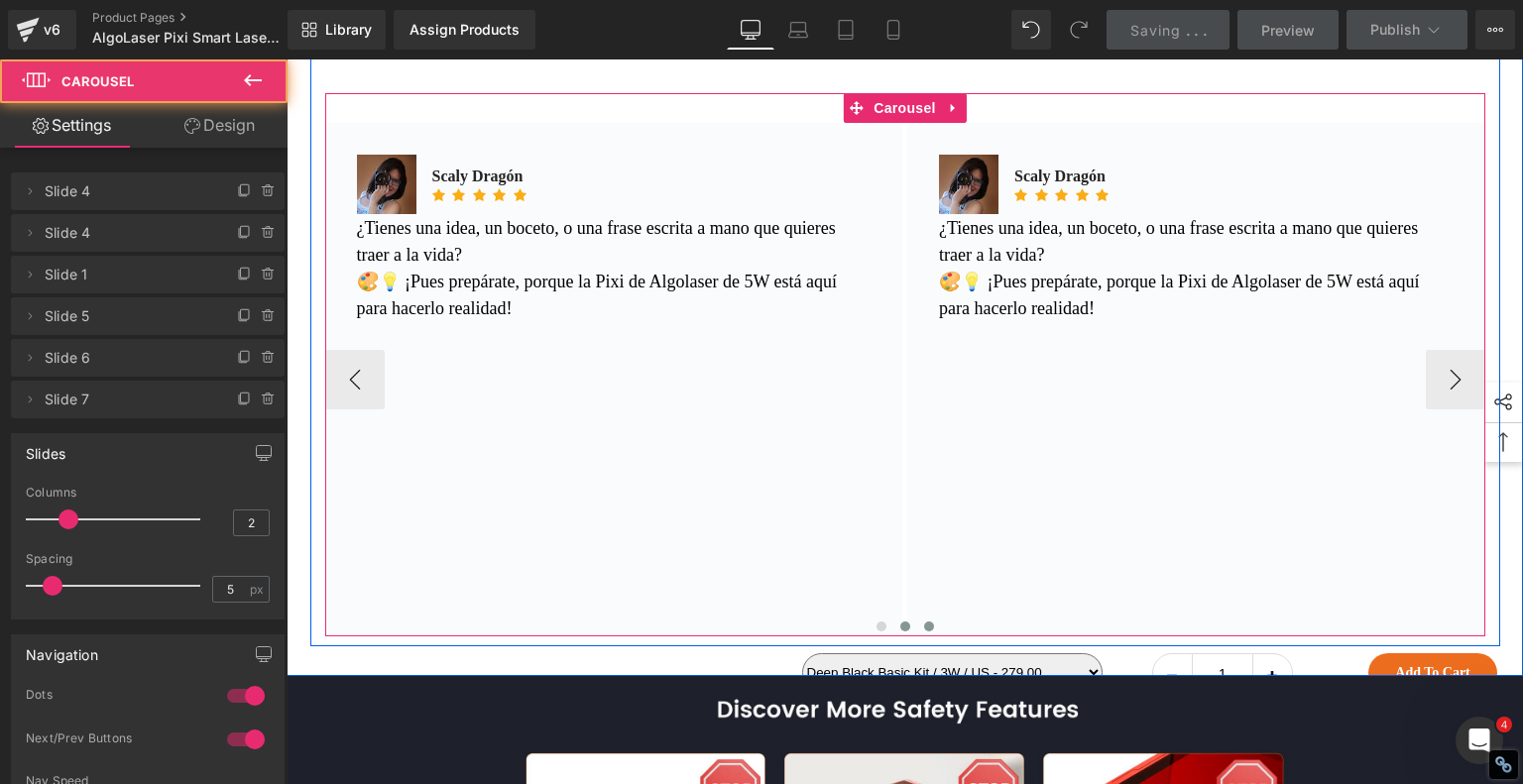 click at bounding box center (929, 626) 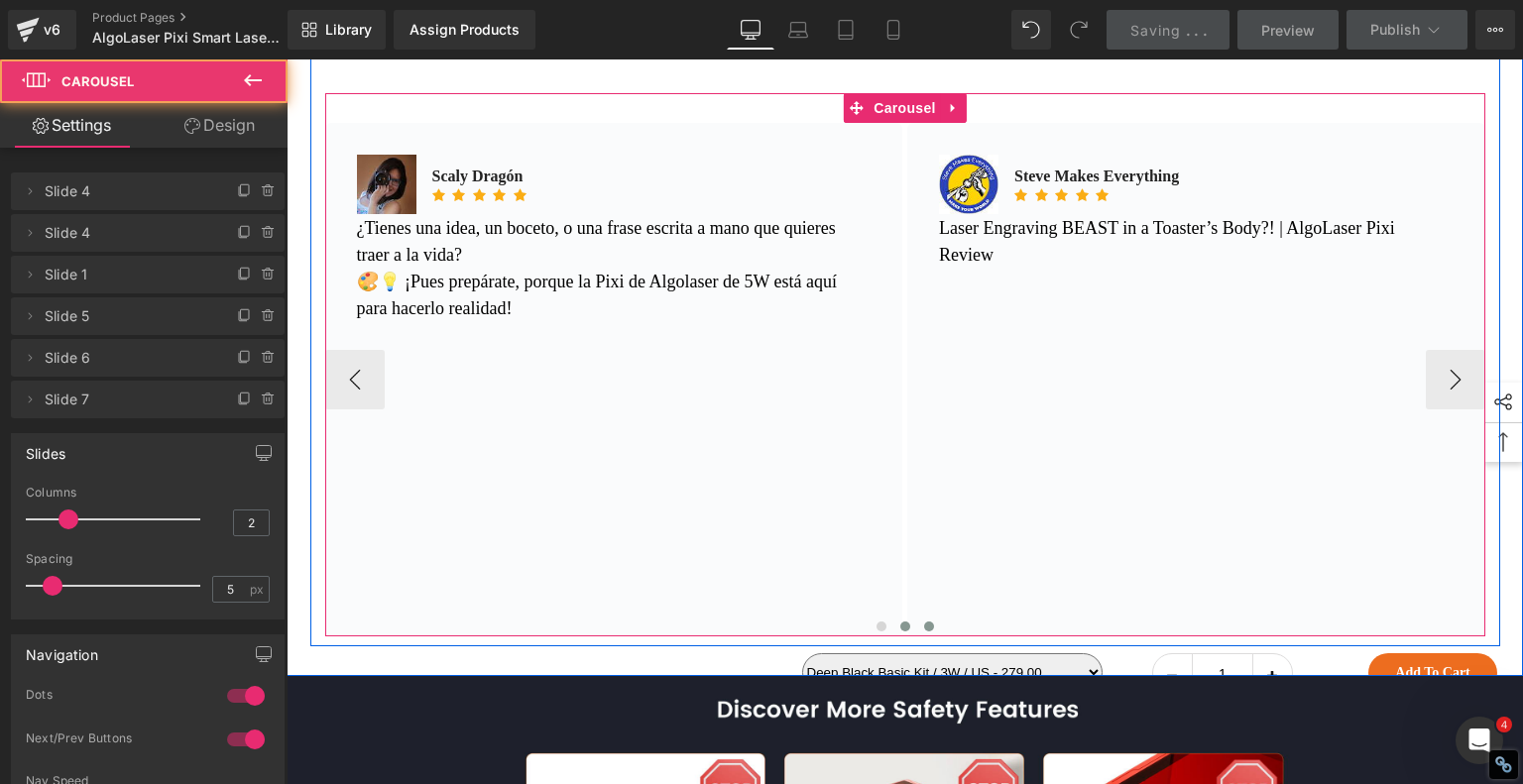click at bounding box center [905, 626] 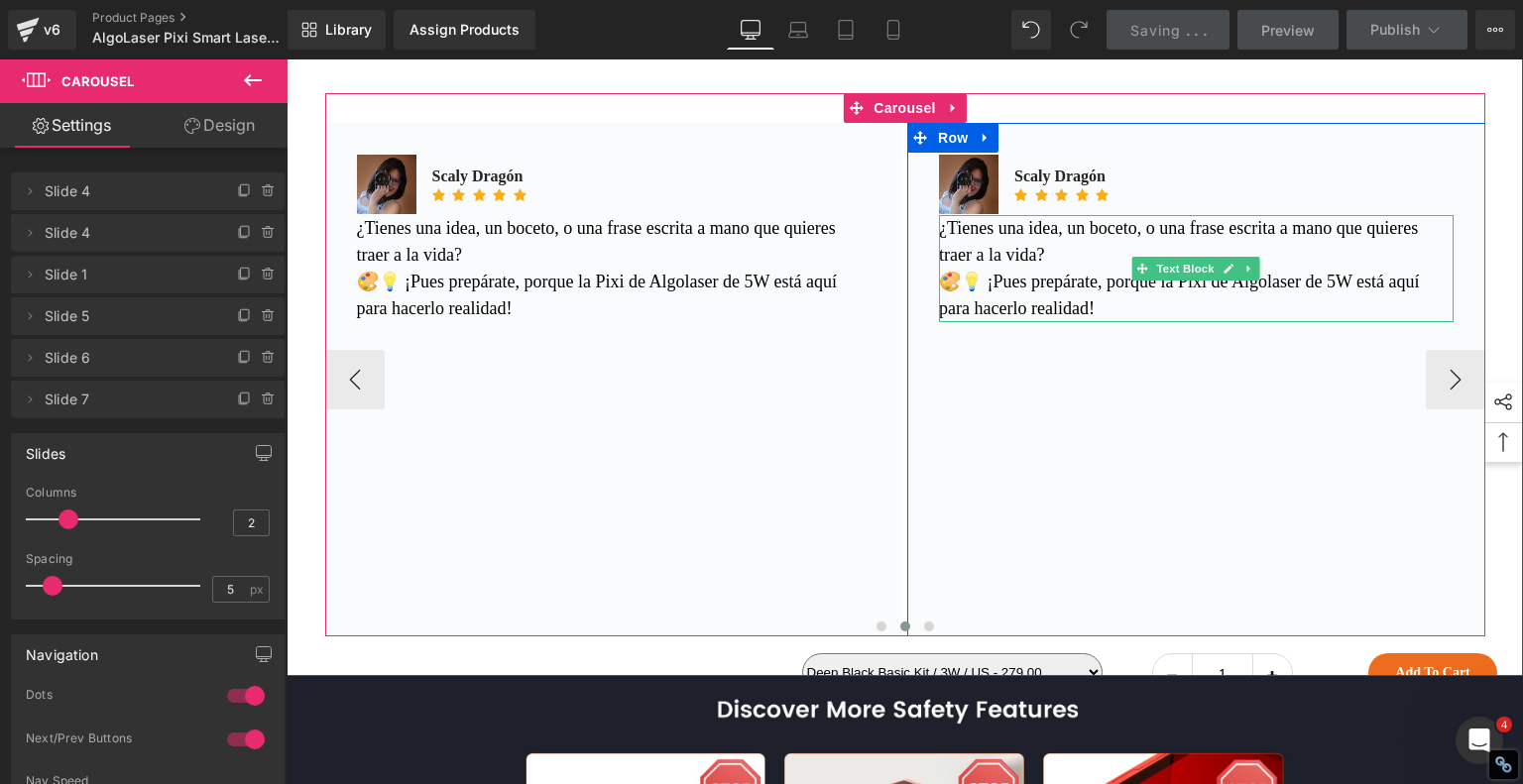 type 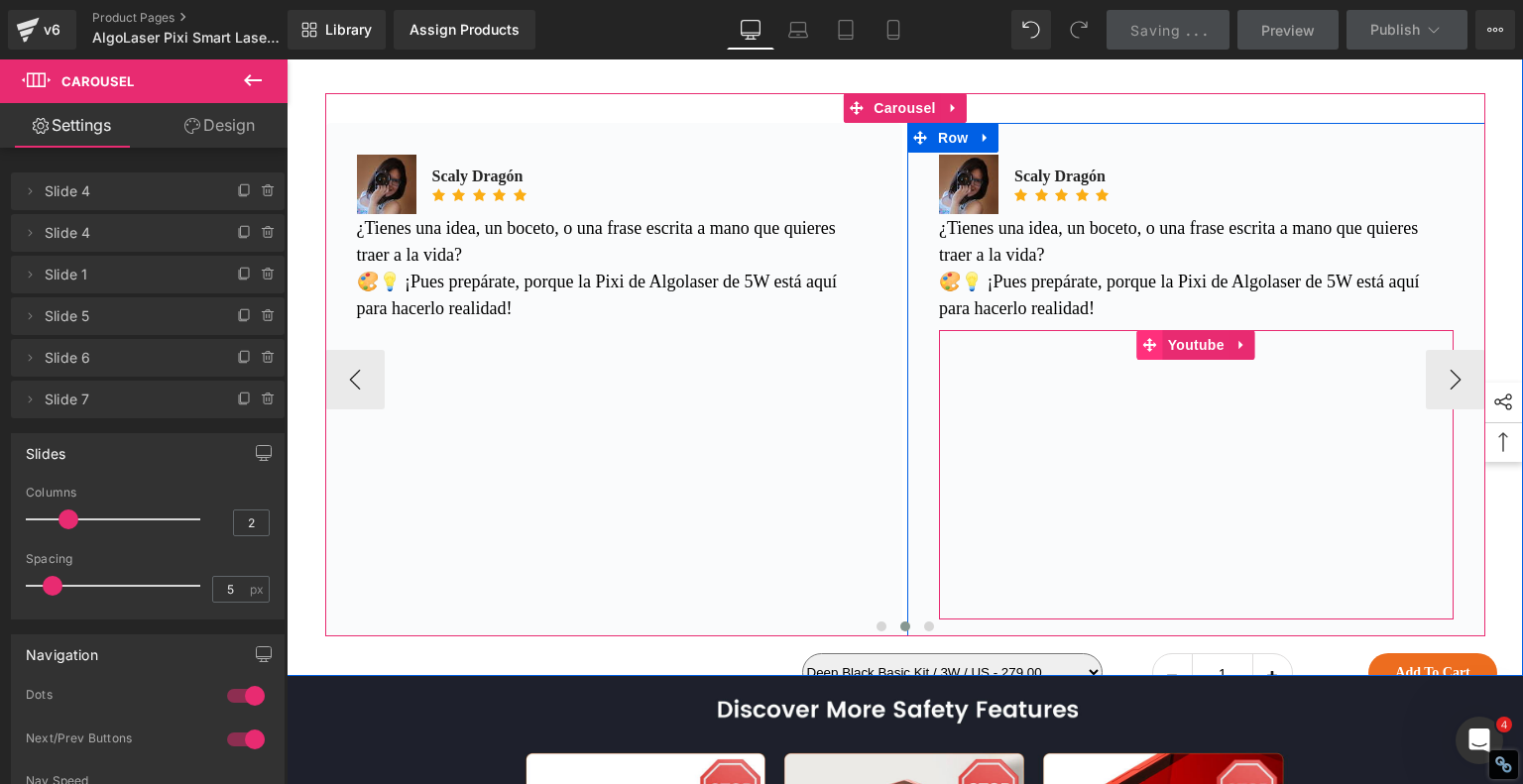 click 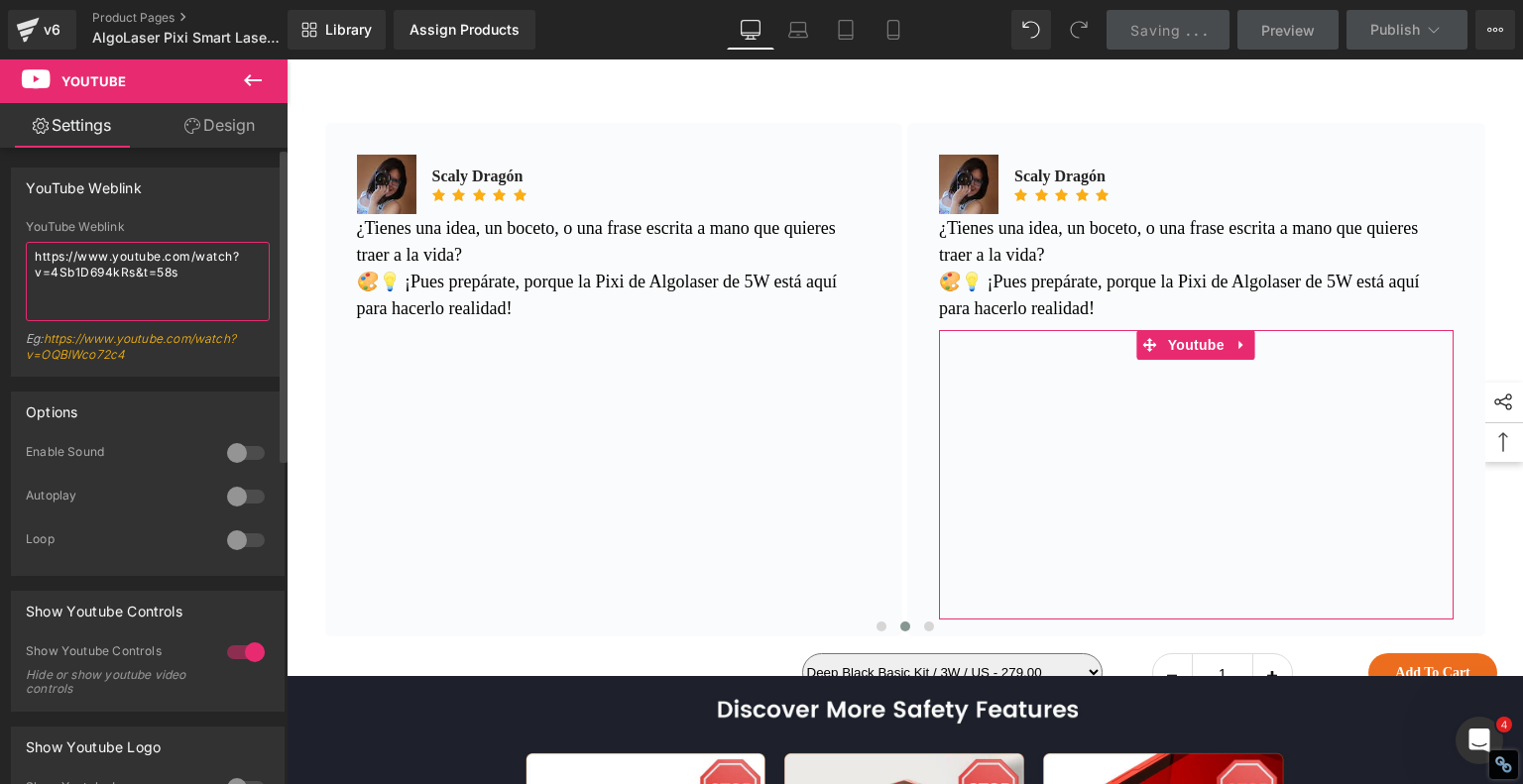 click on "https://www.youtube.com/watch?v=4Sb1D694kRs&t=58s" at bounding box center [148, 281] 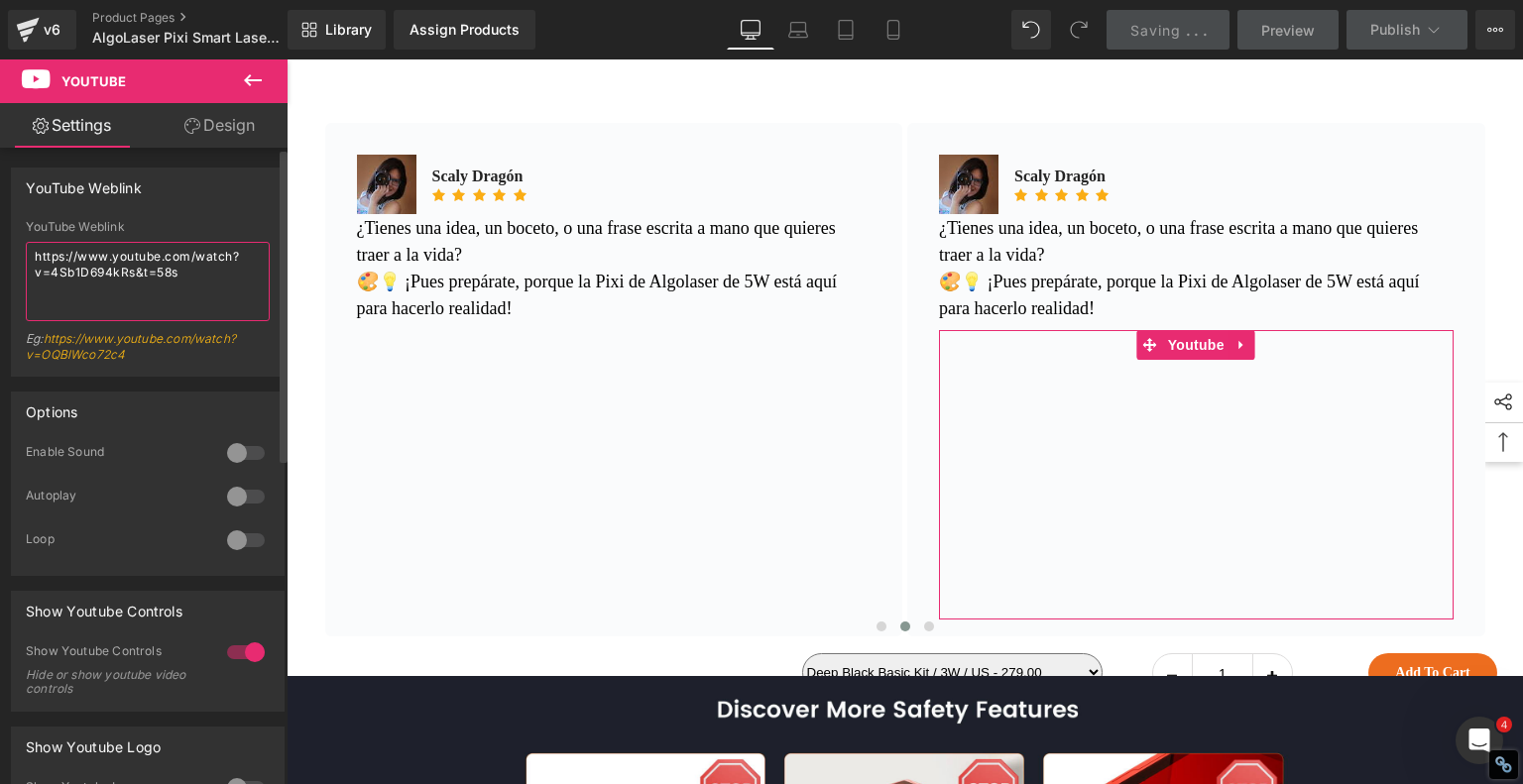 paste on "8o8Dv6OEJ2E&t=24" 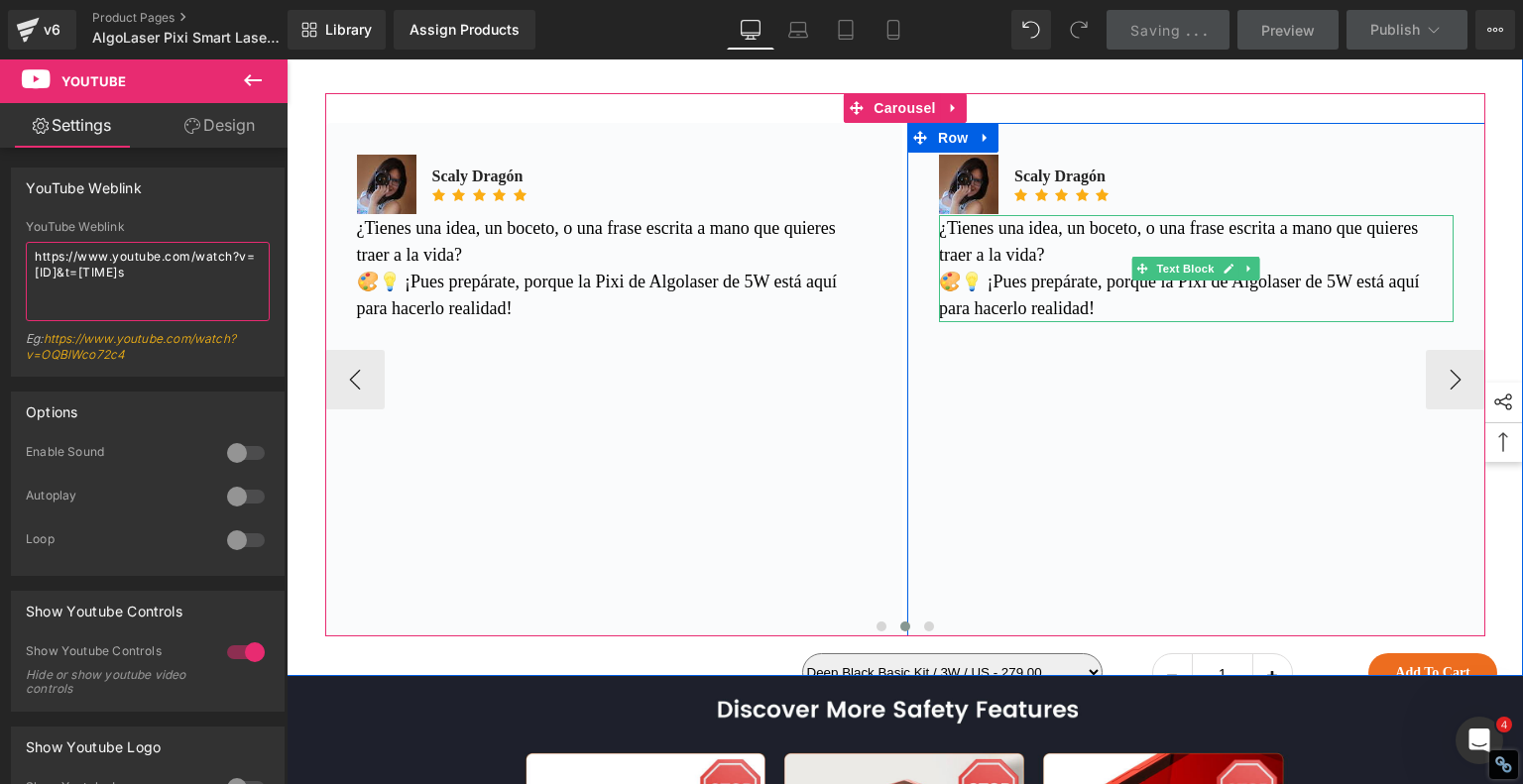 type on "https://www.youtube.com/watch?v=8o8Dv6OEJ2E&t=248s" 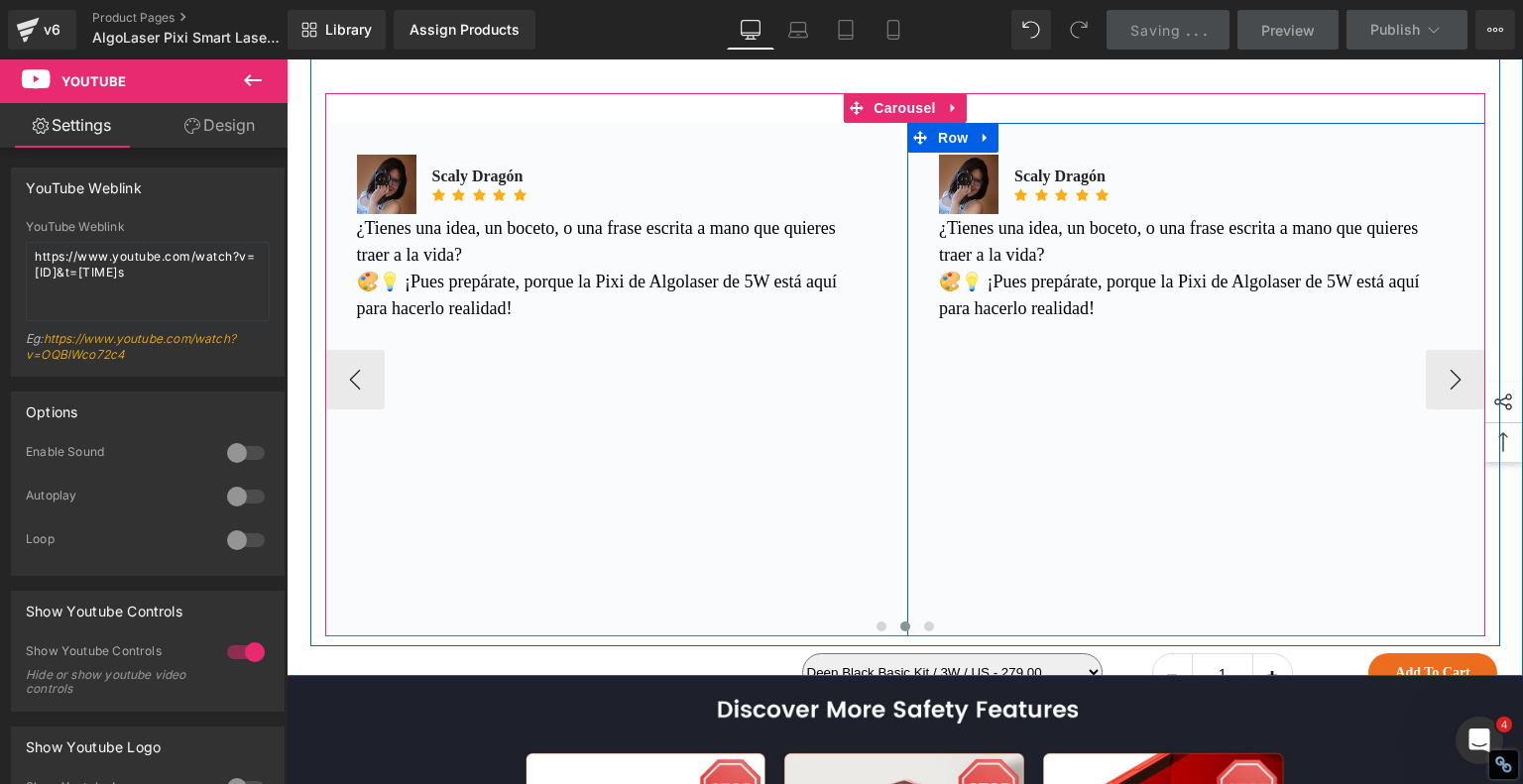 click on "🎨💡 ¡Pues prepárate, porque la Pixi de Algolaser  de 5W está aquí para hacerlo realidad!" at bounding box center (1196, 295) 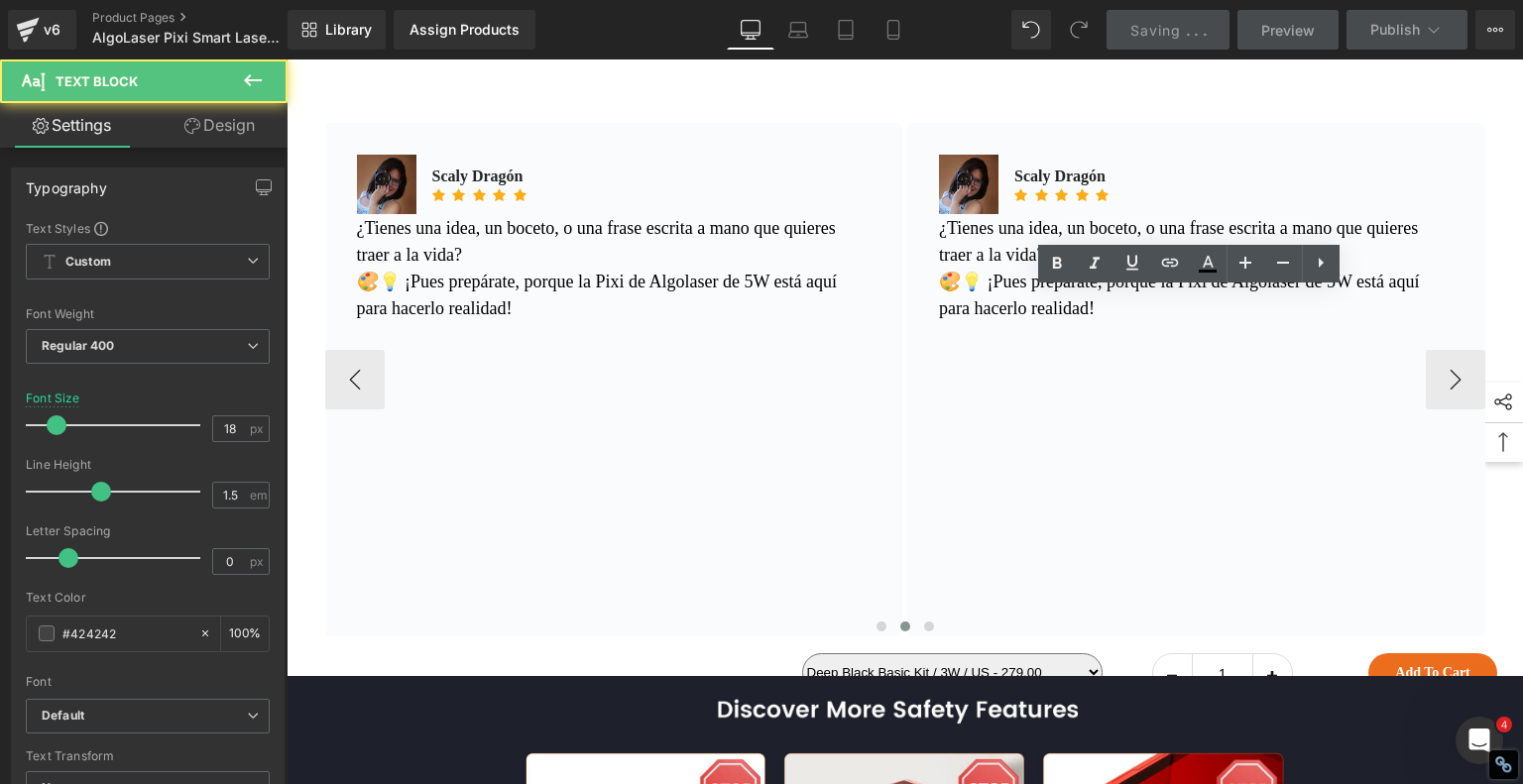 click on "🎨💡 ¡Pues prepárate, porque la Pixi de Algolaser  de 5W está aquí para hacerlo realidad!" at bounding box center (1196, 295) 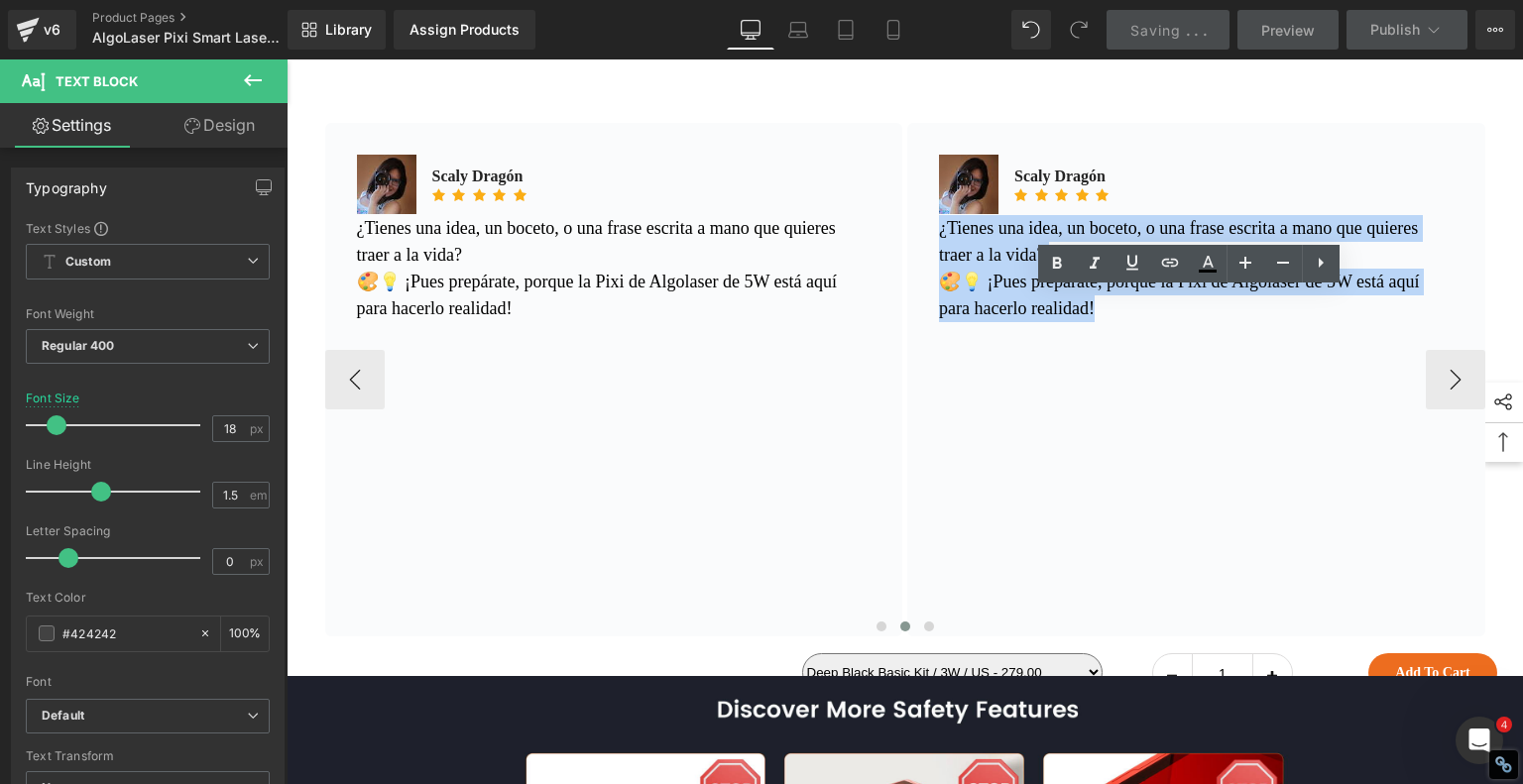 drag, startPoint x: 1165, startPoint y: 386, endPoint x: 920, endPoint y: 309, distance: 256.8151 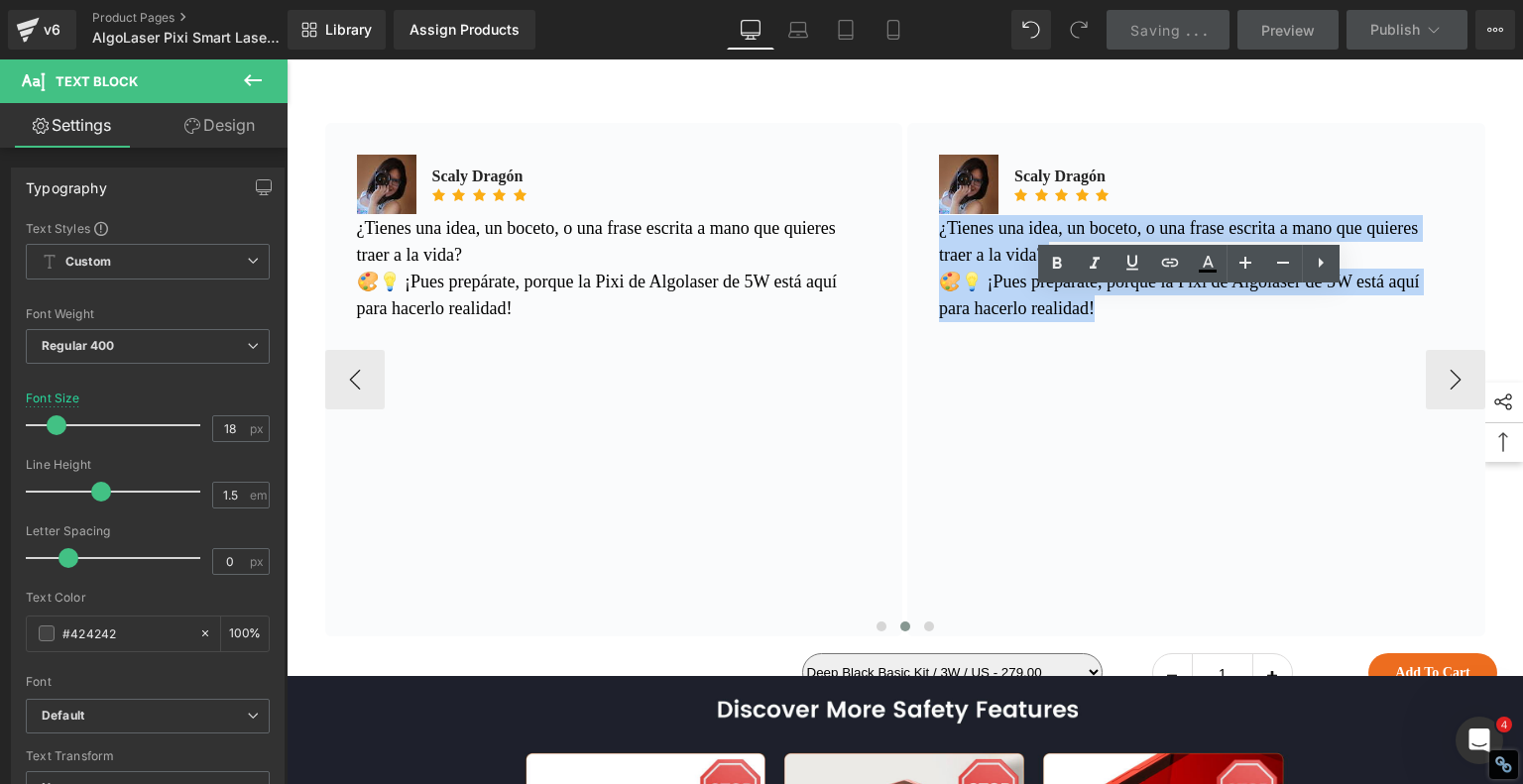 click on "Image
Scaly Dragón
Text Block
Icon
Icon
Icon
Icon
Icon
Icon List Hoz
Icon List         ¿Tienes una idea, un boceto, o una frase escrita a mano que quieres traer a la vida? Text Block" at bounding box center (1196, 380) 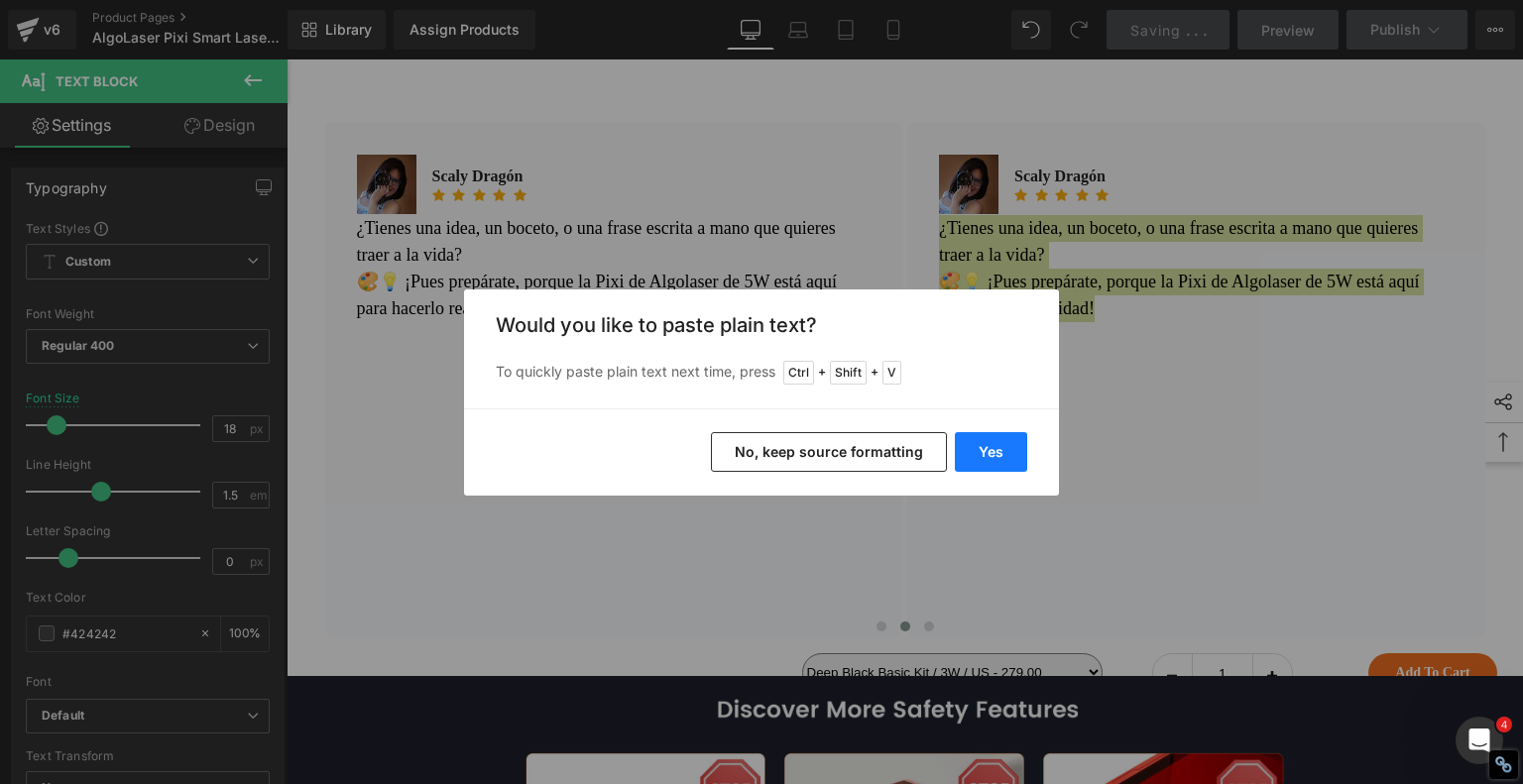 click on "Yes" at bounding box center (991, 452) 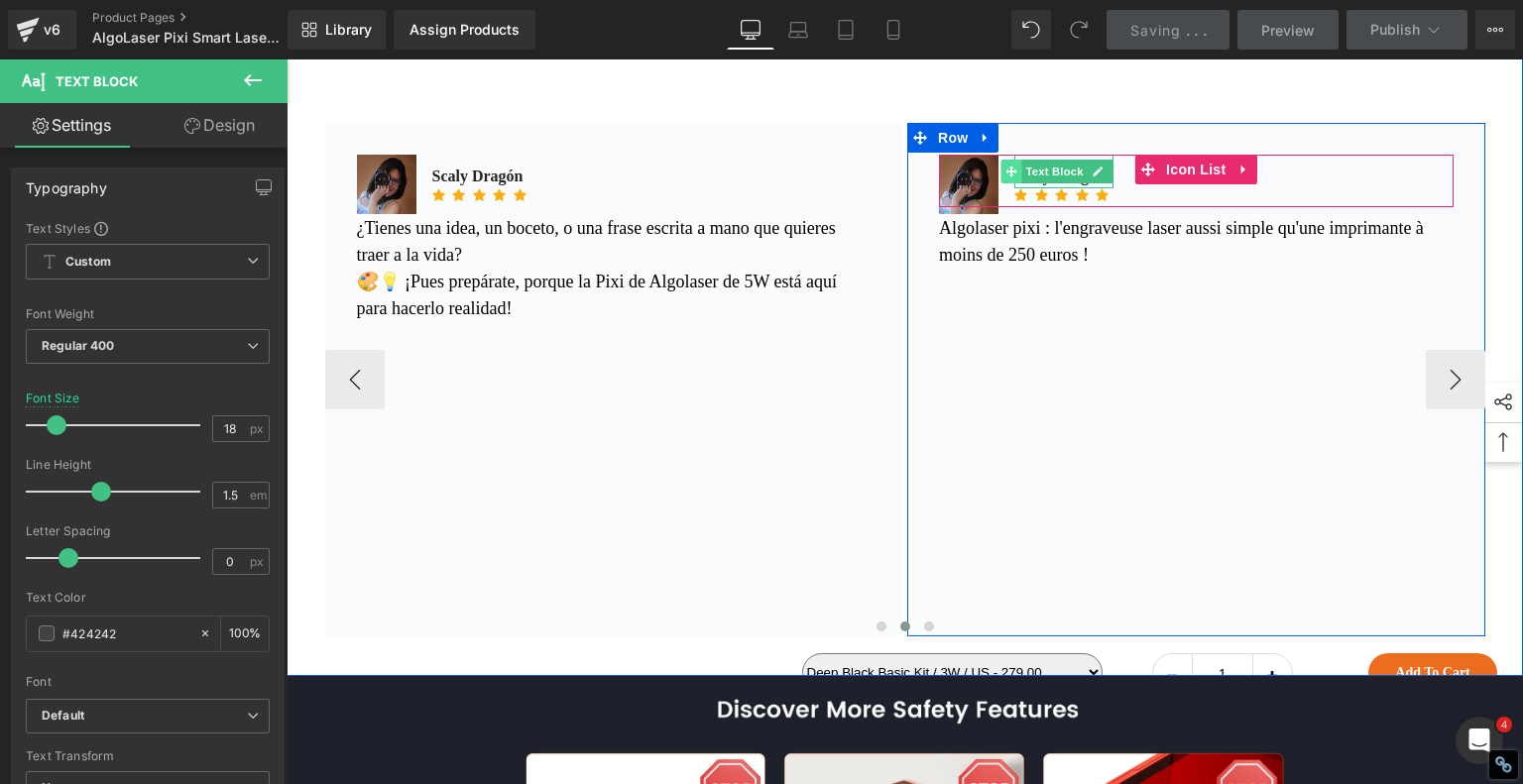 click 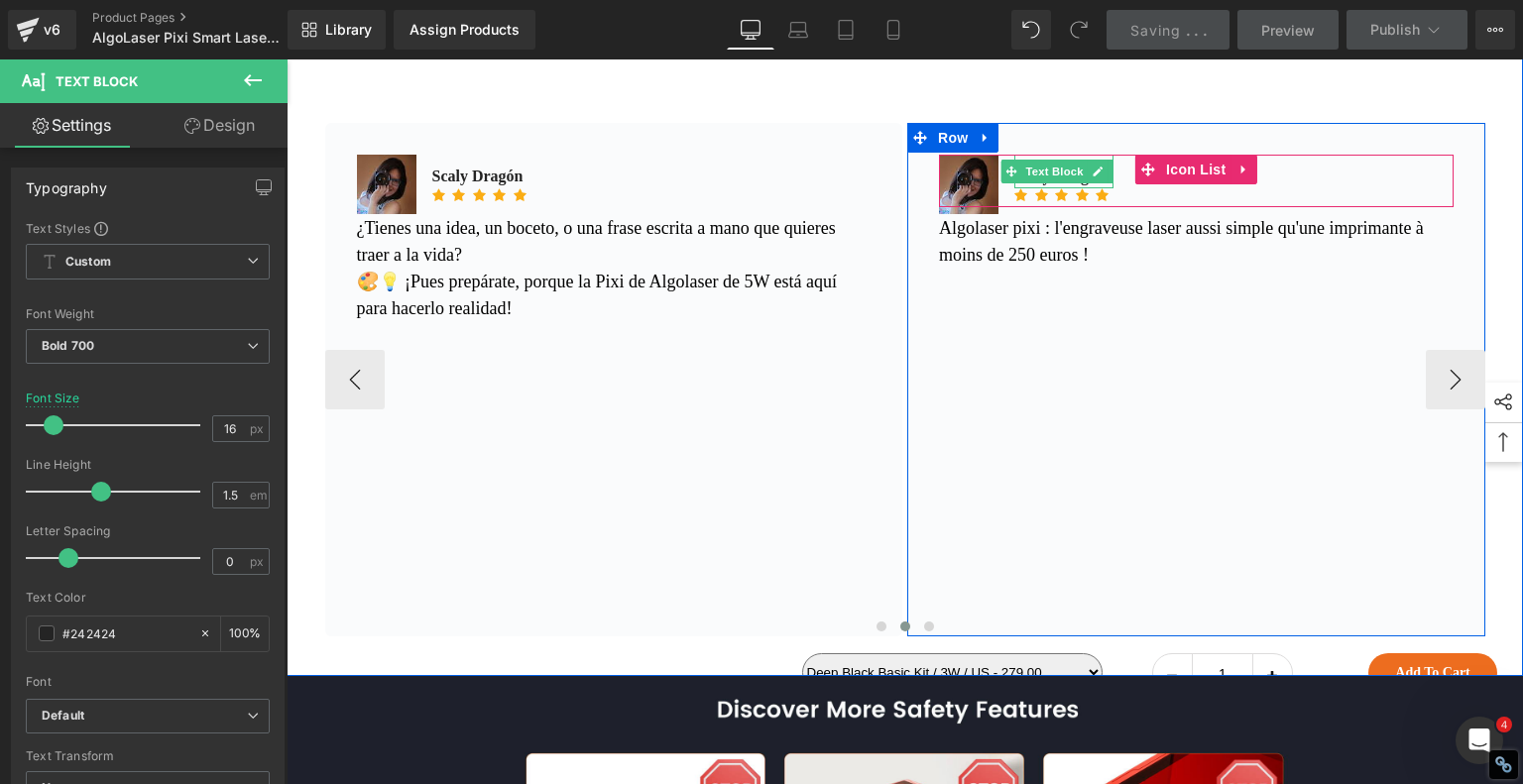 click 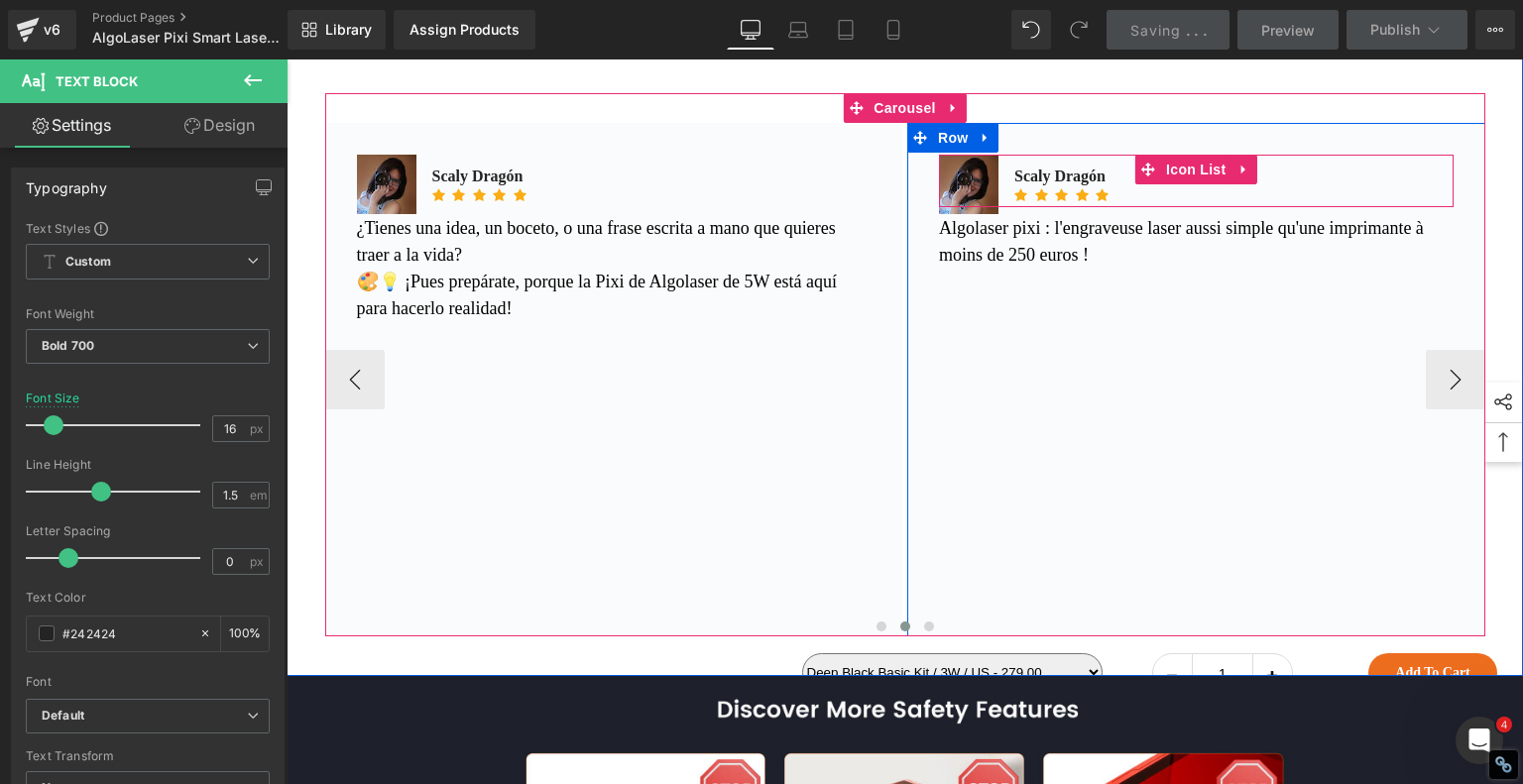 click on "Image
Scaly Dragón
Text Block
Icon
Icon
Icon
Icon
Icon
Icon List Hoz" at bounding box center (1196, 180) 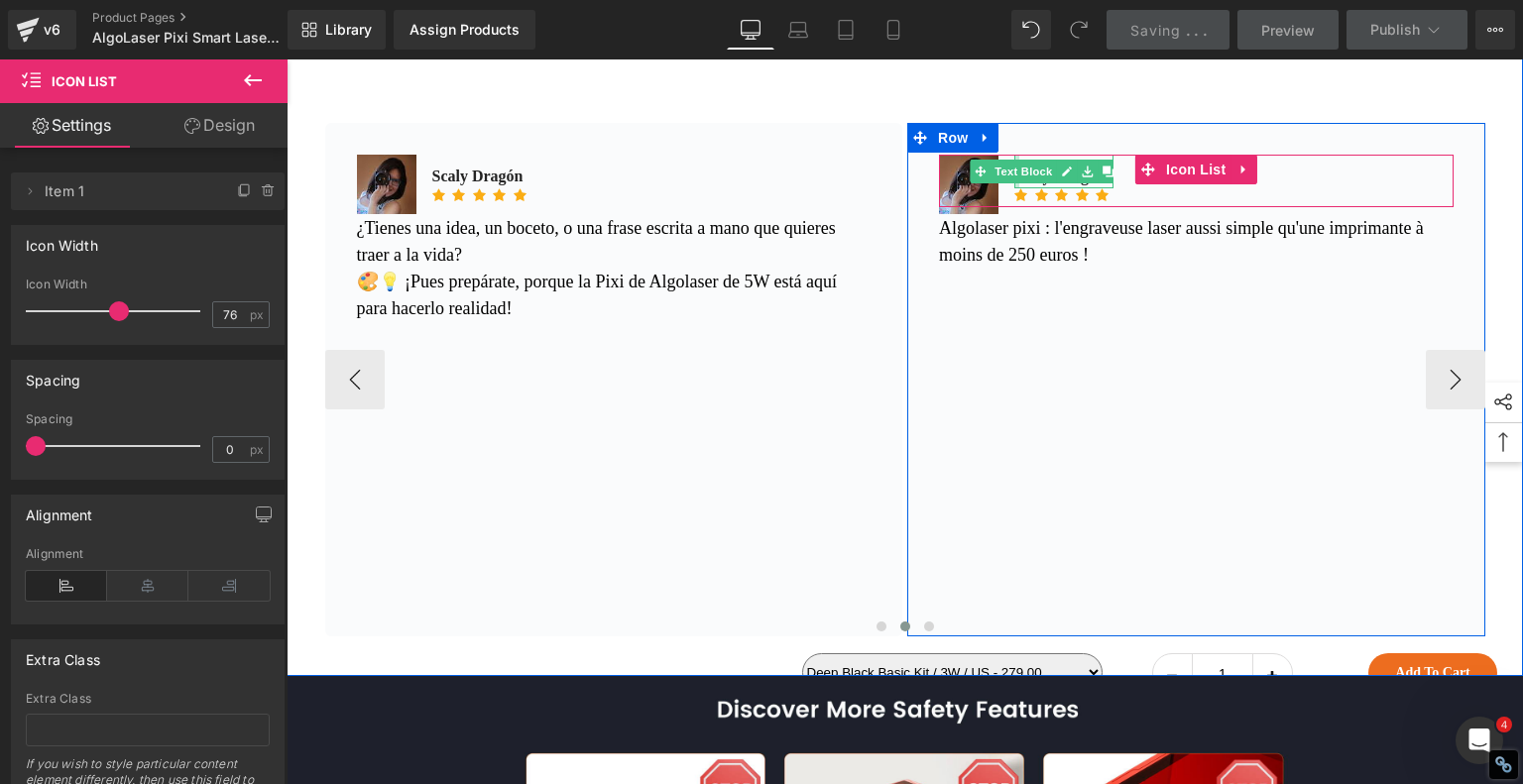 click at bounding box center [1016, 171] 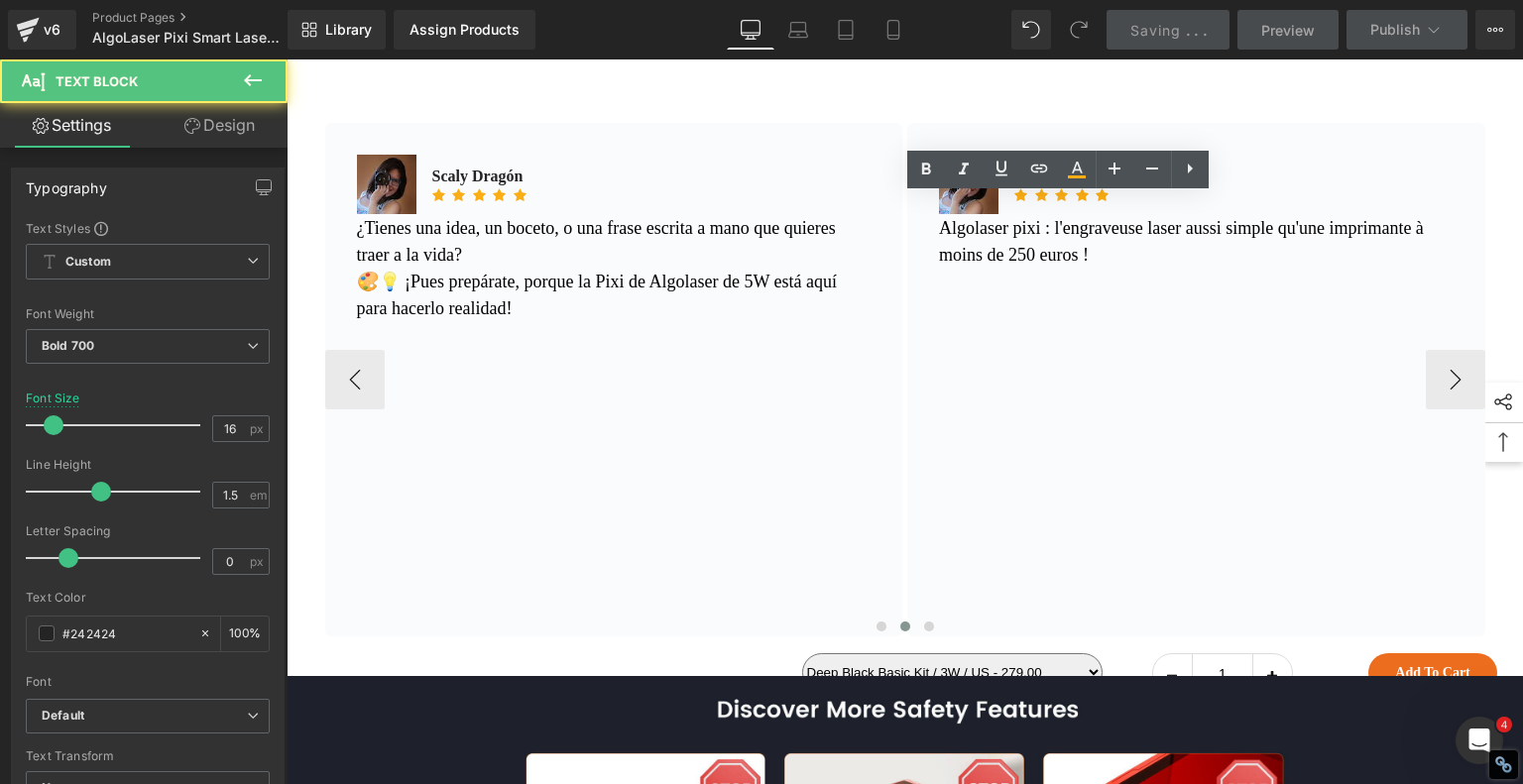 click on "Scaly Dragón" at bounding box center (1064, 176) 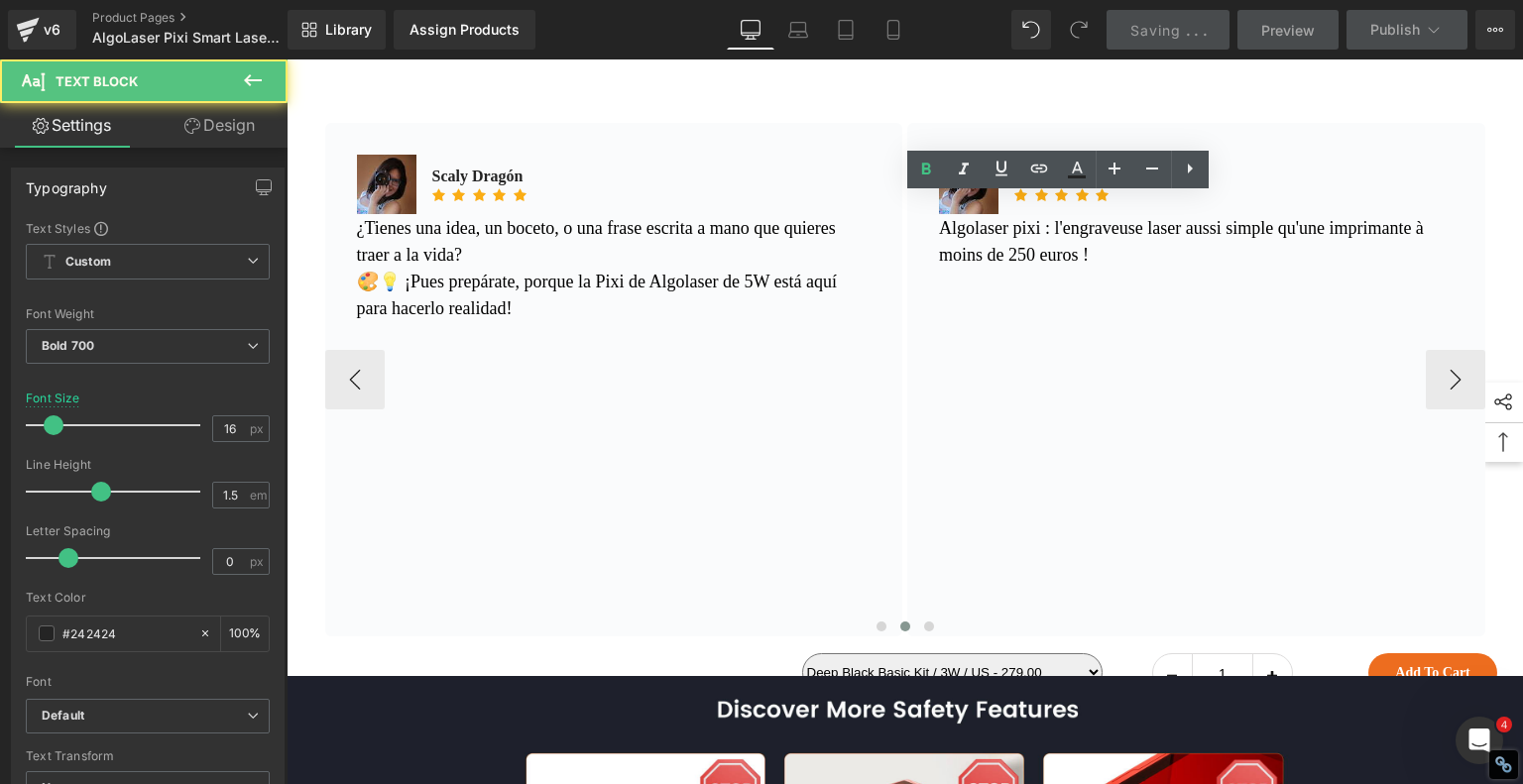 click on "Scaly Dragón" at bounding box center [1064, 176] 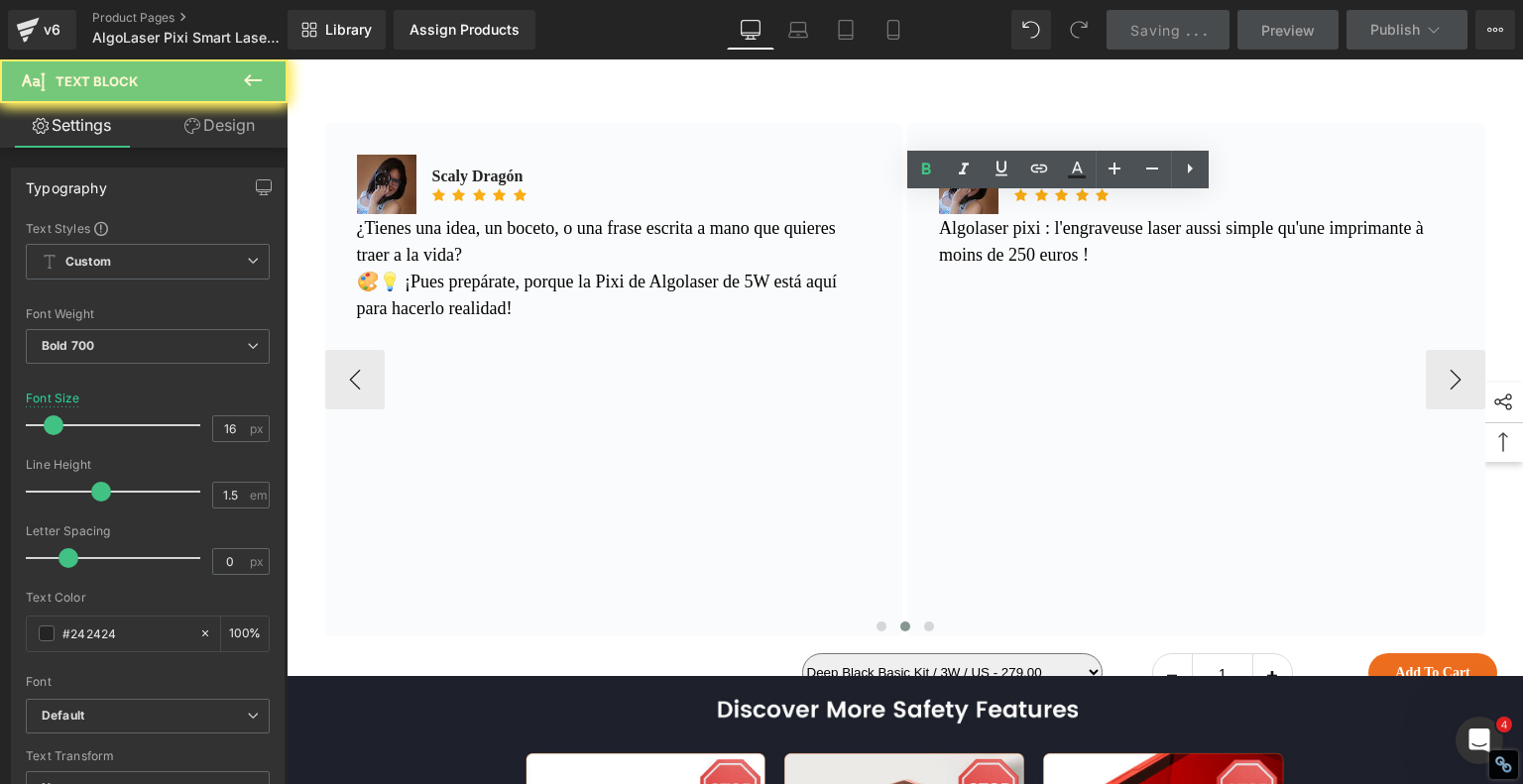 click on "Scaly Dragón" at bounding box center (1064, 176) 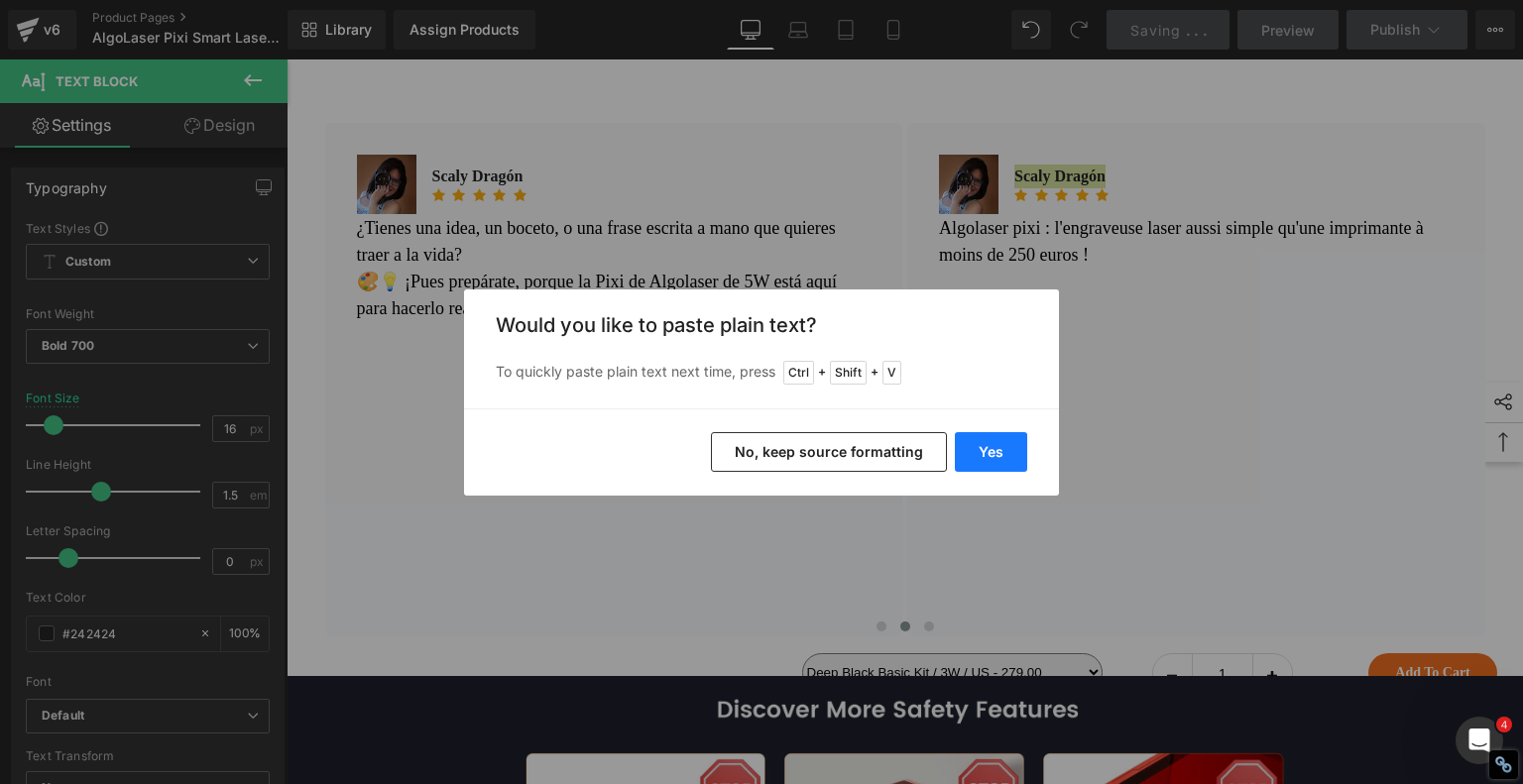 click on "Yes" at bounding box center [991, 452] 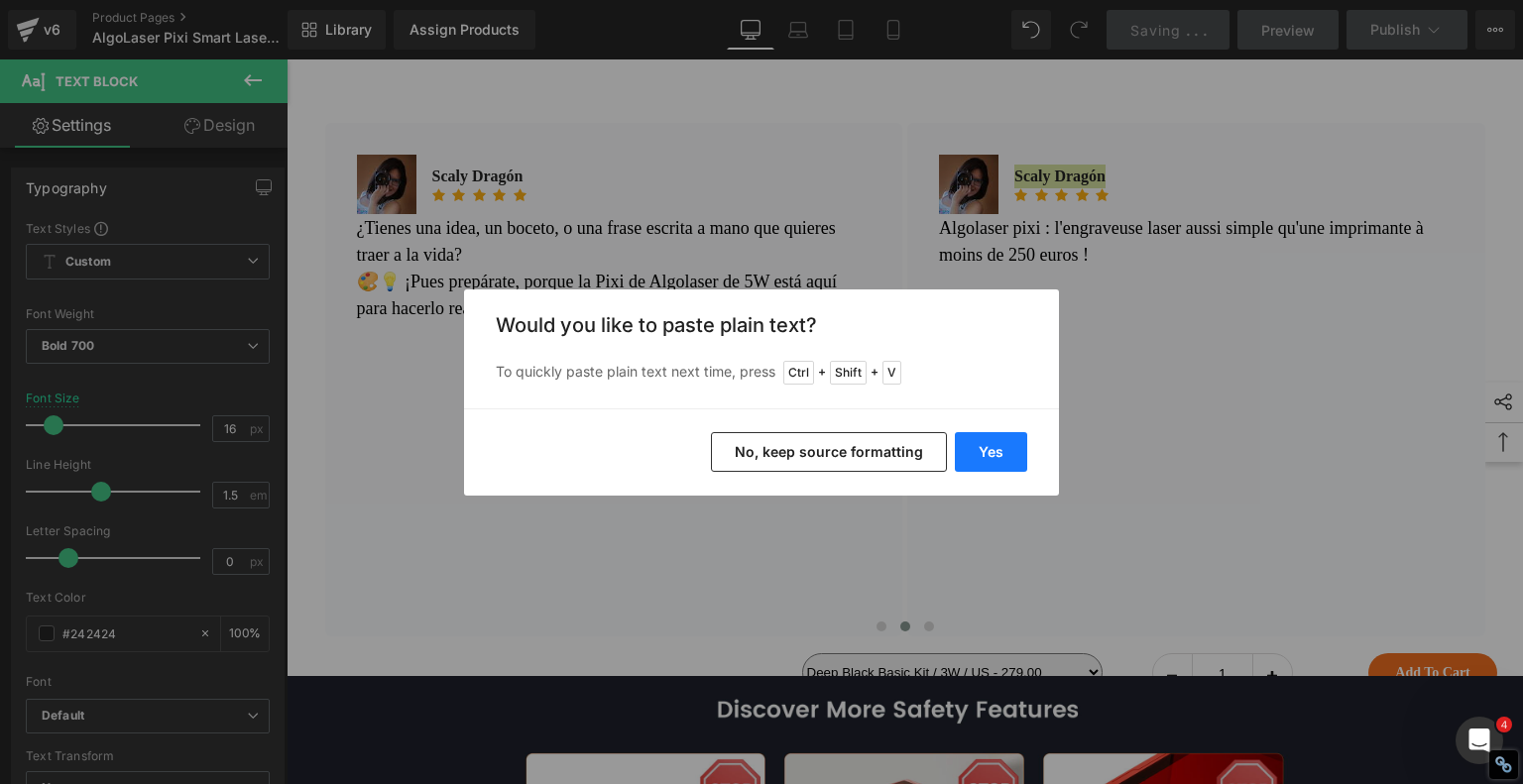 type 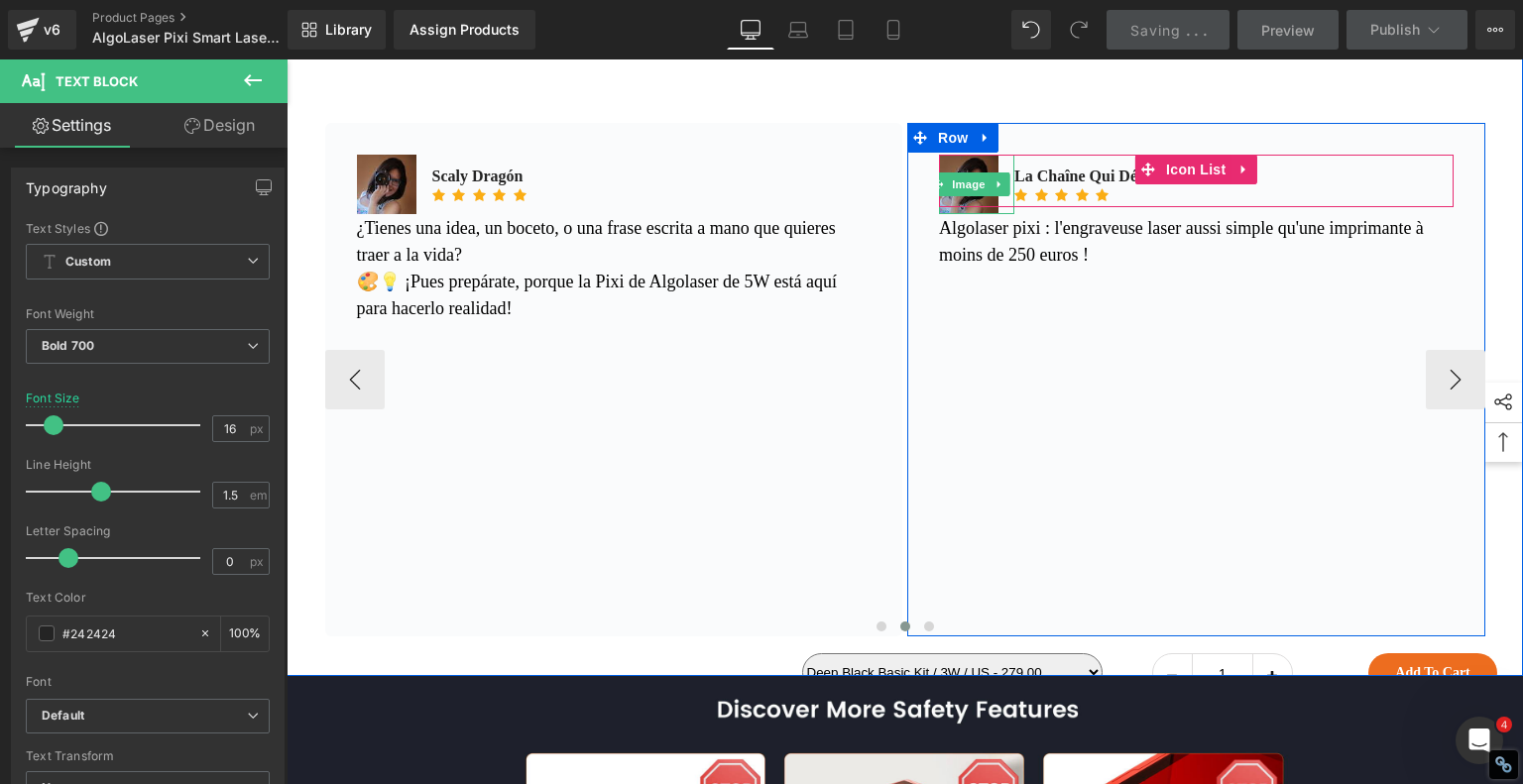 click at bounding box center [969, 184] 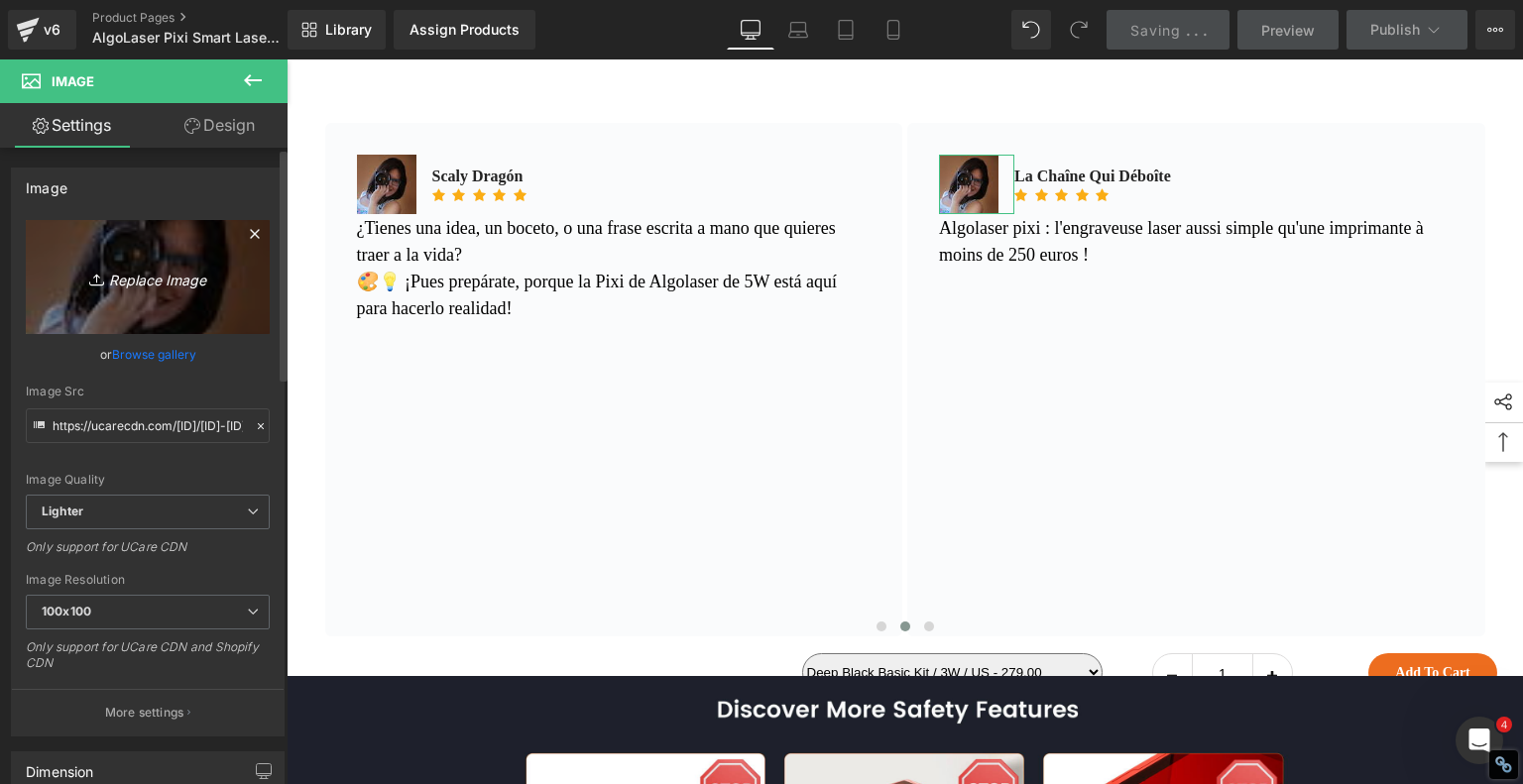 click on "Replace Image" at bounding box center [148, 277] 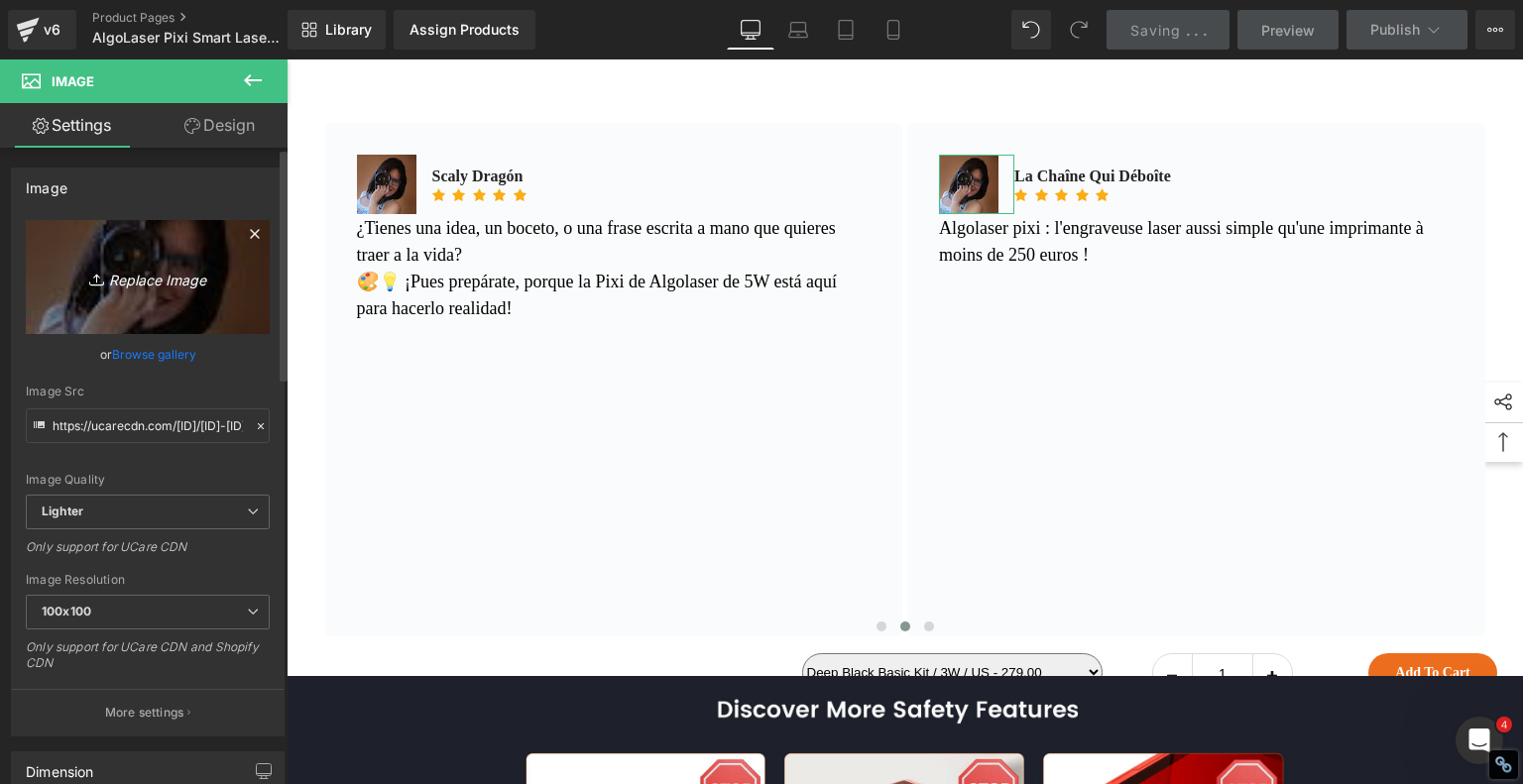 type on "C:\fakepath\La Chaîne Qui Déboîte 04.jpg" 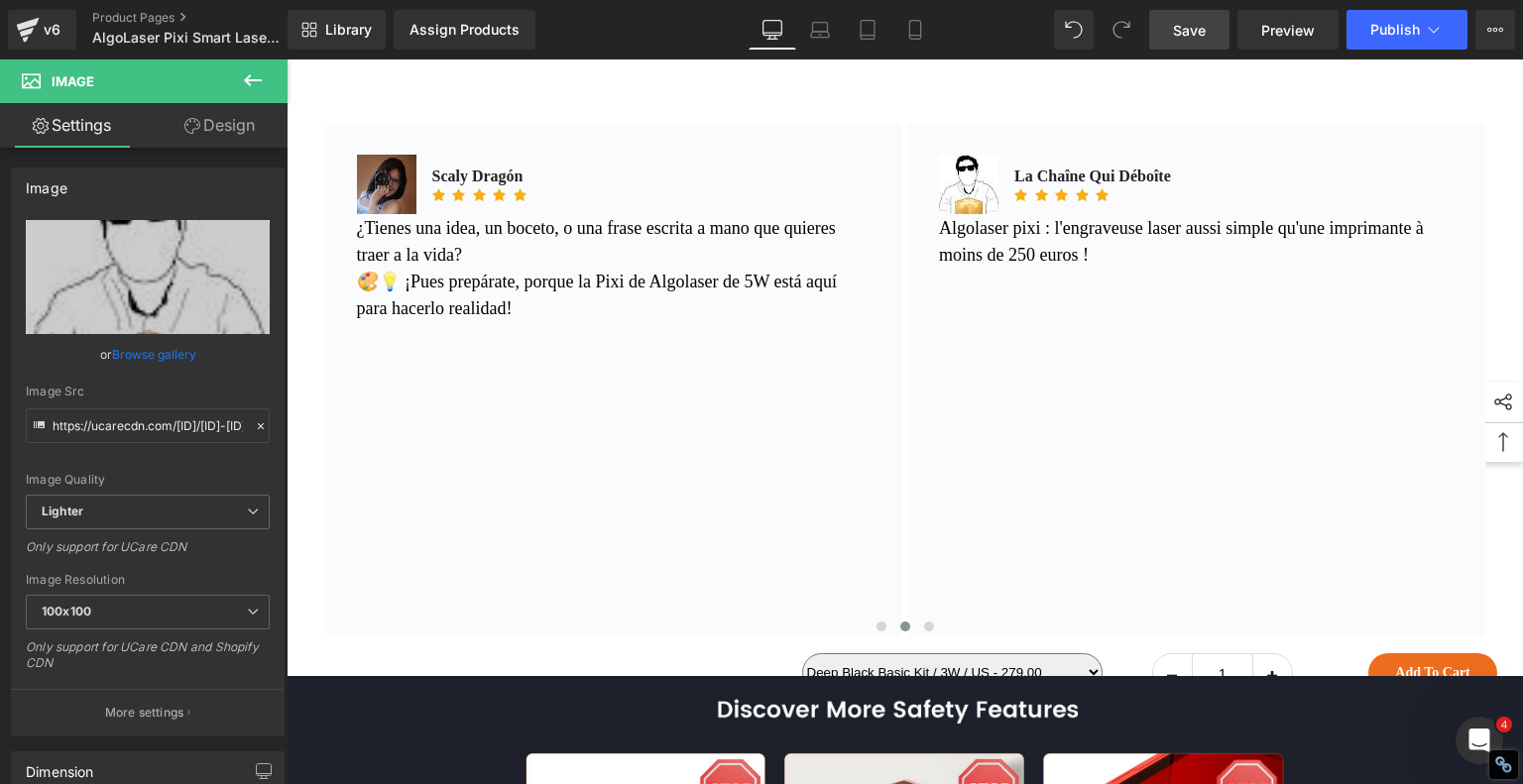 click on "Save" at bounding box center (1189, 30) 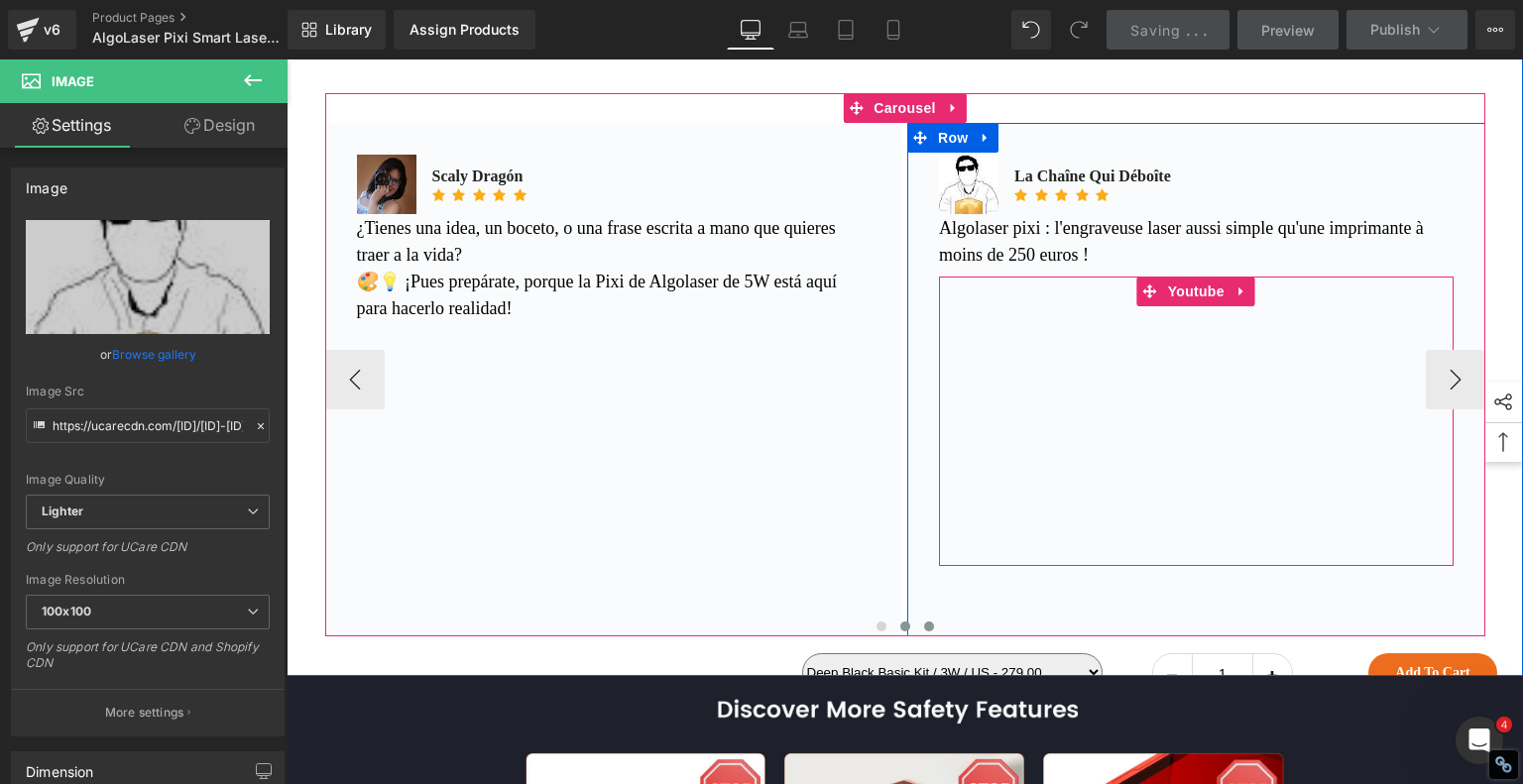 click at bounding box center (929, 626) 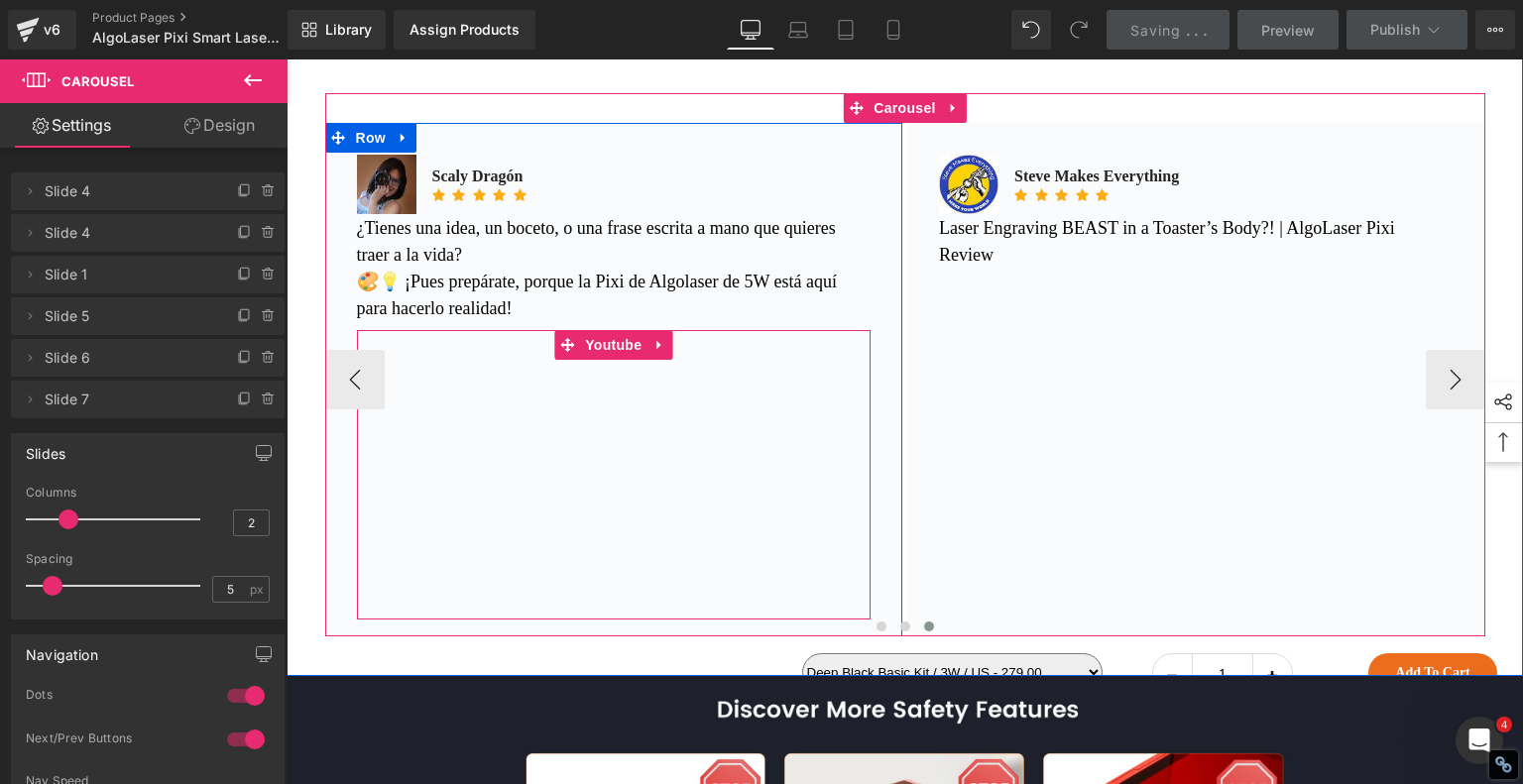 type 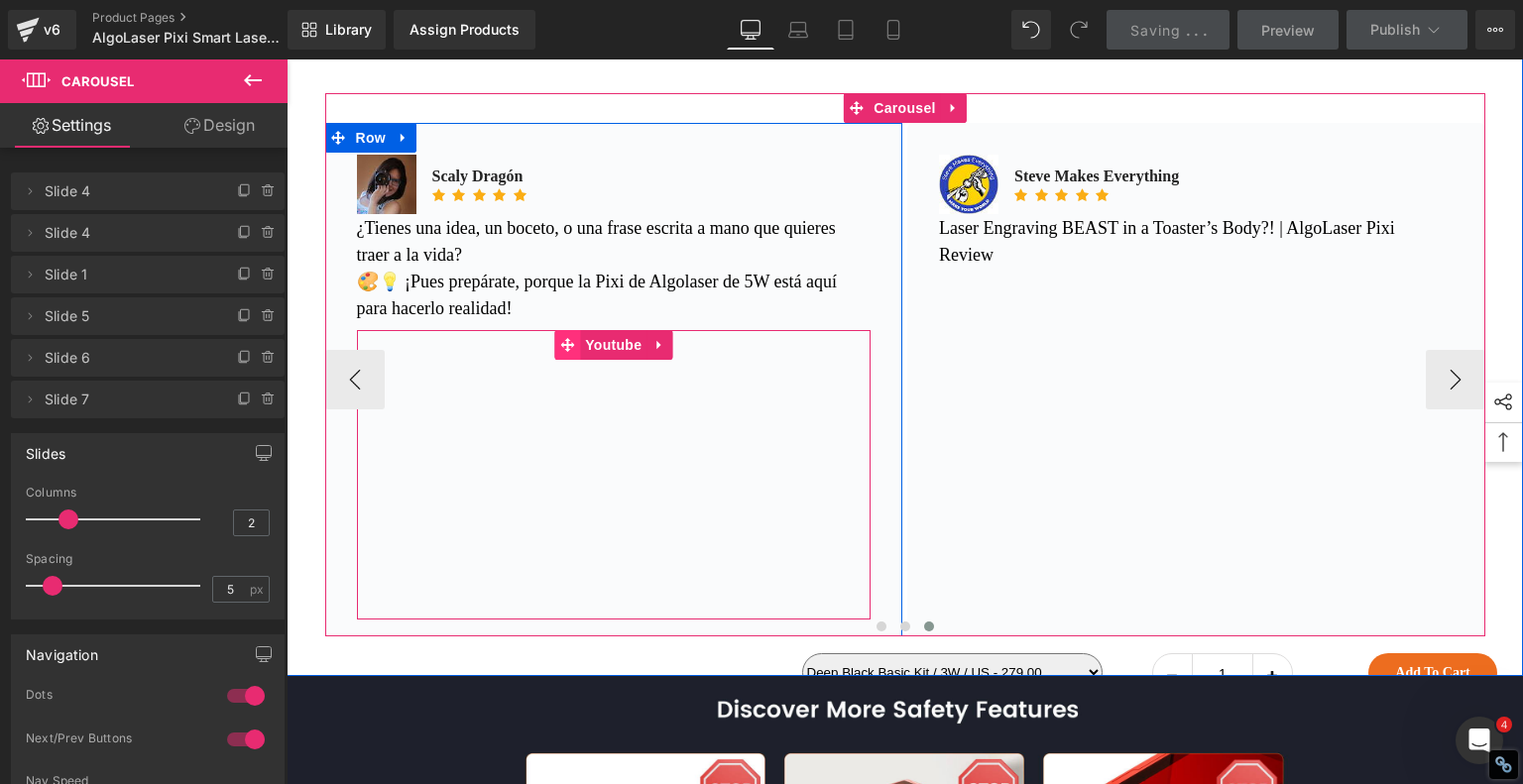 click 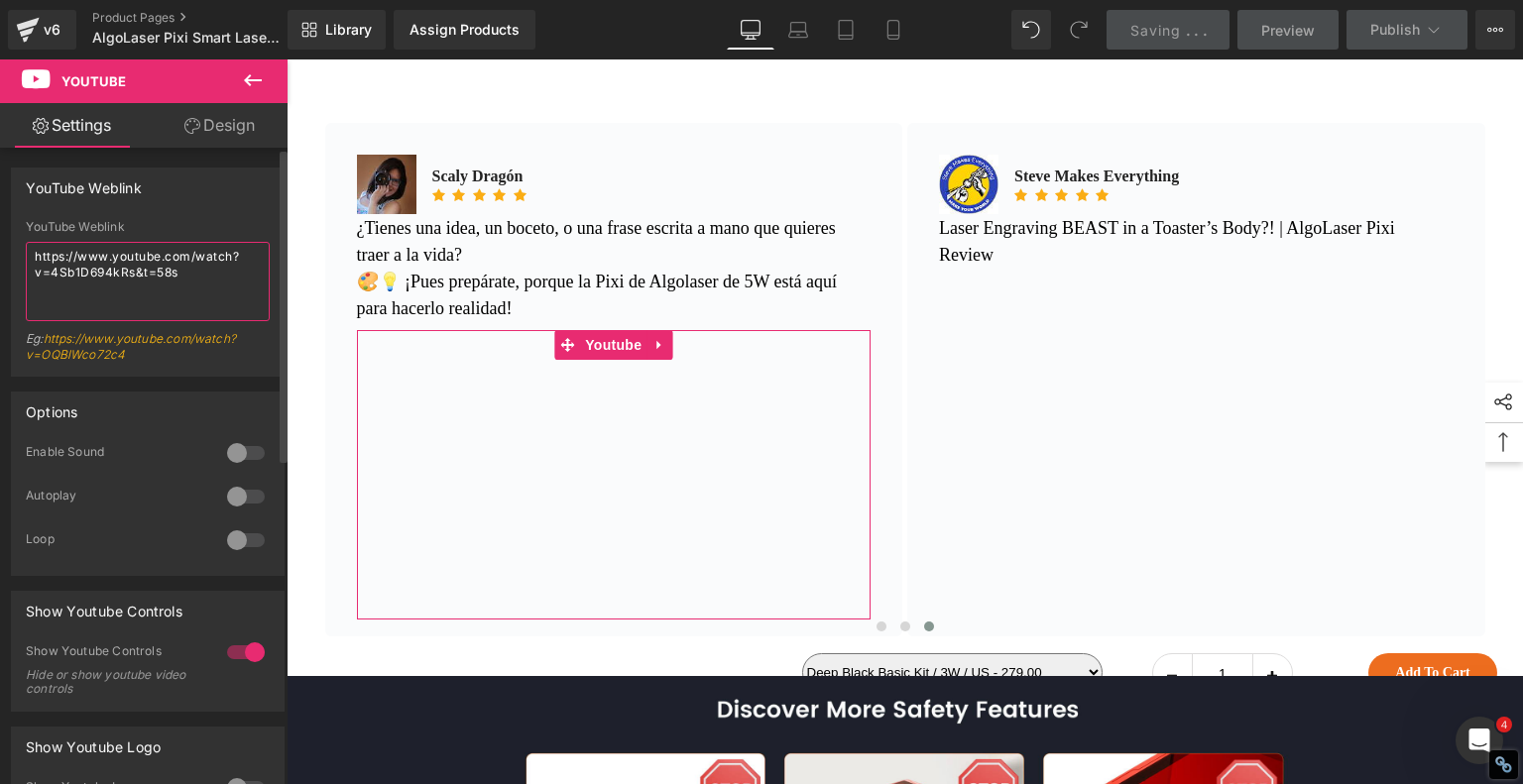 click on "https://www.youtube.com/watch?v=4Sb1D694kRs&t=58s" at bounding box center (148, 281) 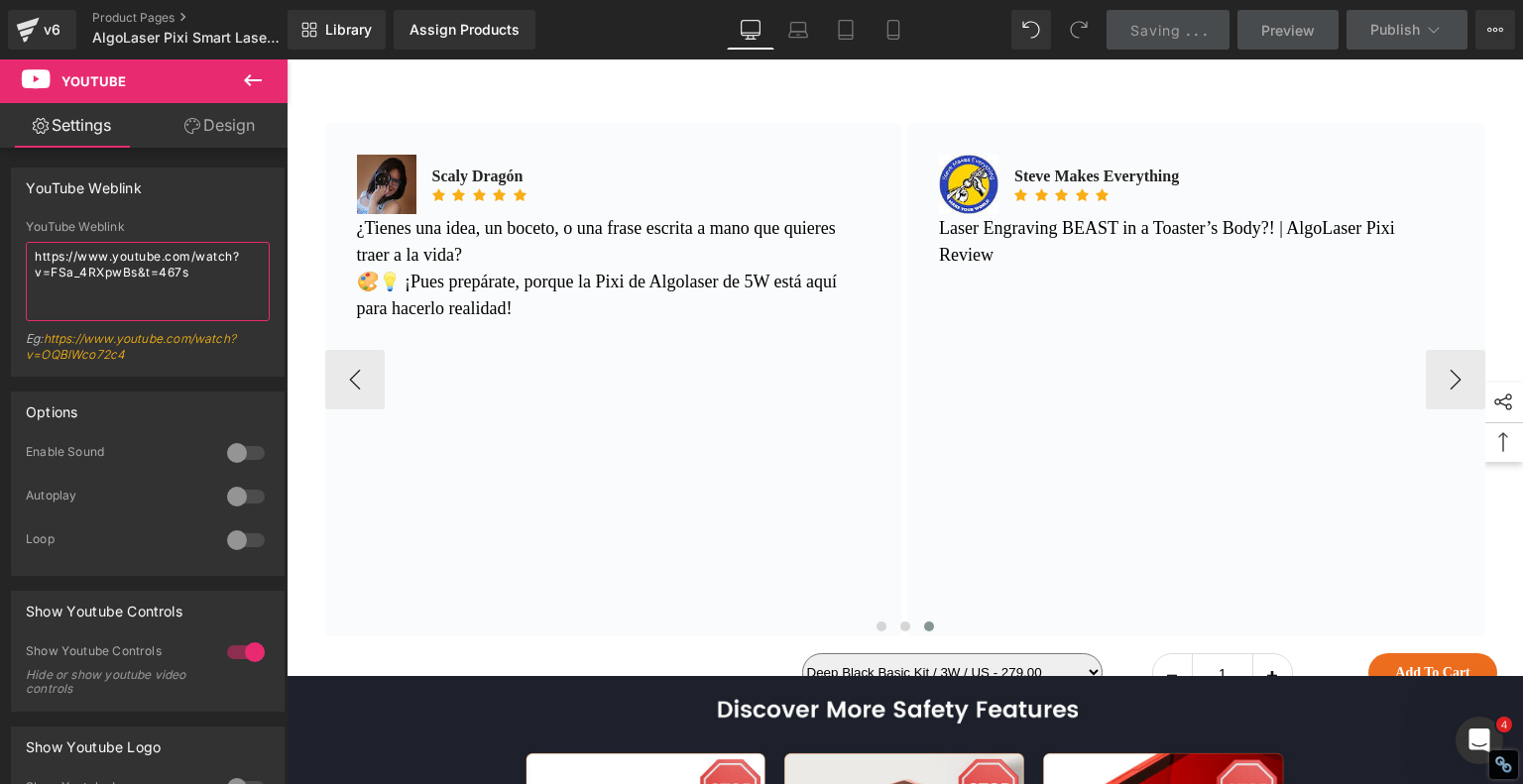 type on "https://www.youtube.com/watch?v=FSa_4RXpwBs&t=467s" 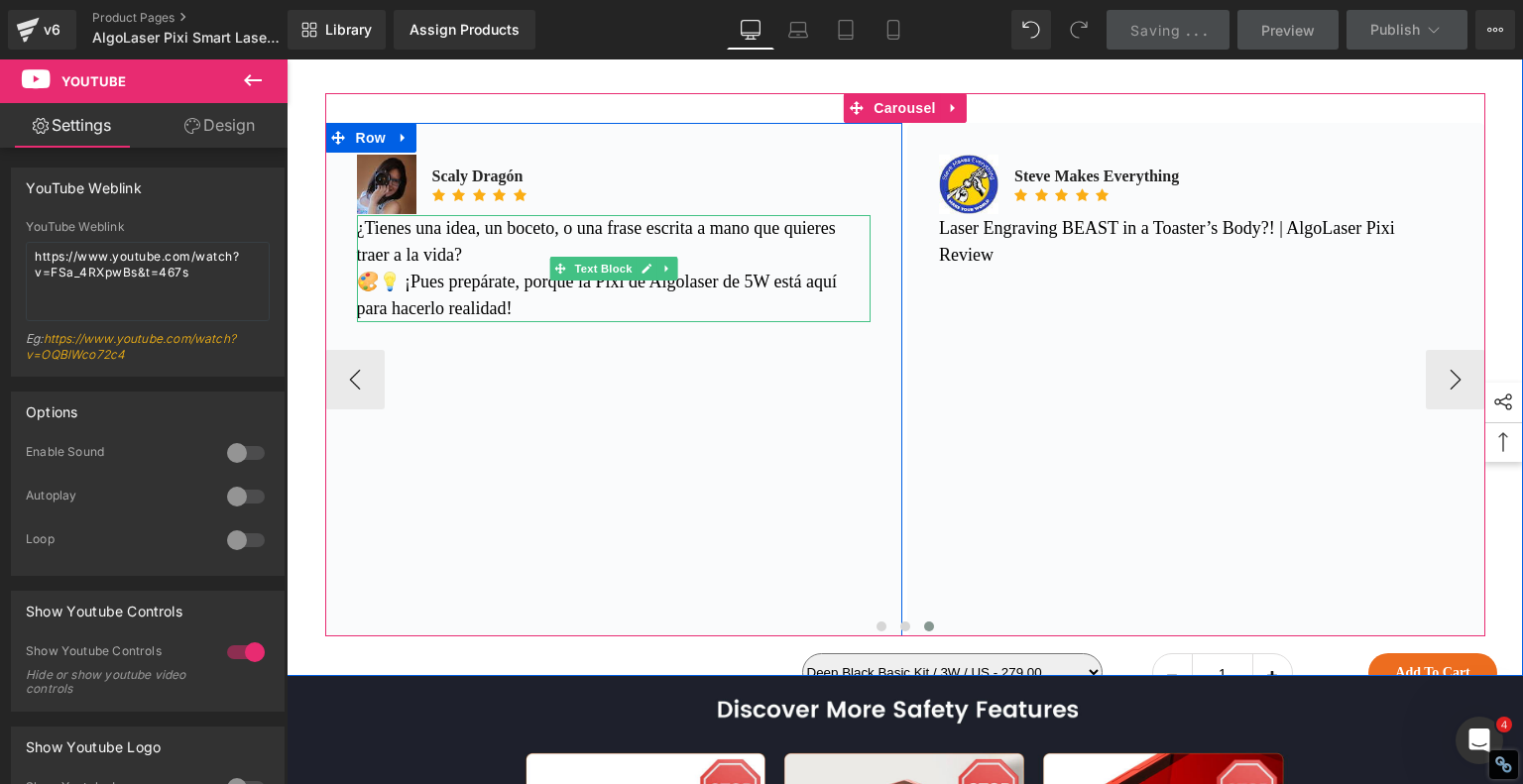 click on "🎨💡 ¡Pues prepárate, porque la Pixi de Algolaser  de 5W está aquí para hacerlo realidad!" at bounding box center (614, 295) 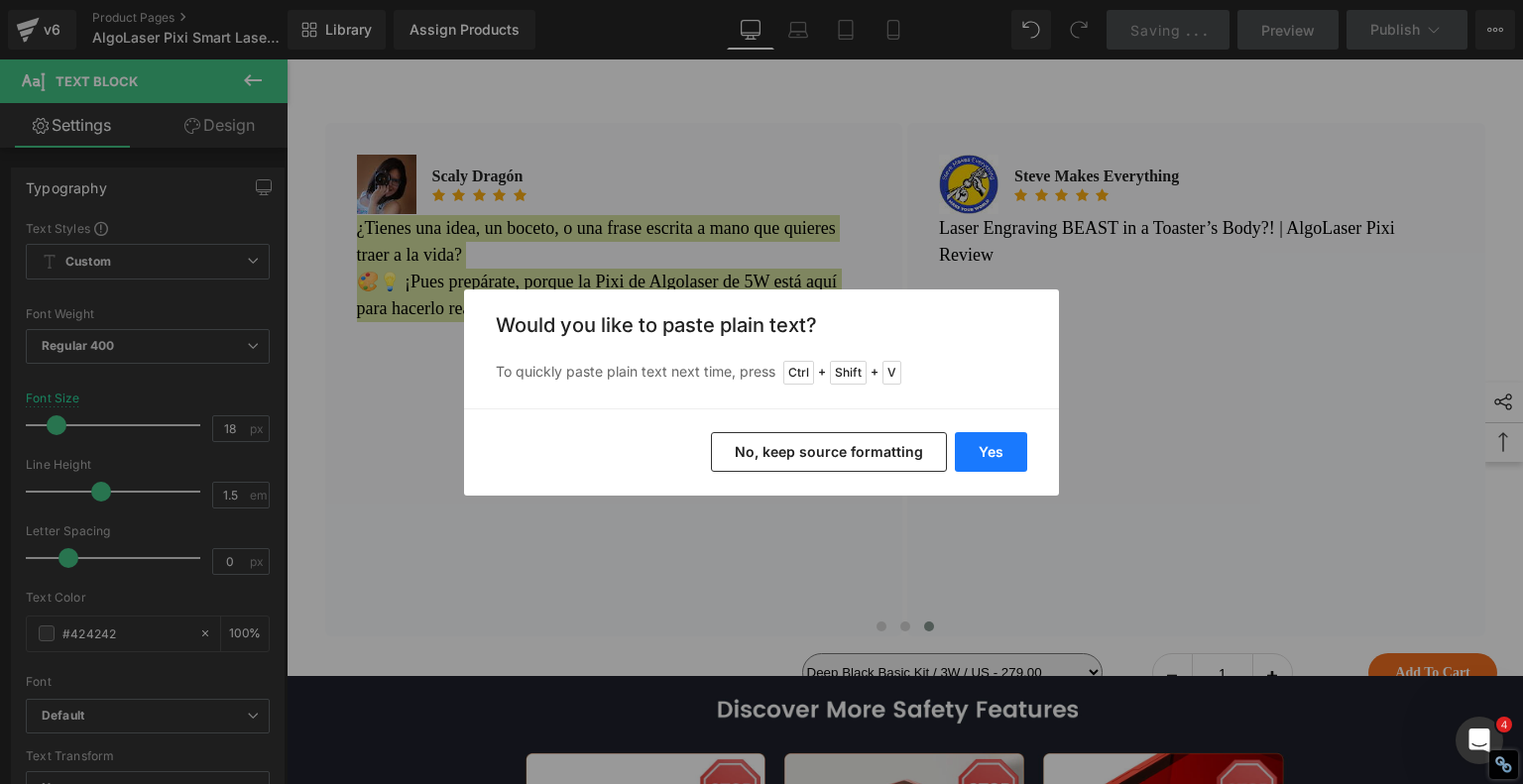 click on "Yes" at bounding box center [991, 452] 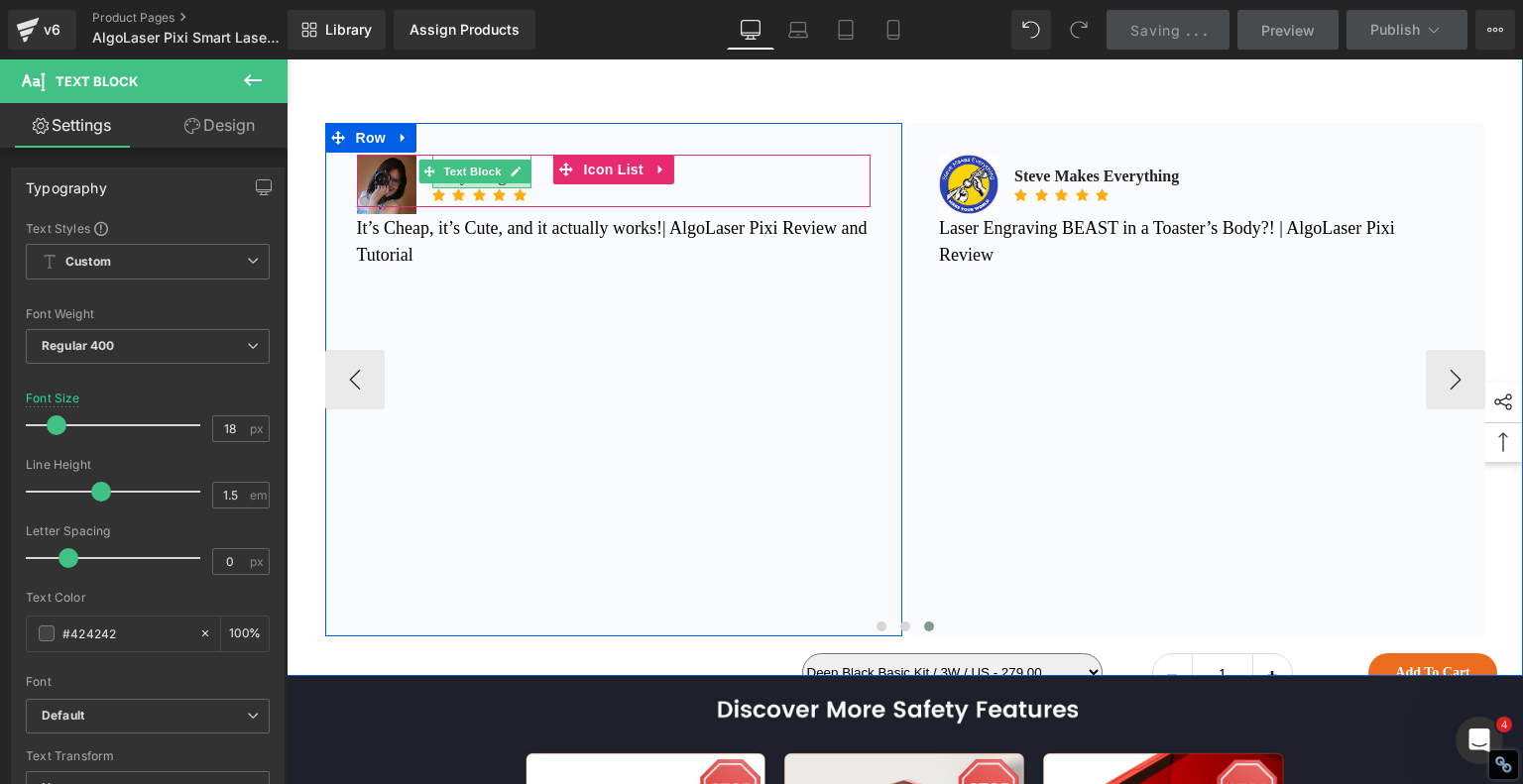 click on "Scaly Dragón
Text Block" at bounding box center [482, 171] 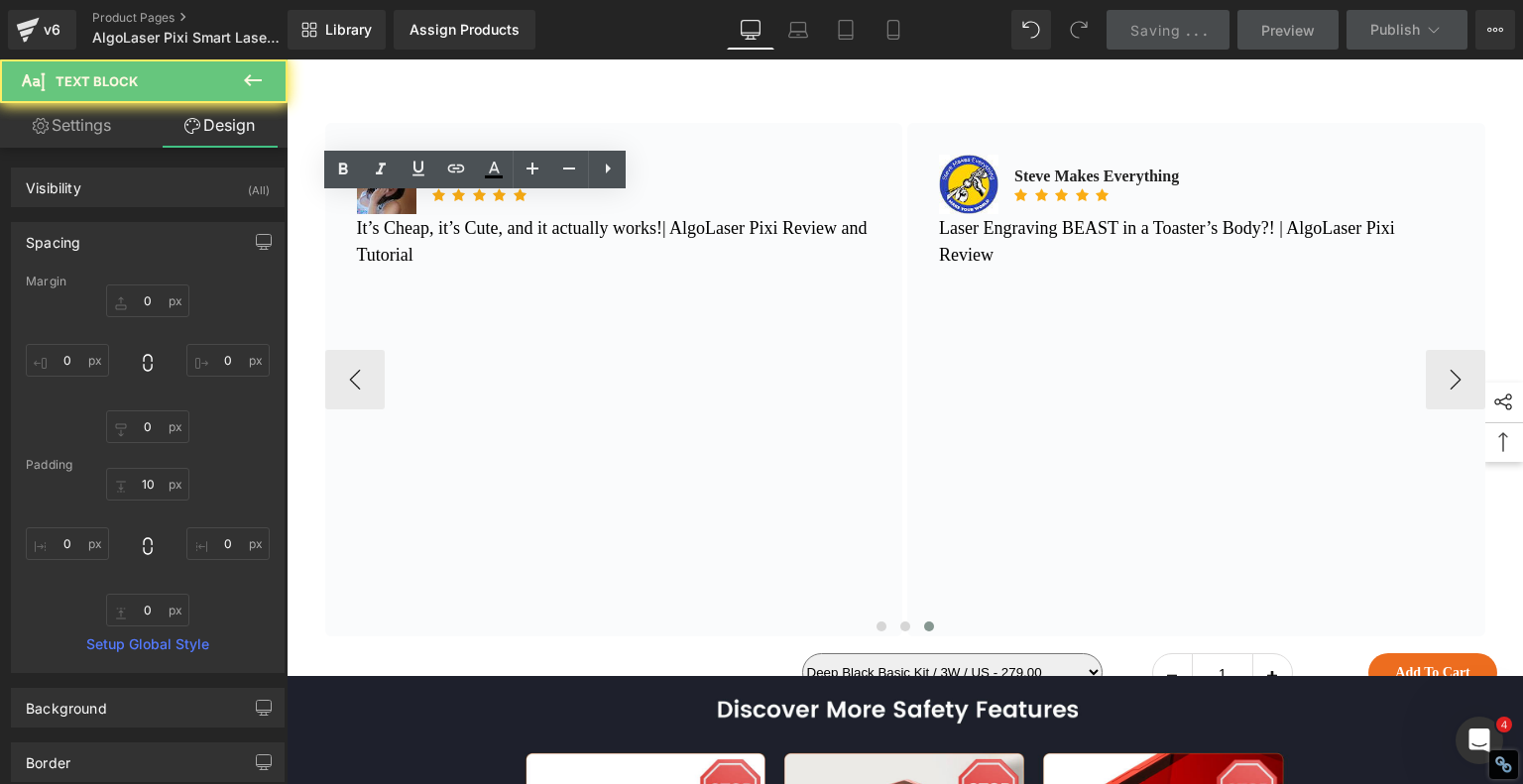 click on "Scaly Dragón" at bounding box center [482, 176] 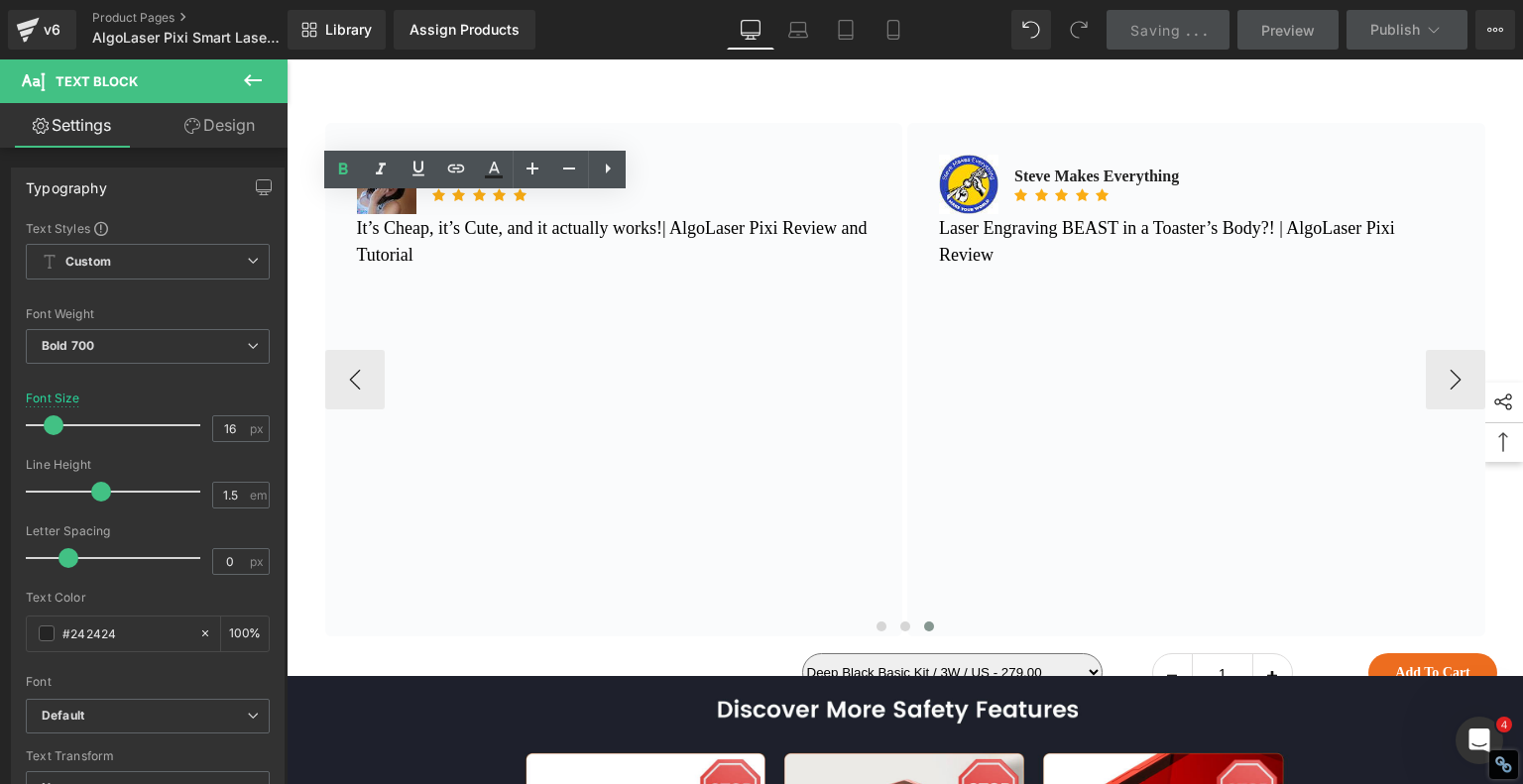 click on "Scaly Dragón" at bounding box center [482, 176] 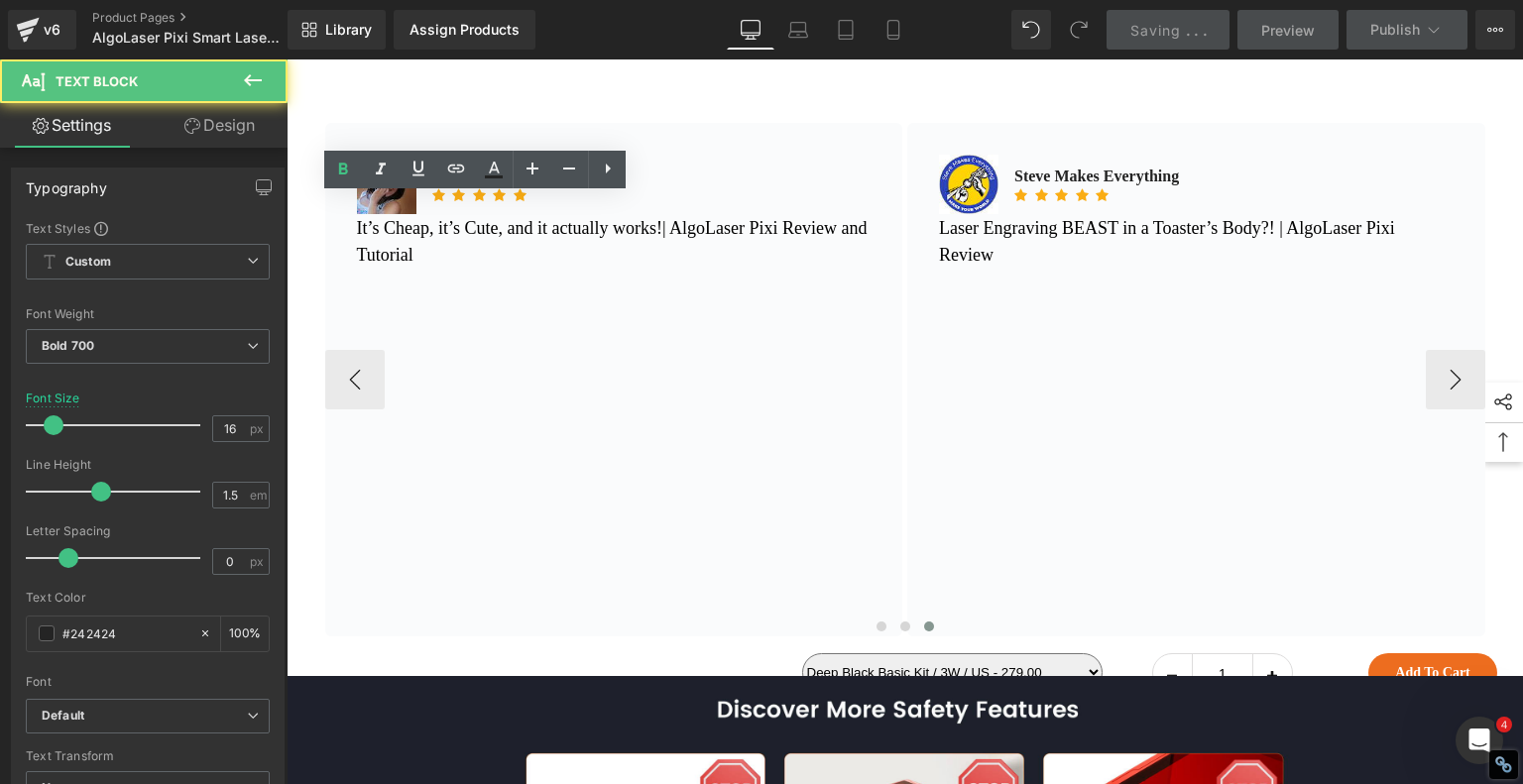 click on "Scaly Dragón" at bounding box center (482, 176) 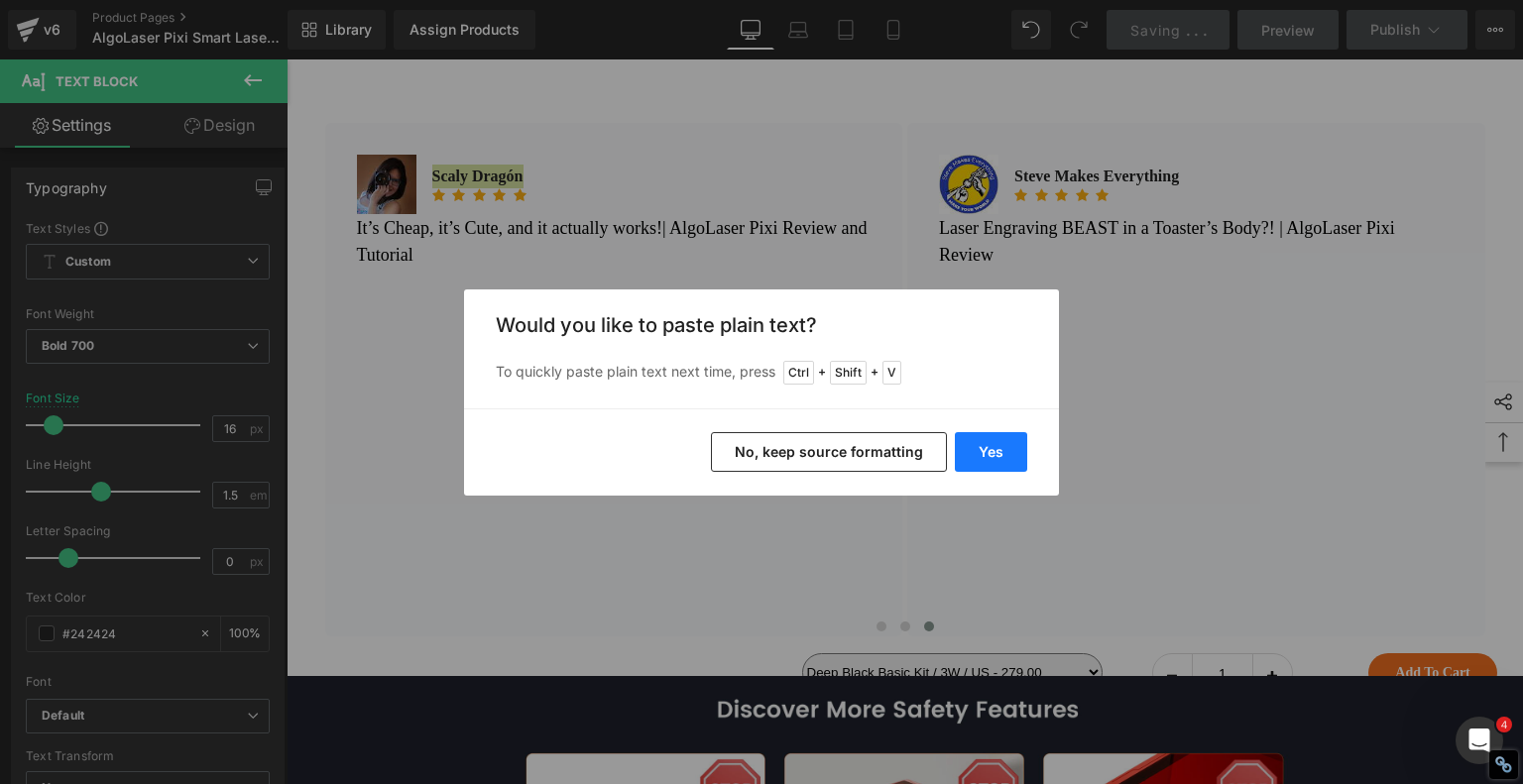 click on "Yes" at bounding box center (991, 452) 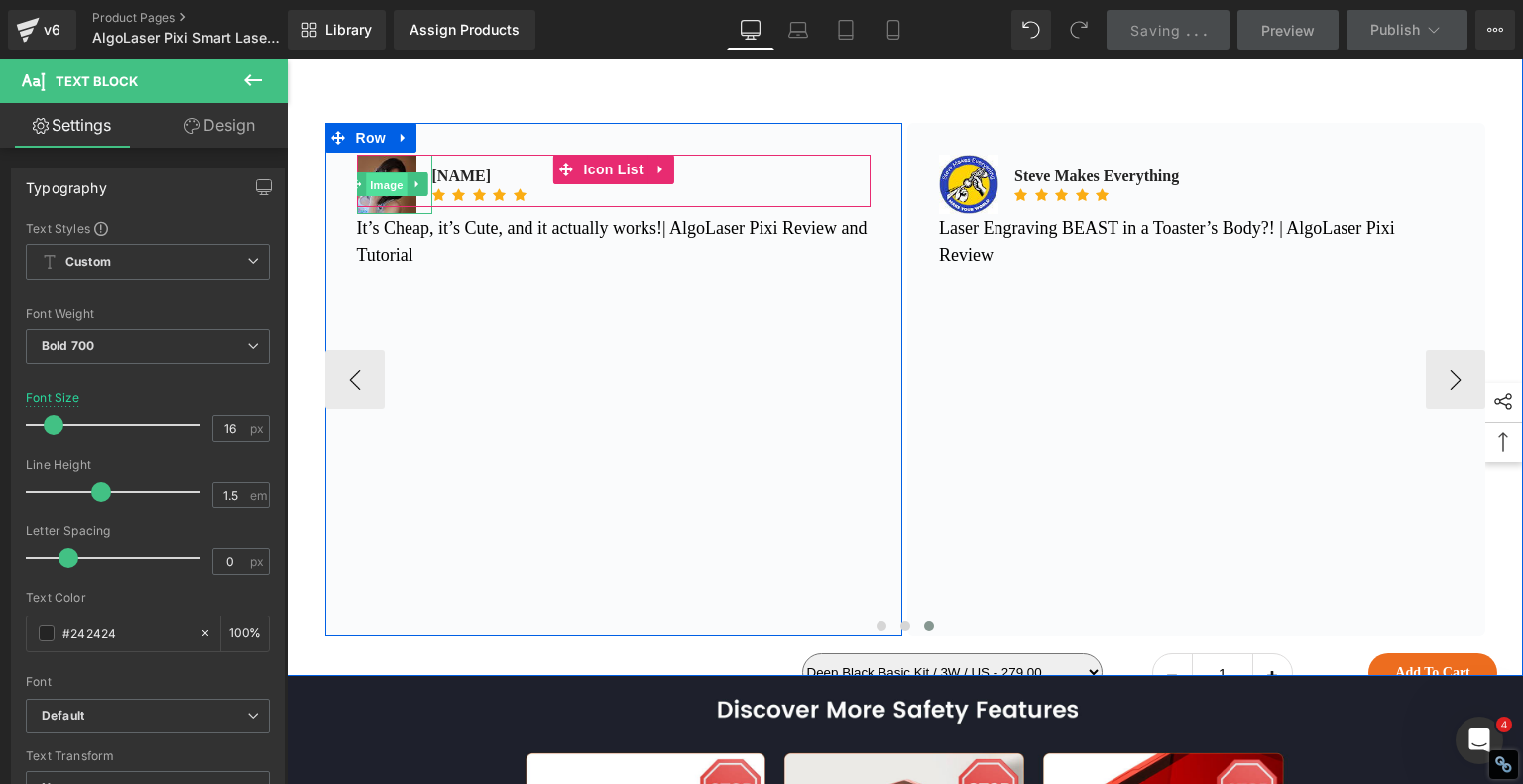 click on "Image" at bounding box center [387, 184] 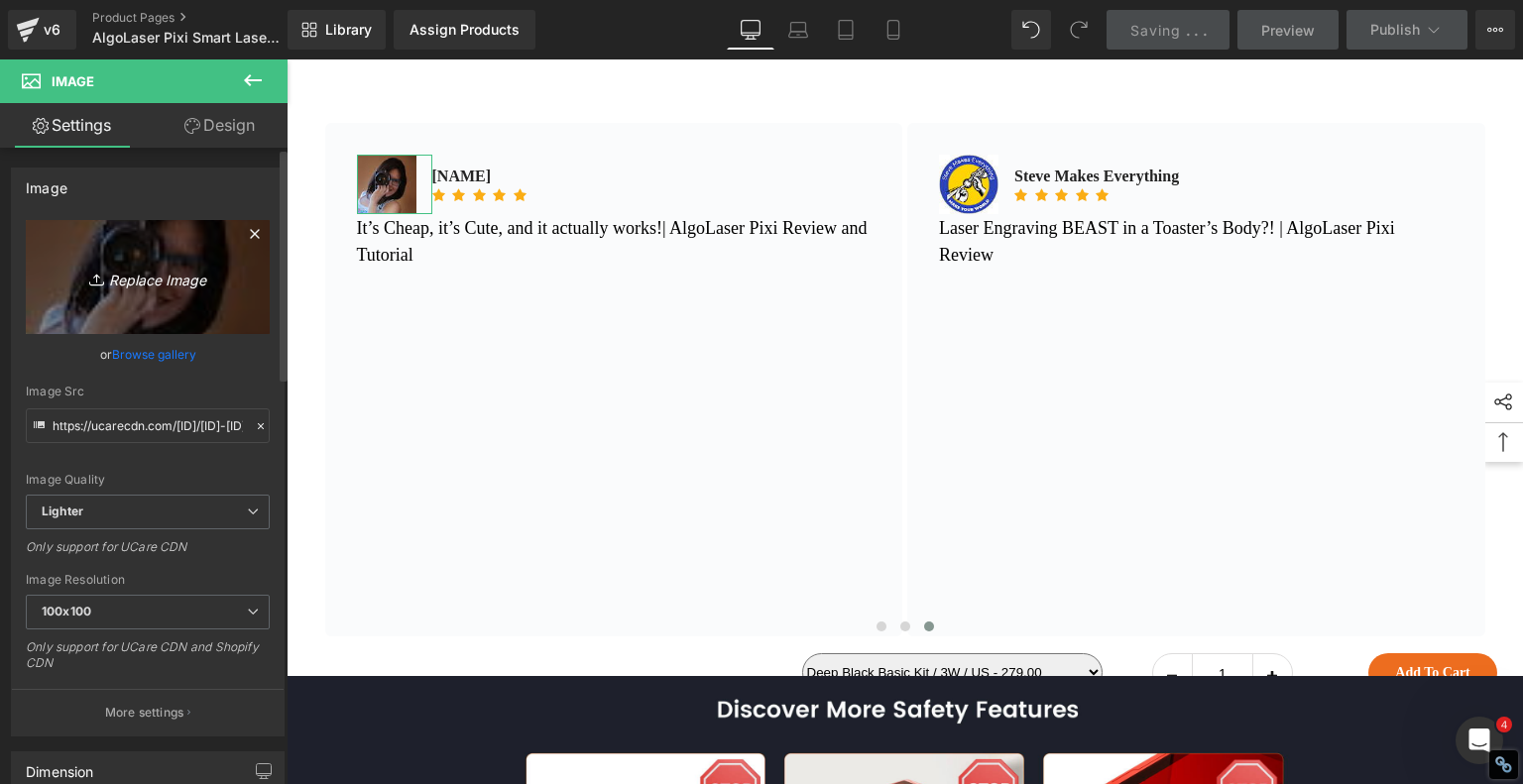 click on "Replace Image" at bounding box center [148, 277] 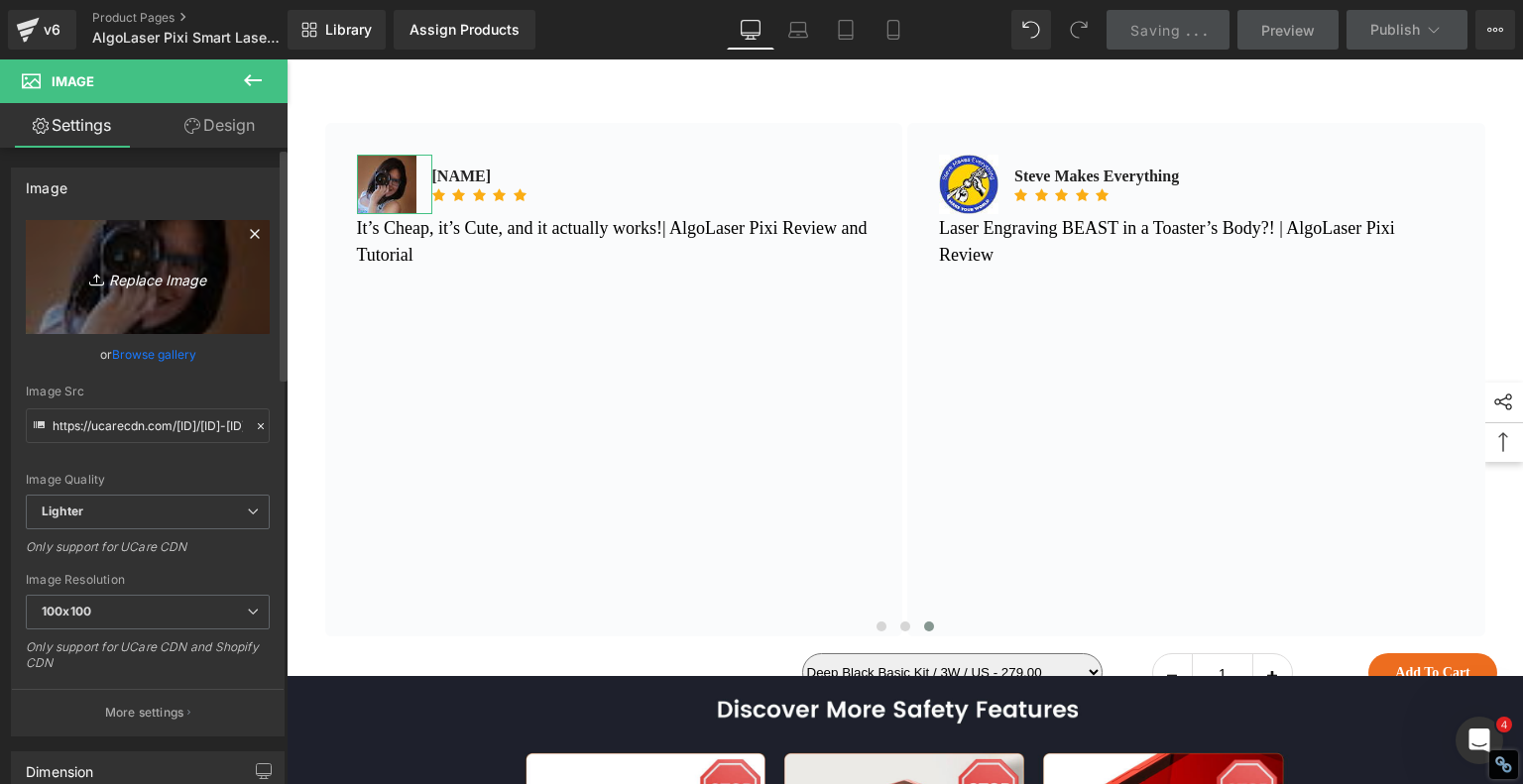 type on "C:\fakepath\sandrartes 03.jpg" 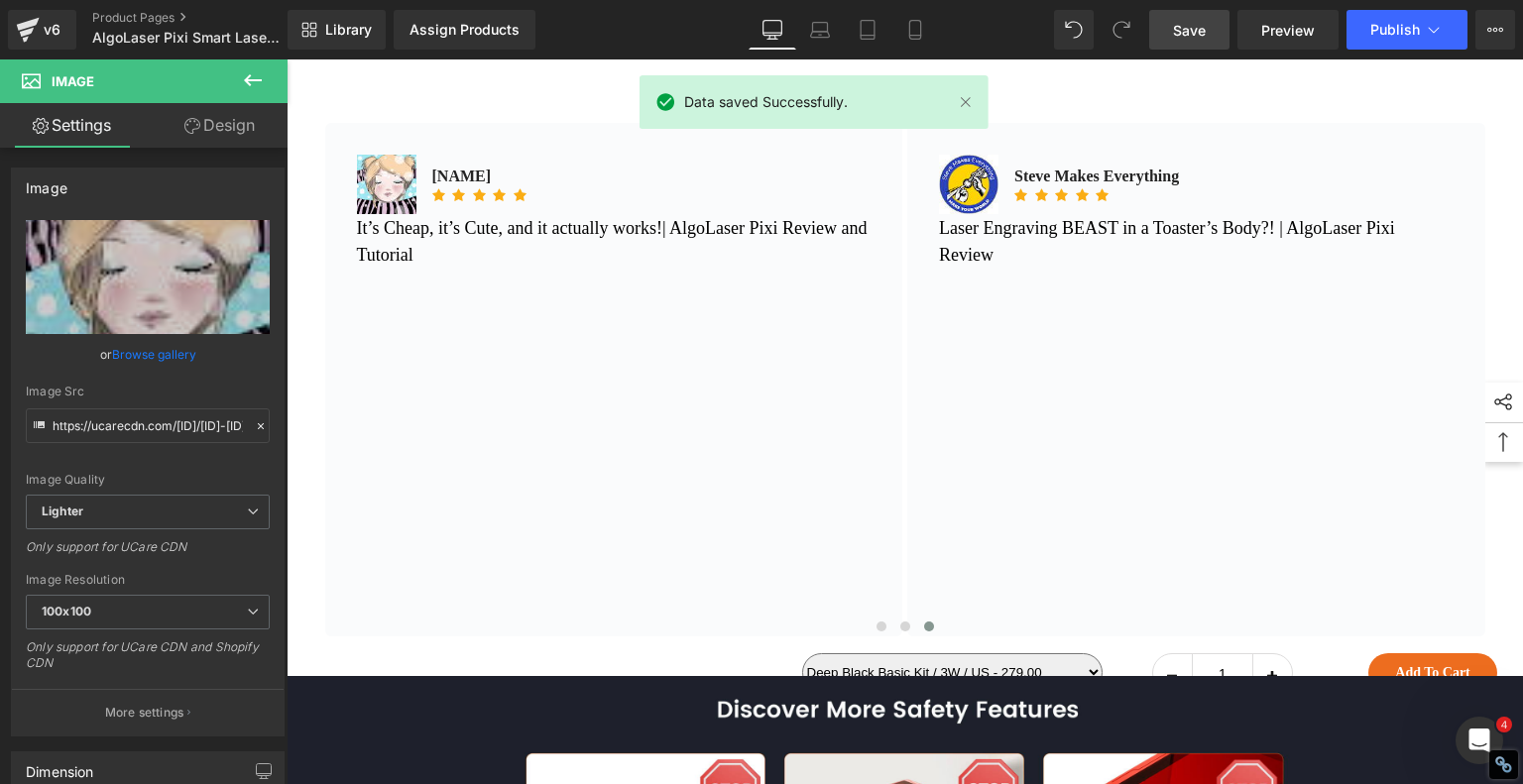 drag, startPoint x: 1201, startPoint y: 30, endPoint x: 1093, endPoint y: 74, distance: 116.619038 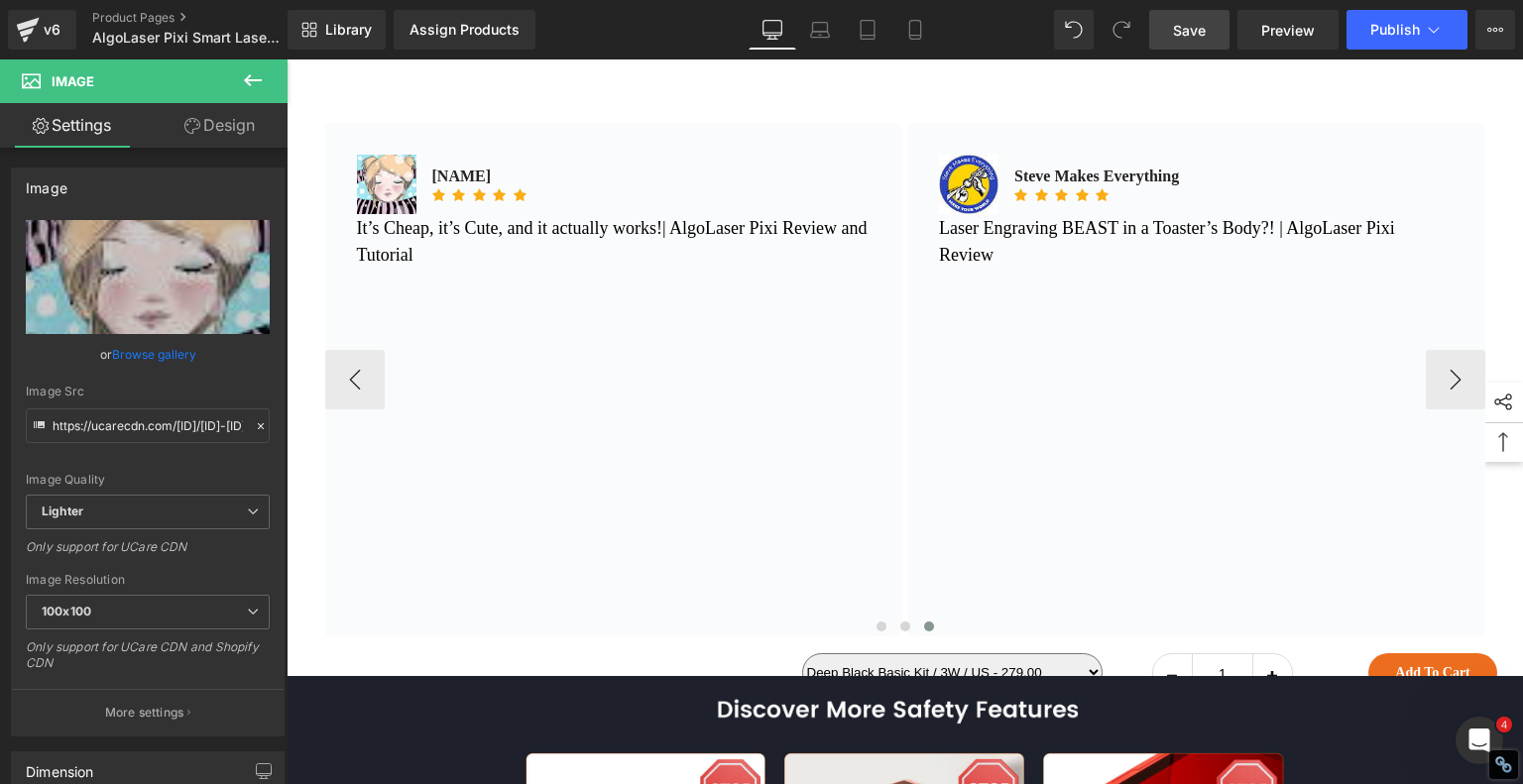 click on "It’s Cheap, it’s Cute, and it actually works!| Algolaser PIXI Review and Tutorial" at bounding box center (614, 242) 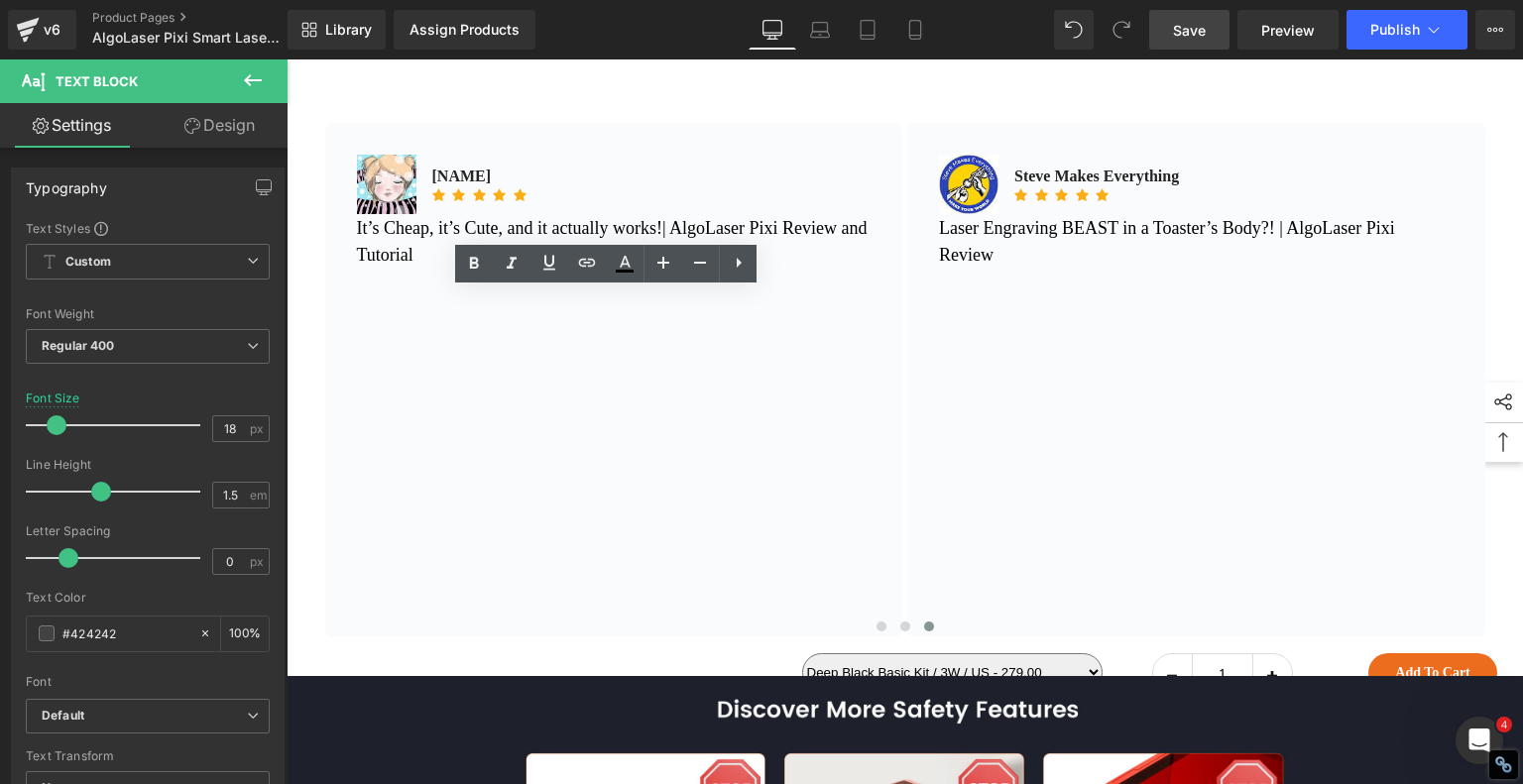 click 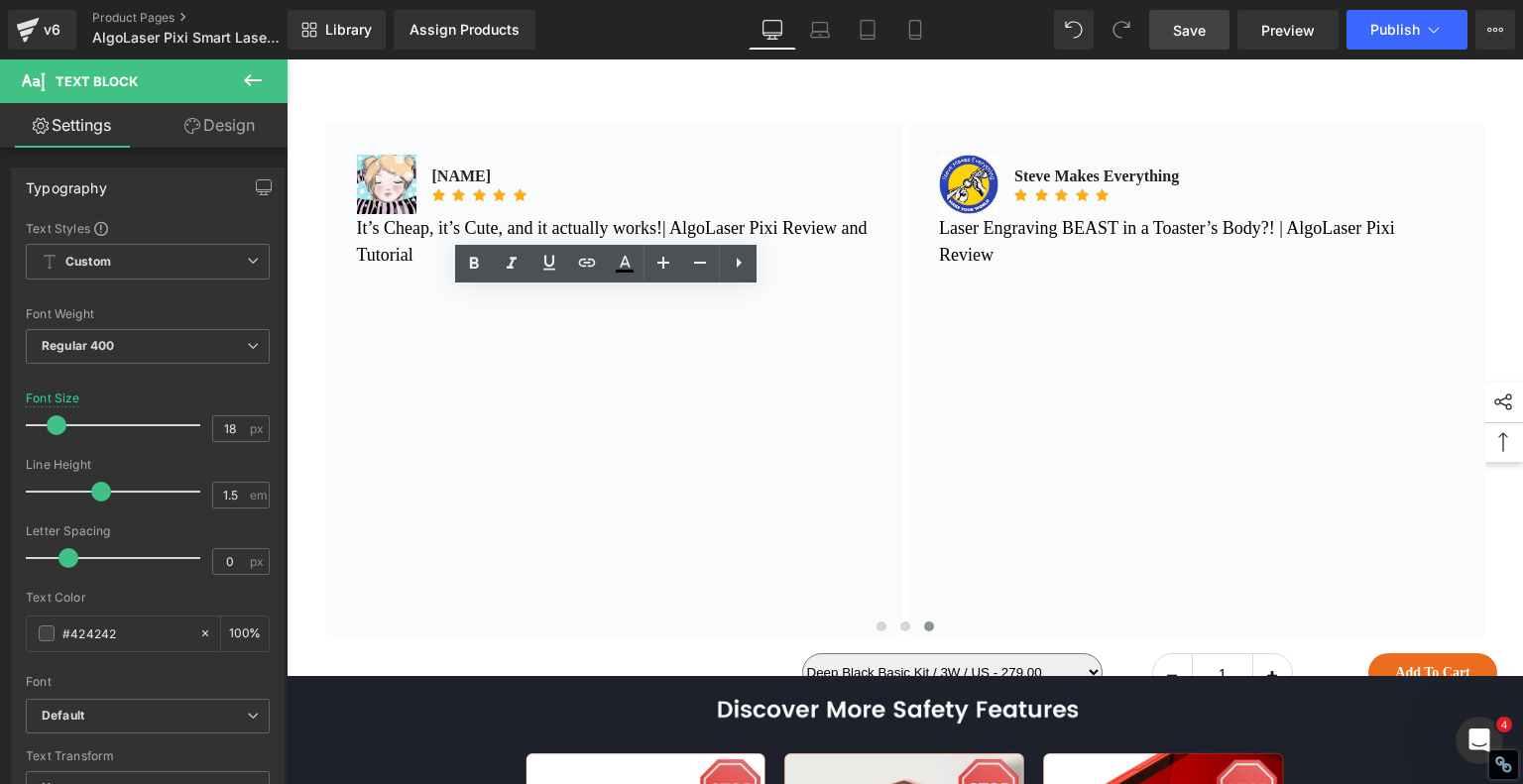 click 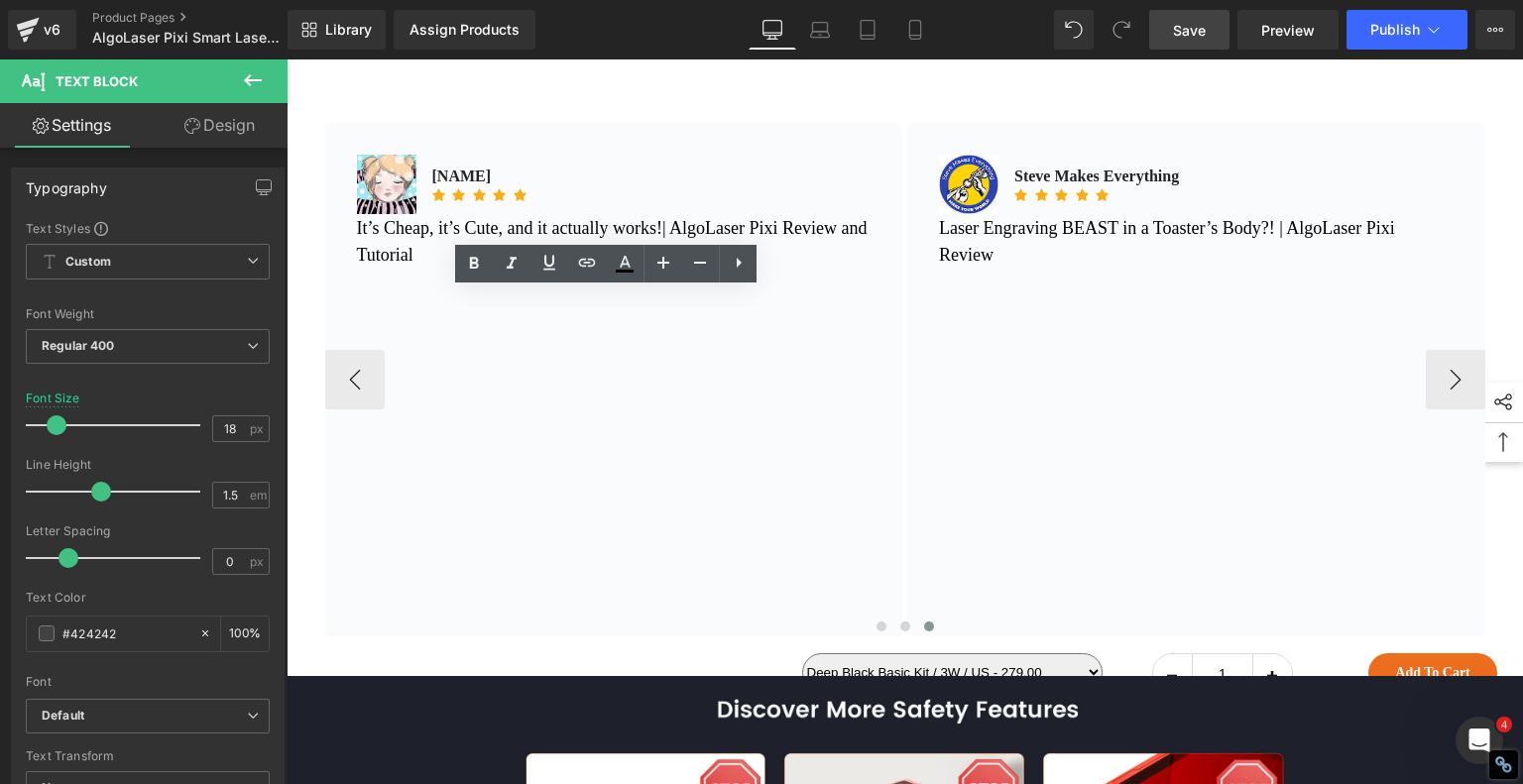 click on "It’s Cheap, it’s Cute, and it actually works!| Algolaser PIXI Review and Tutorial" at bounding box center [614, 242] 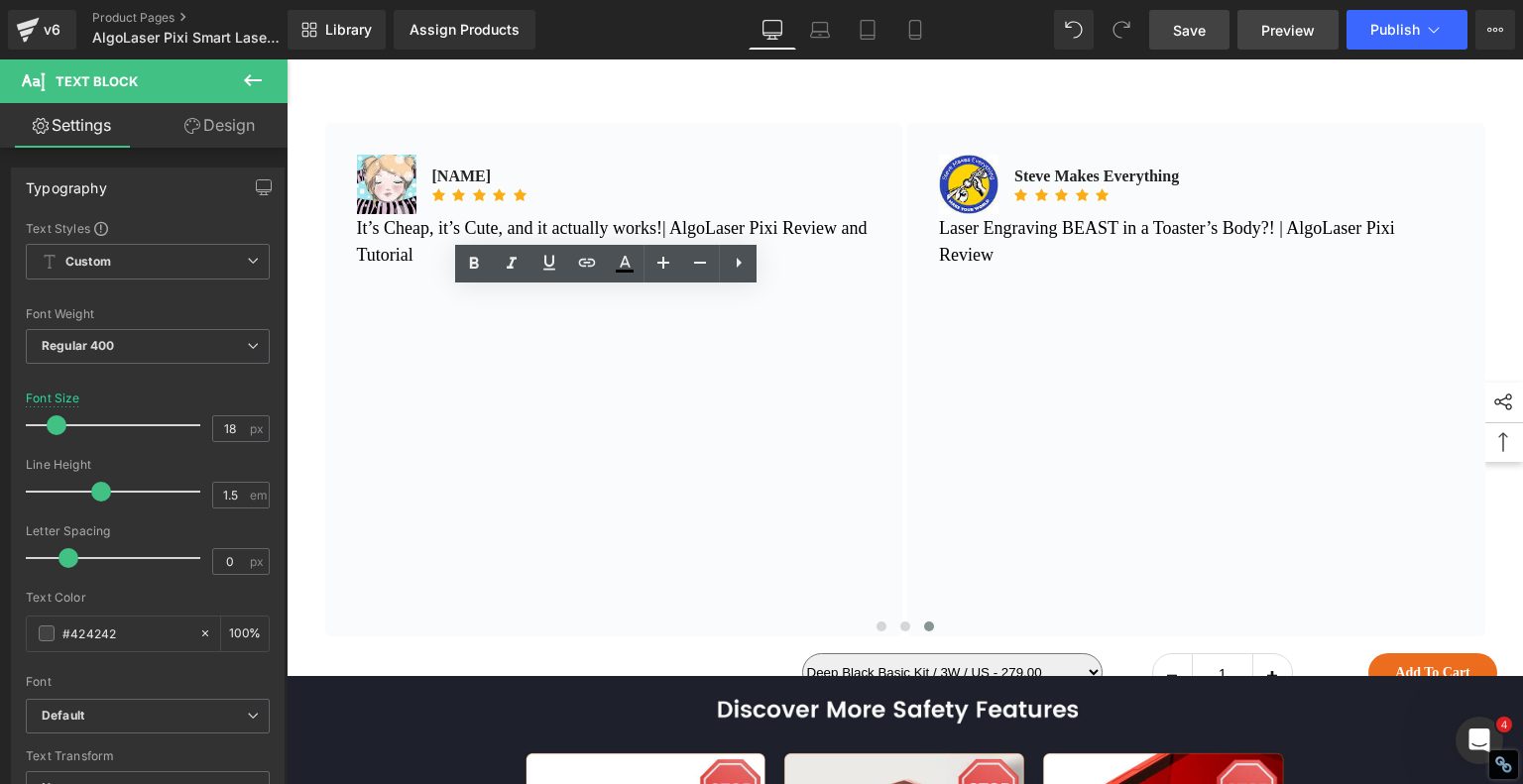 click on "Preview" at bounding box center (1288, 30) 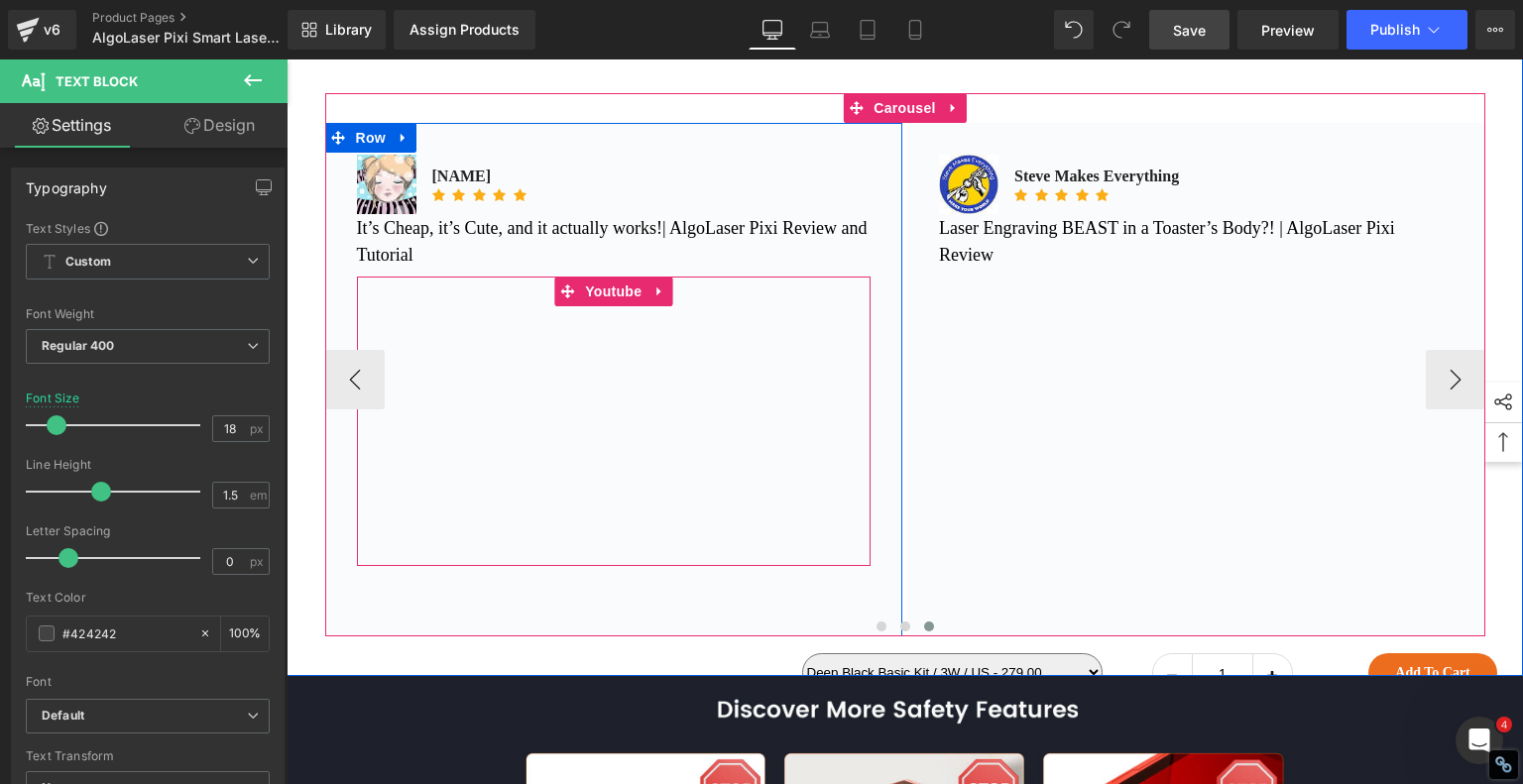 scroll, scrollTop: 10364, scrollLeft: 0, axis: vertical 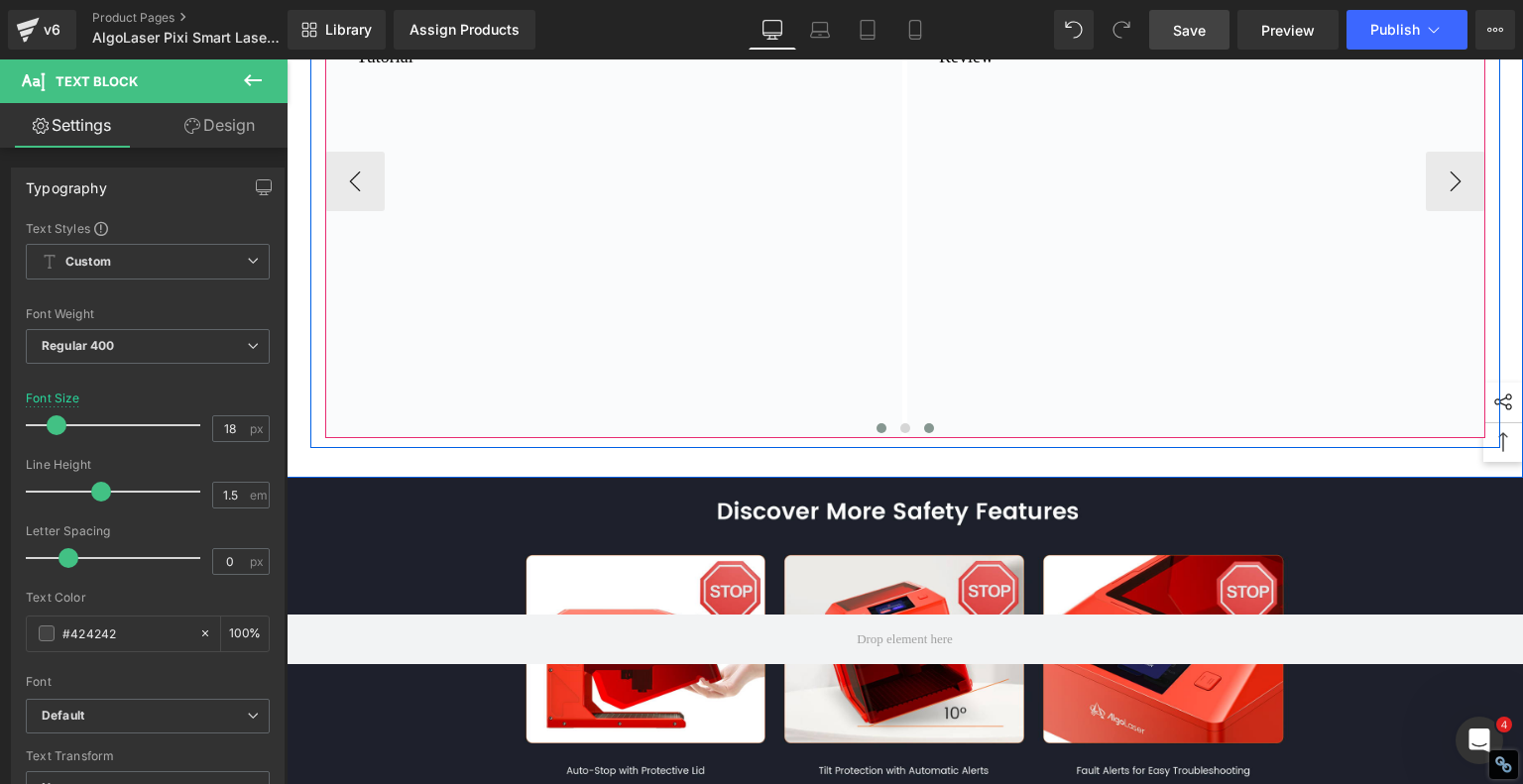 click at bounding box center (881, 428) 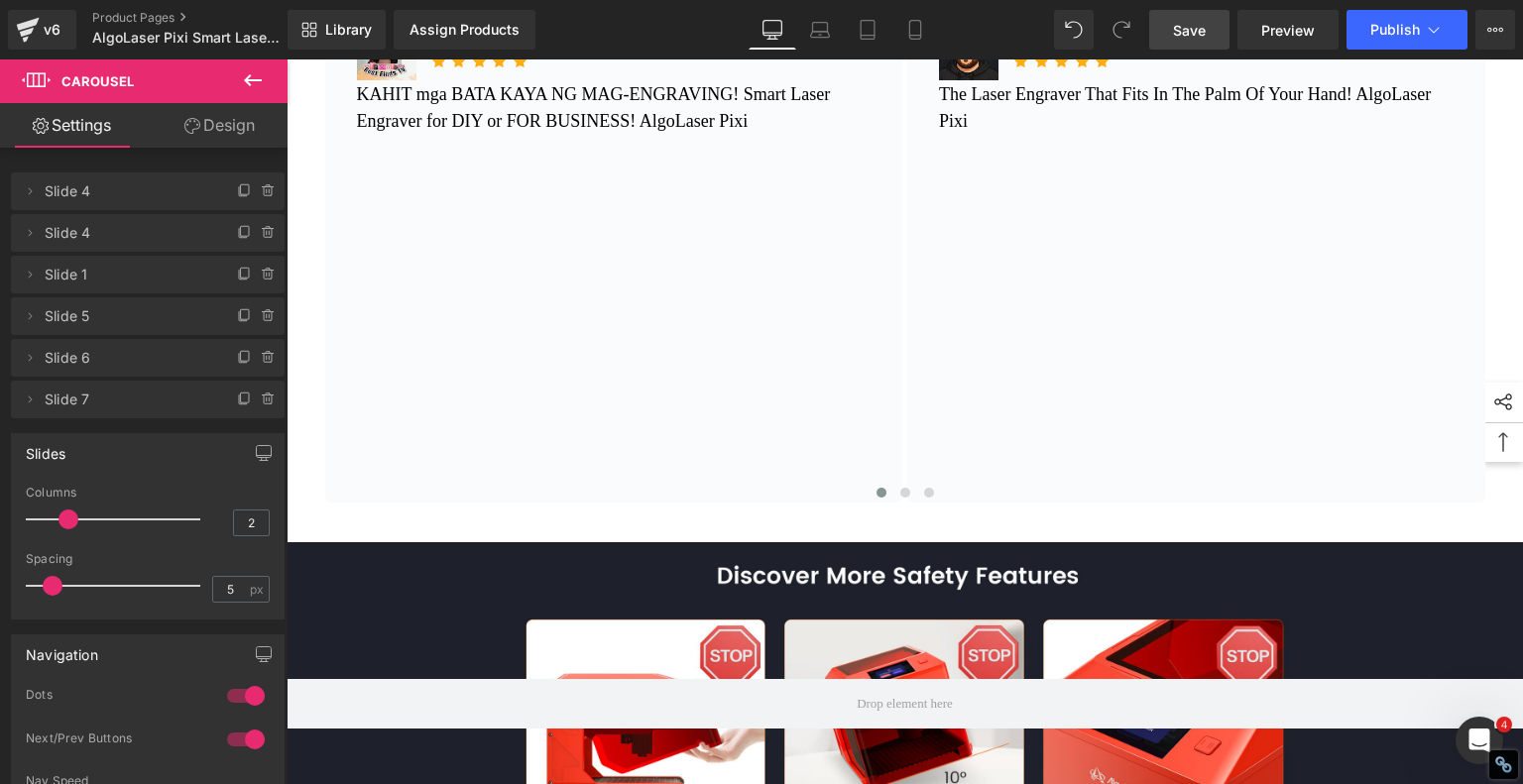 scroll, scrollTop: 10265, scrollLeft: 0, axis: vertical 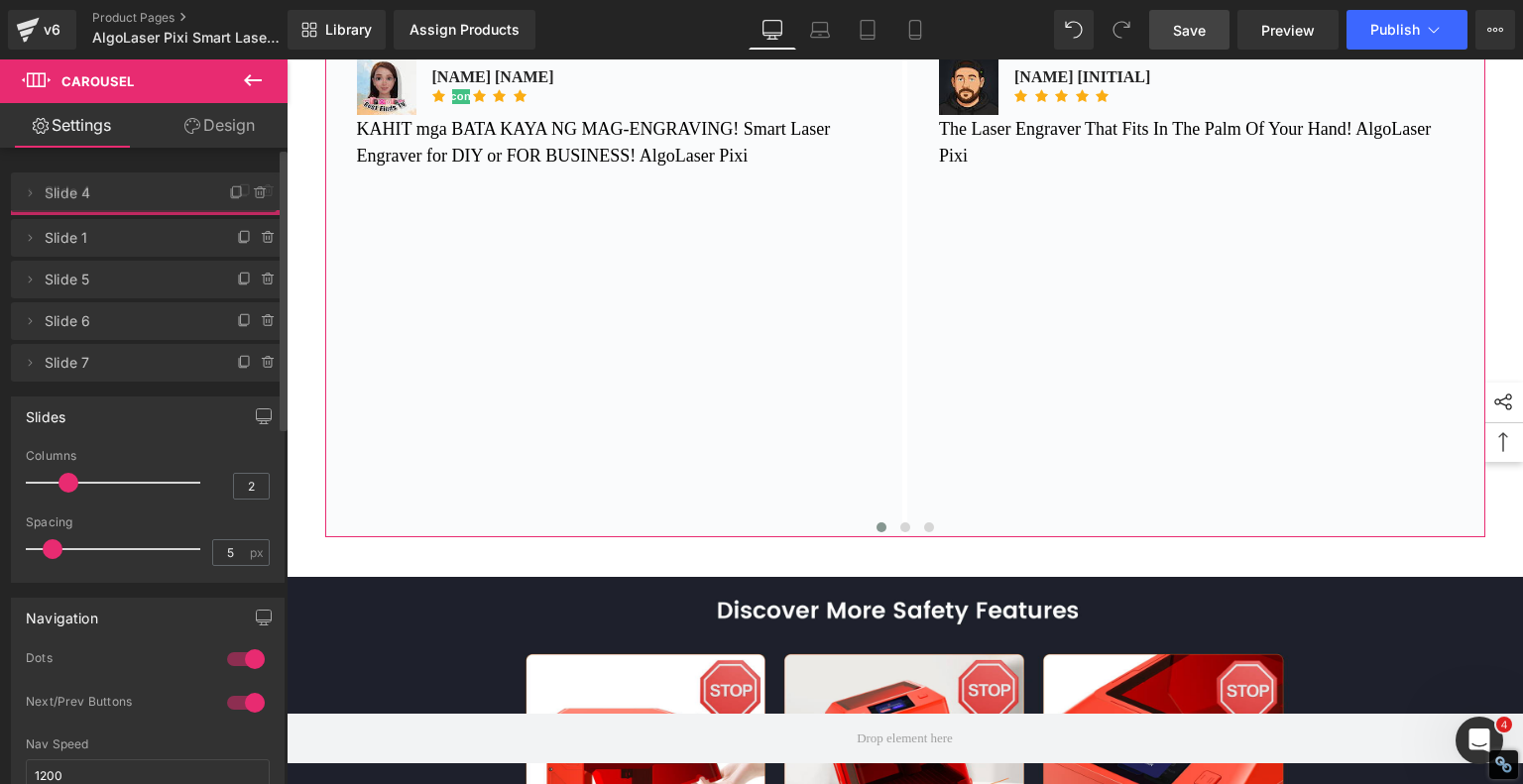 drag, startPoint x: 65, startPoint y: 237, endPoint x: 72, endPoint y: 197, distance: 40.60788 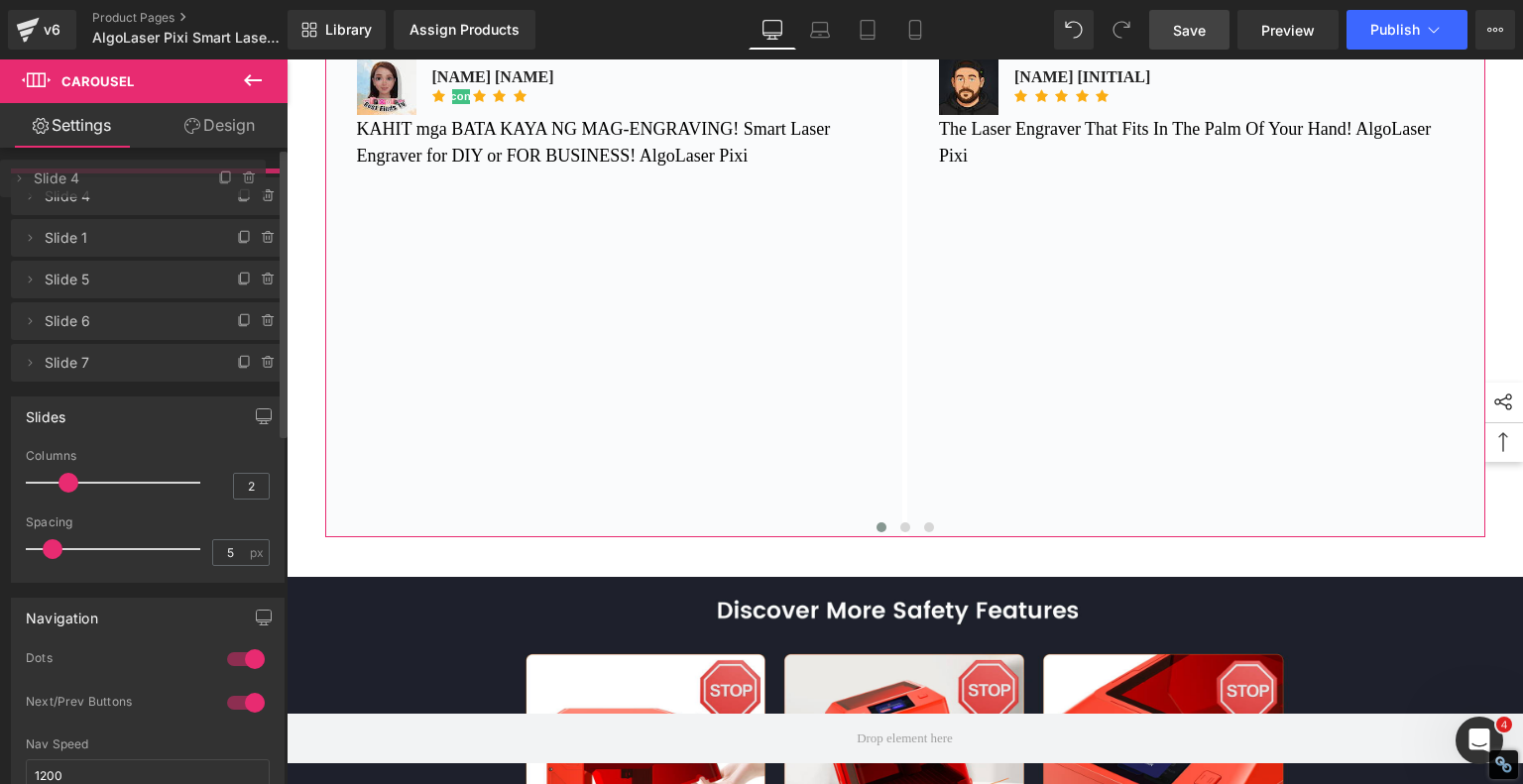 drag, startPoint x: 66, startPoint y: 240, endPoint x: 66, endPoint y: 185, distance: 55 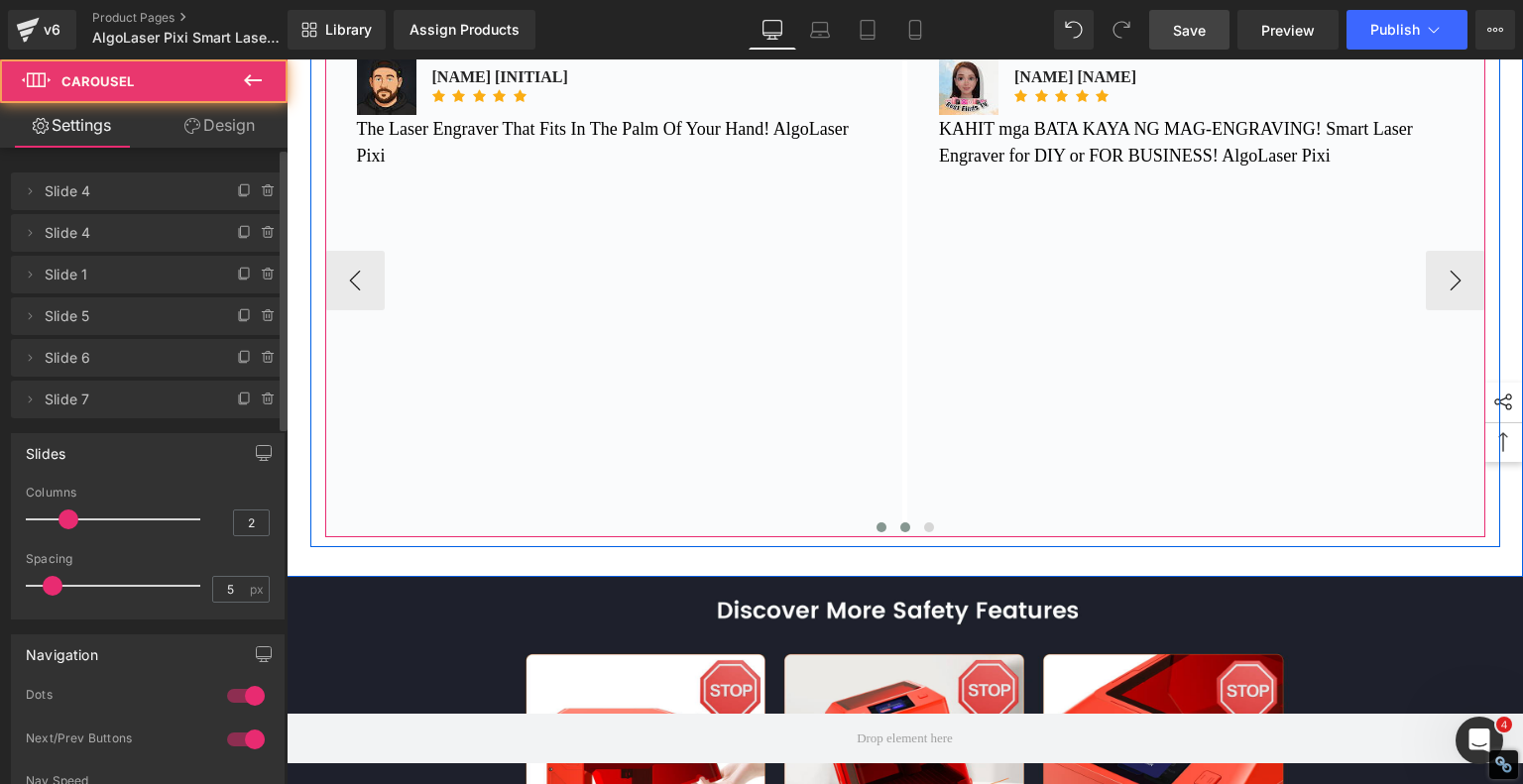 click at bounding box center [905, 527] 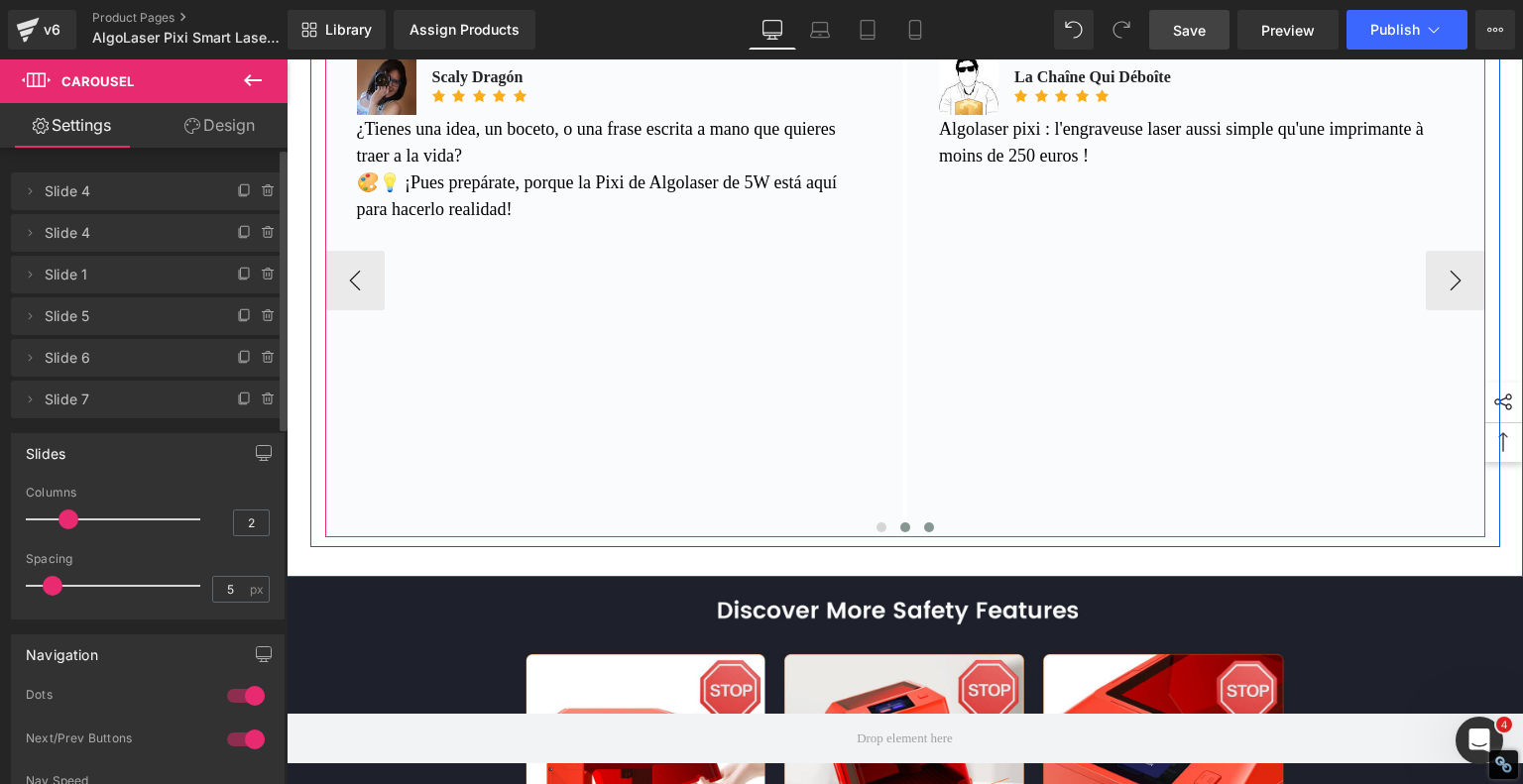 click at bounding box center [929, 527] 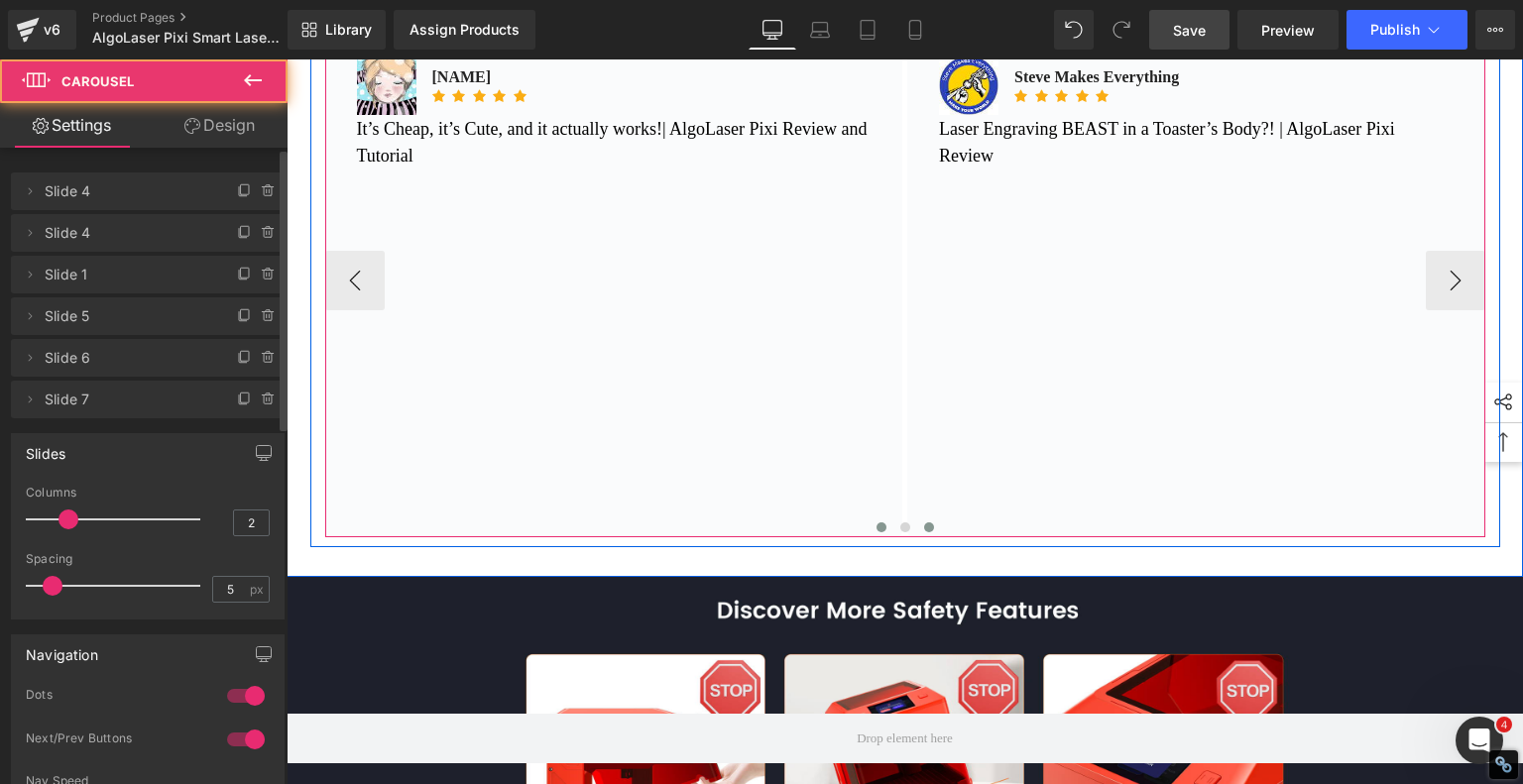 click at bounding box center [881, 527] 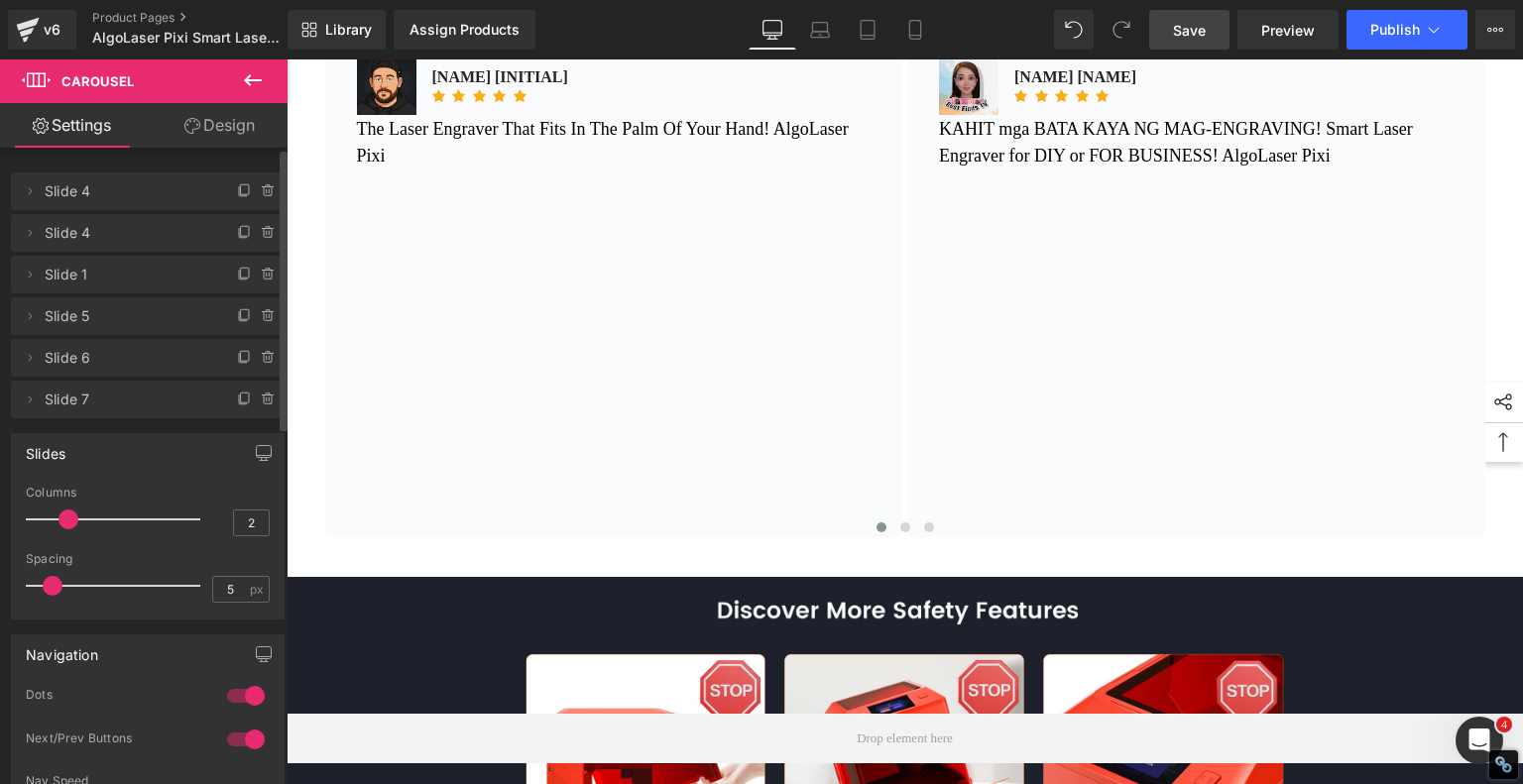 drag, startPoint x: 1180, startPoint y: 31, endPoint x: 435, endPoint y: 598, distance: 936.22326 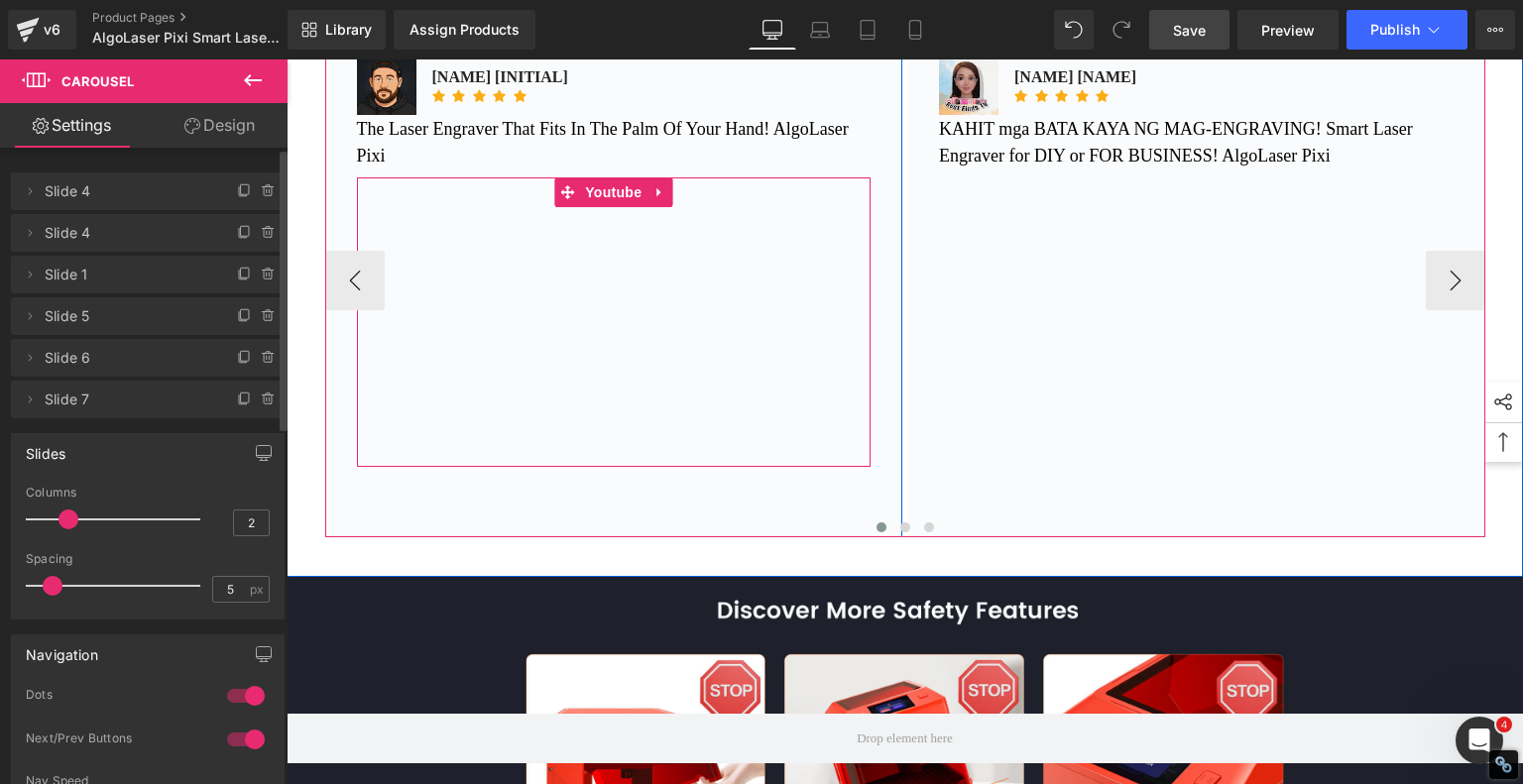 scroll, scrollTop: 10067, scrollLeft: 0, axis: vertical 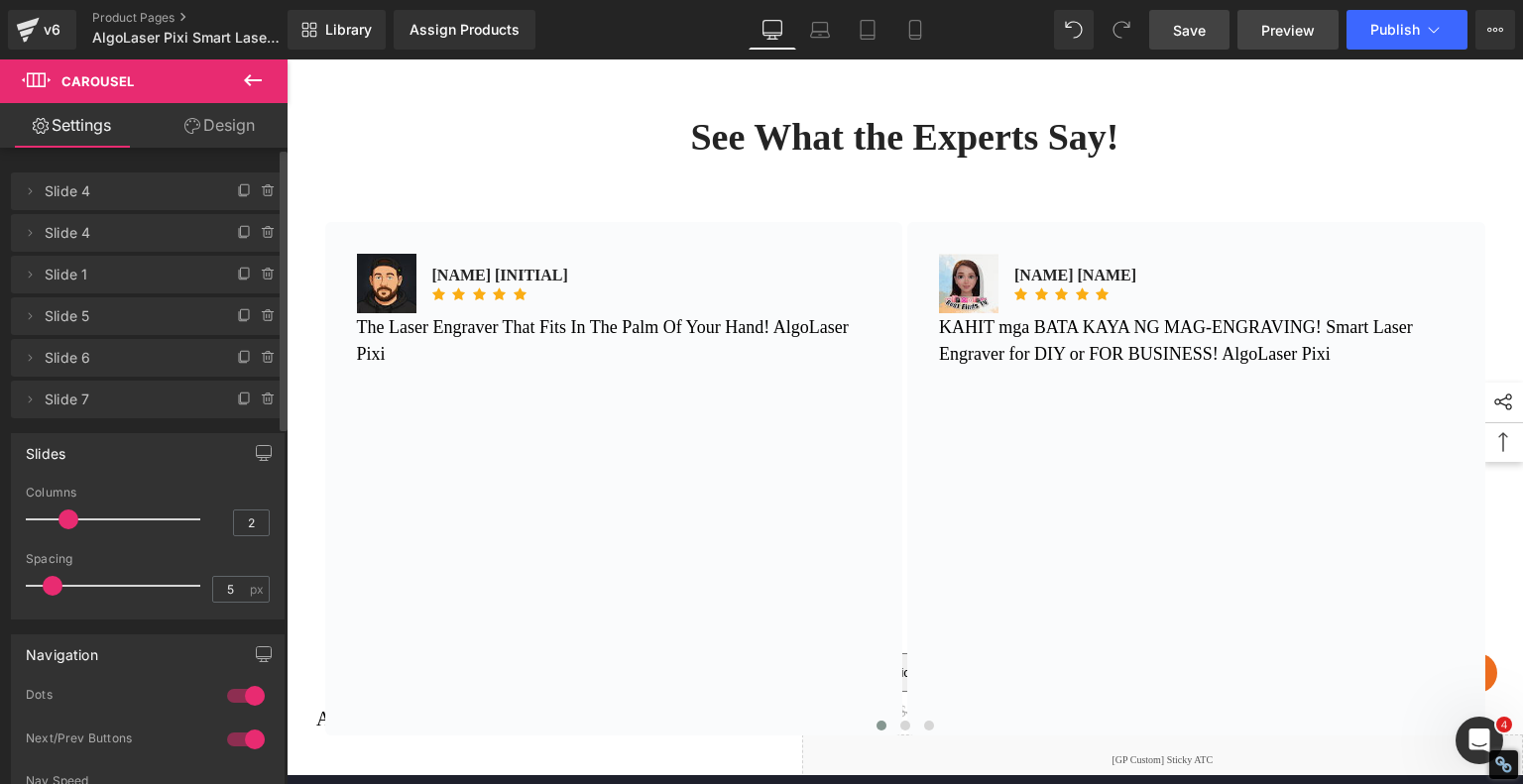 click on "Preview" at bounding box center (1288, 30) 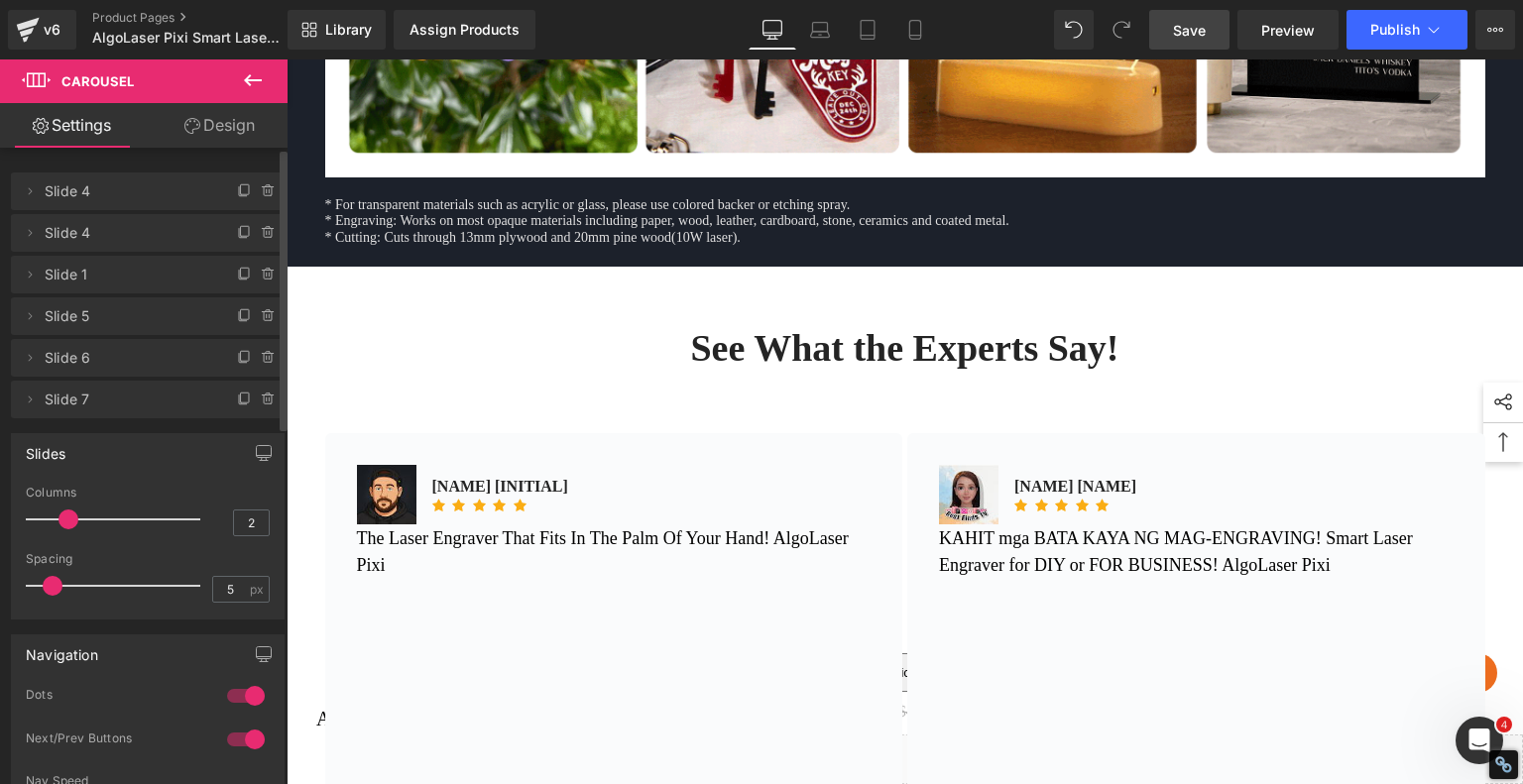 scroll, scrollTop: 9770, scrollLeft: 0, axis: vertical 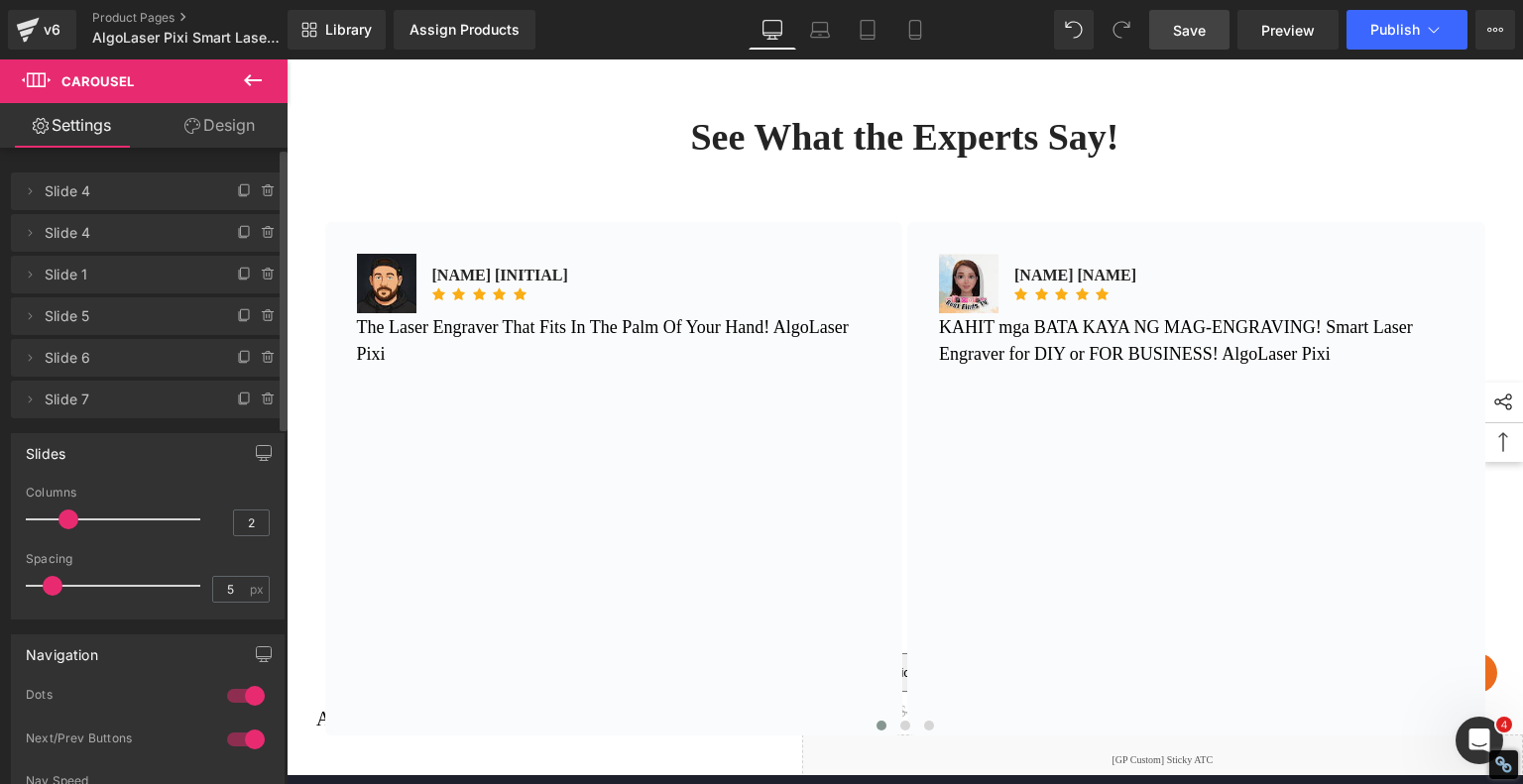 drag, startPoint x: 1199, startPoint y: 28, endPoint x: 989, endPoint y: 149, distance: 242.36543 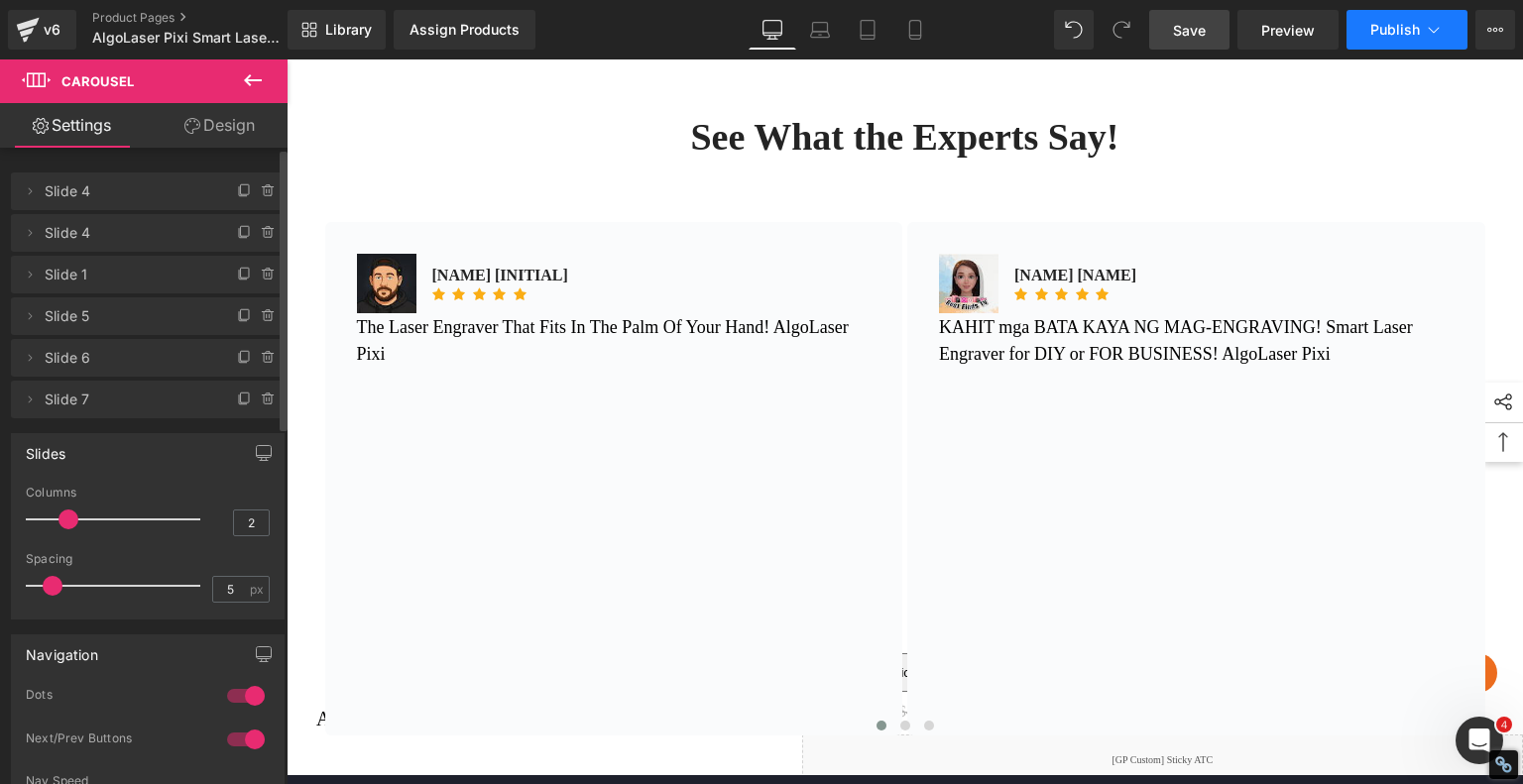 click on "Publish" at bounding box center [1395, 30] 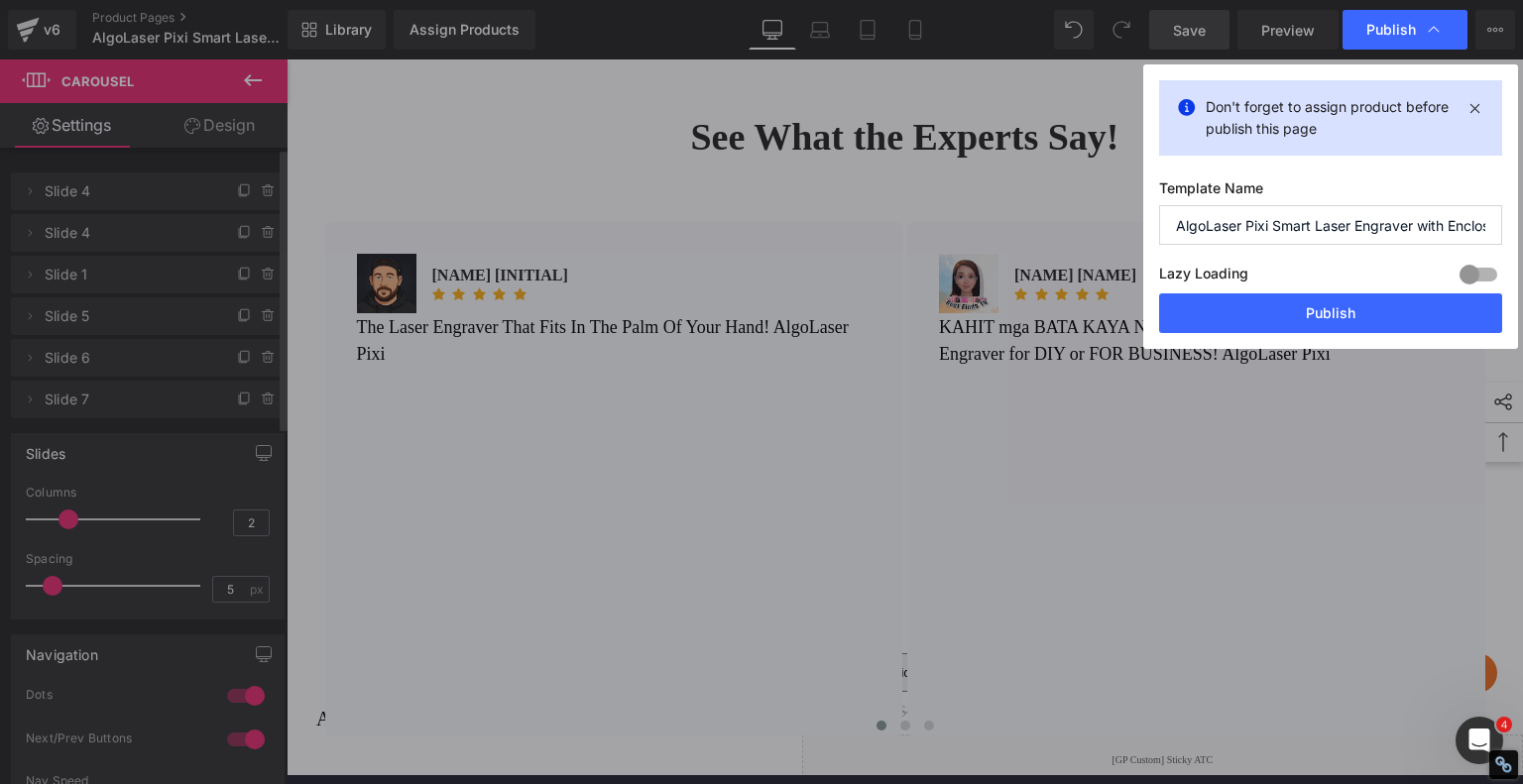 type 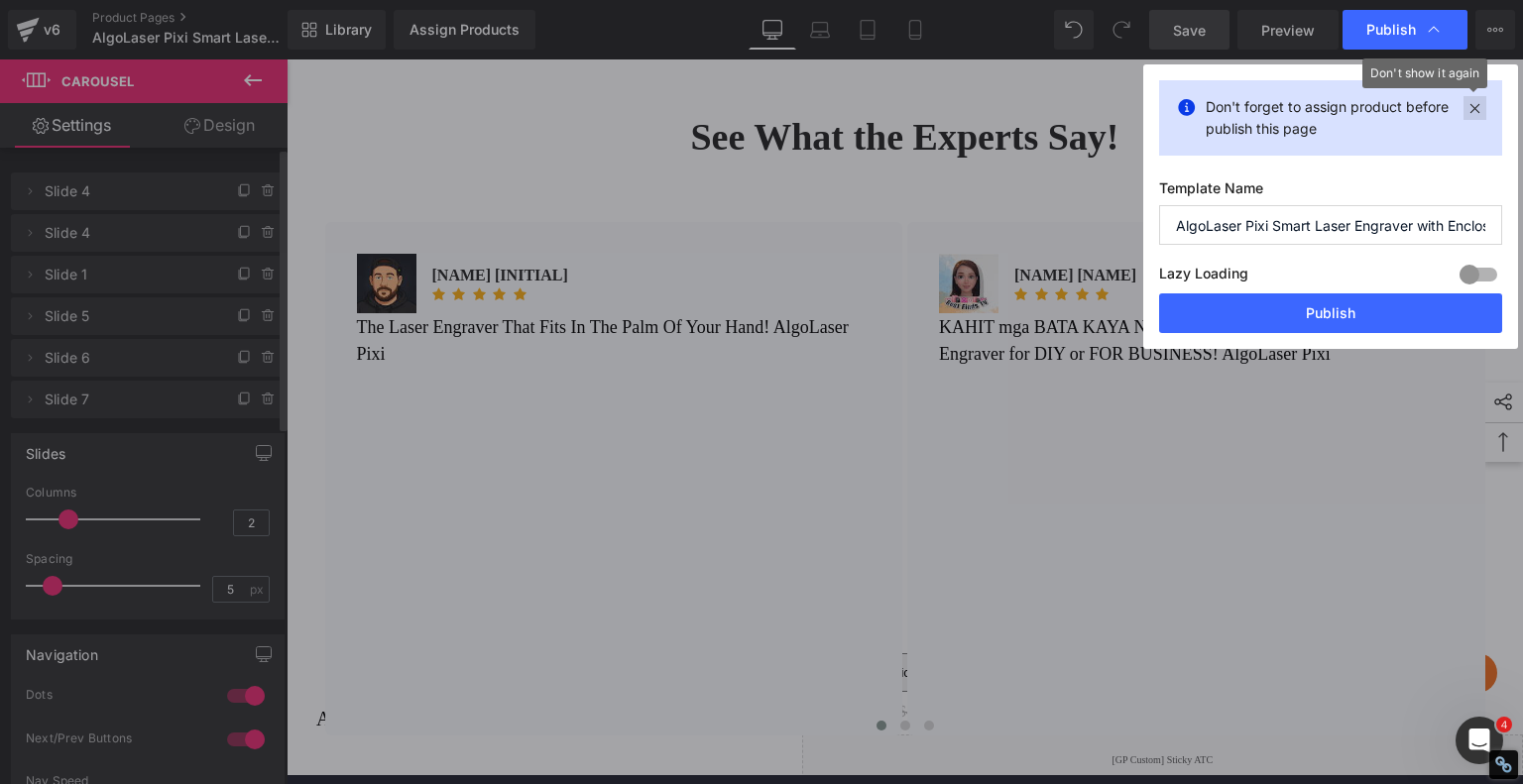 click at bounding box center (1474, 108) 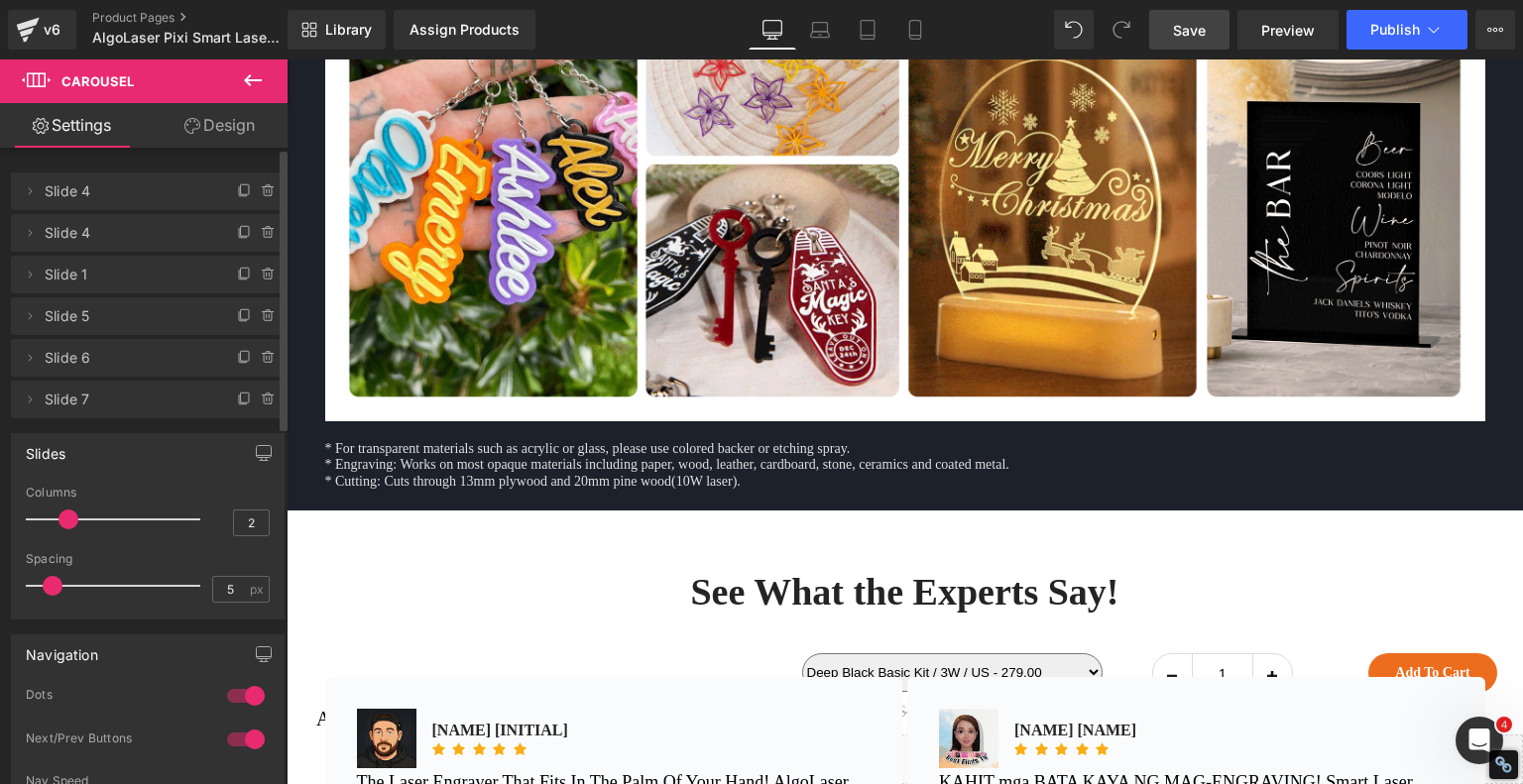scroll, scrollTop: 9572, scrollLeft: 0, axis: vertical 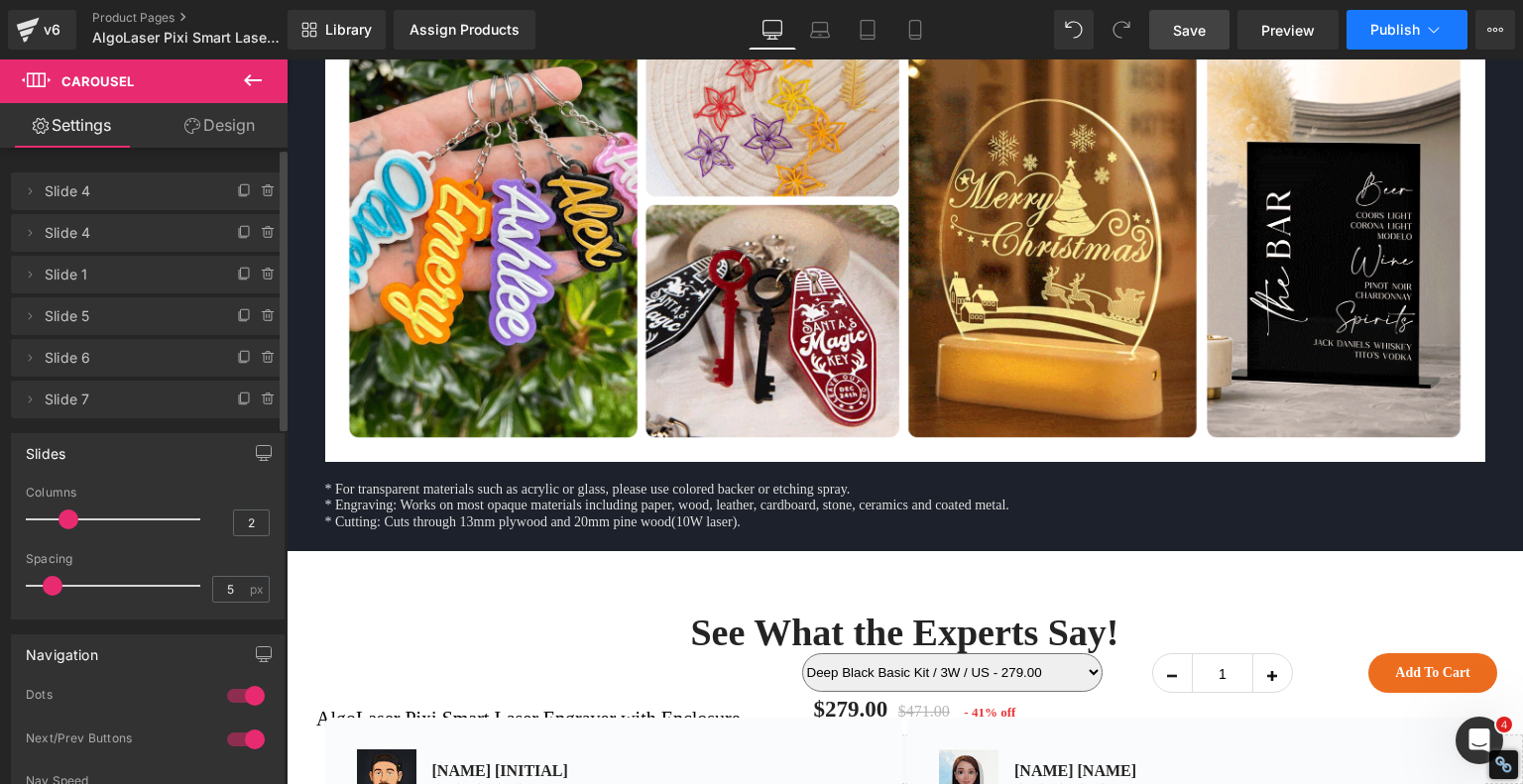 click 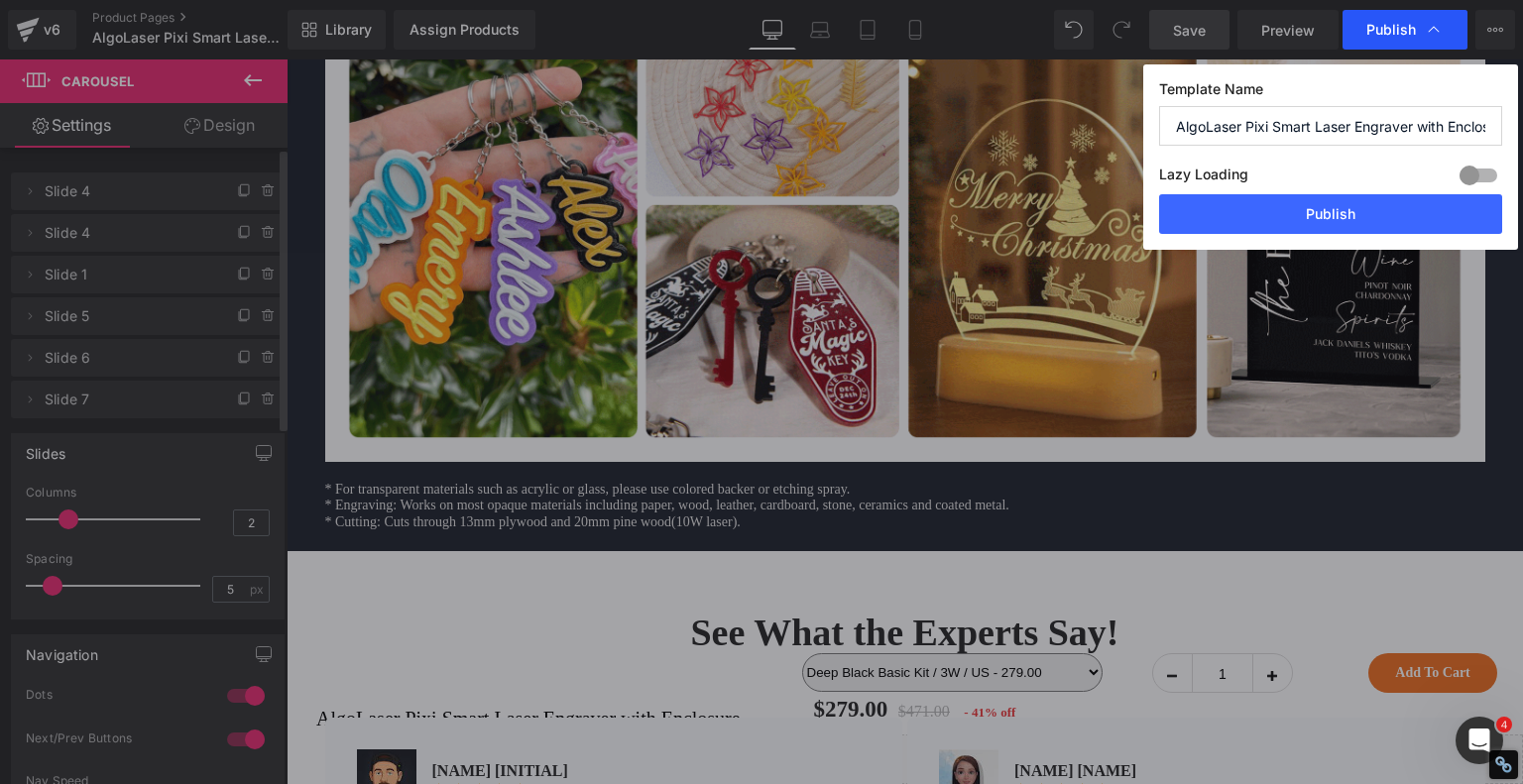 click 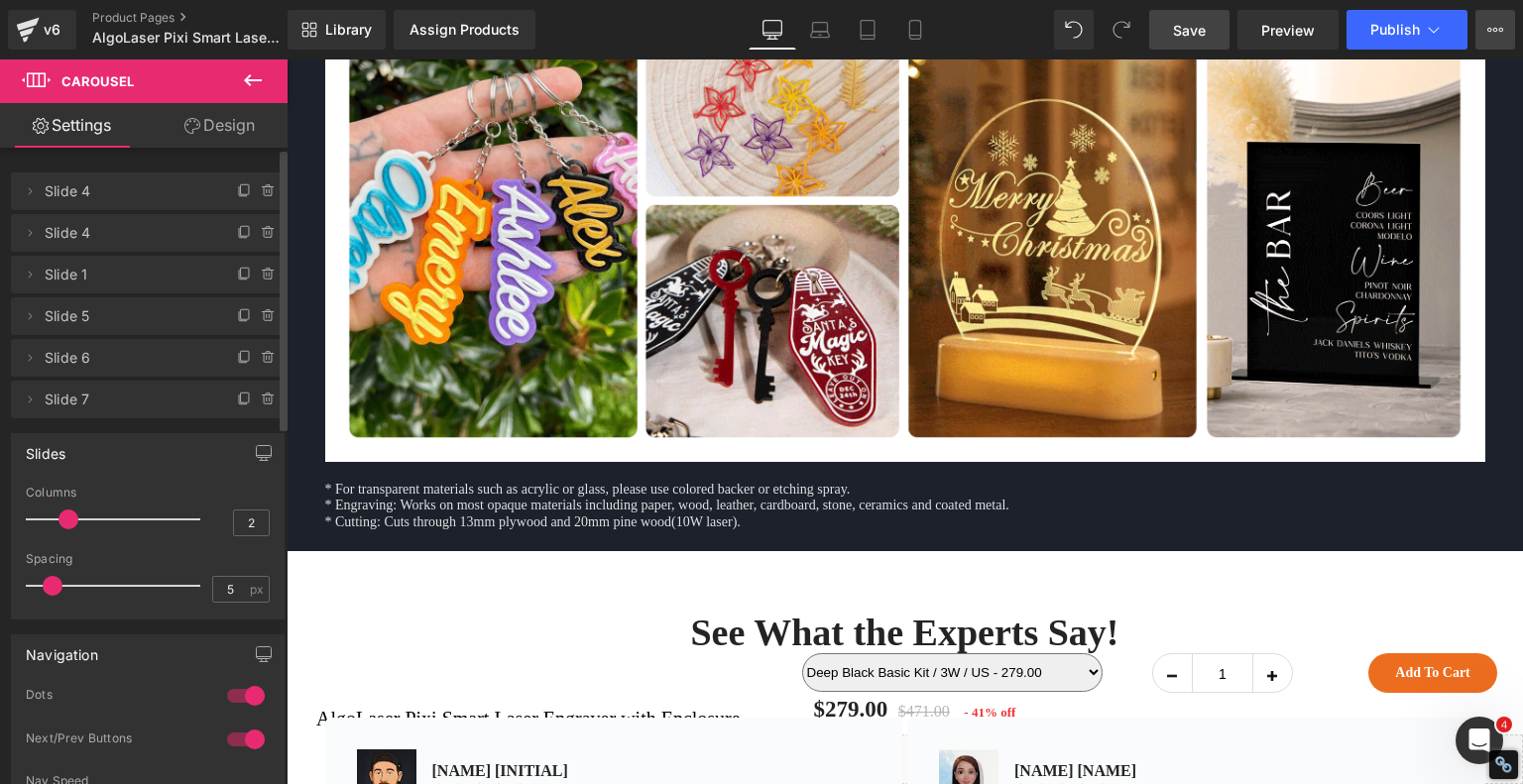 click 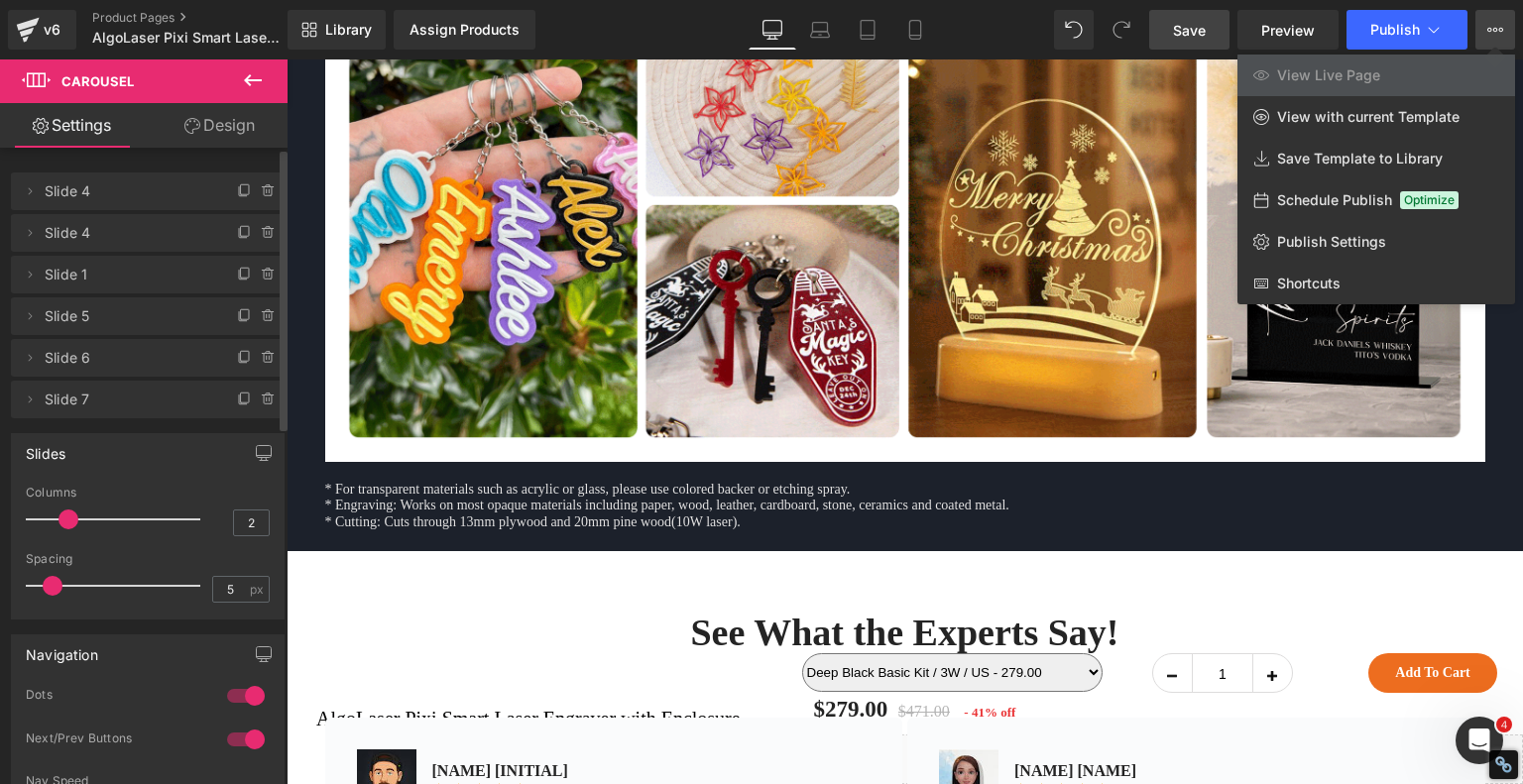 click 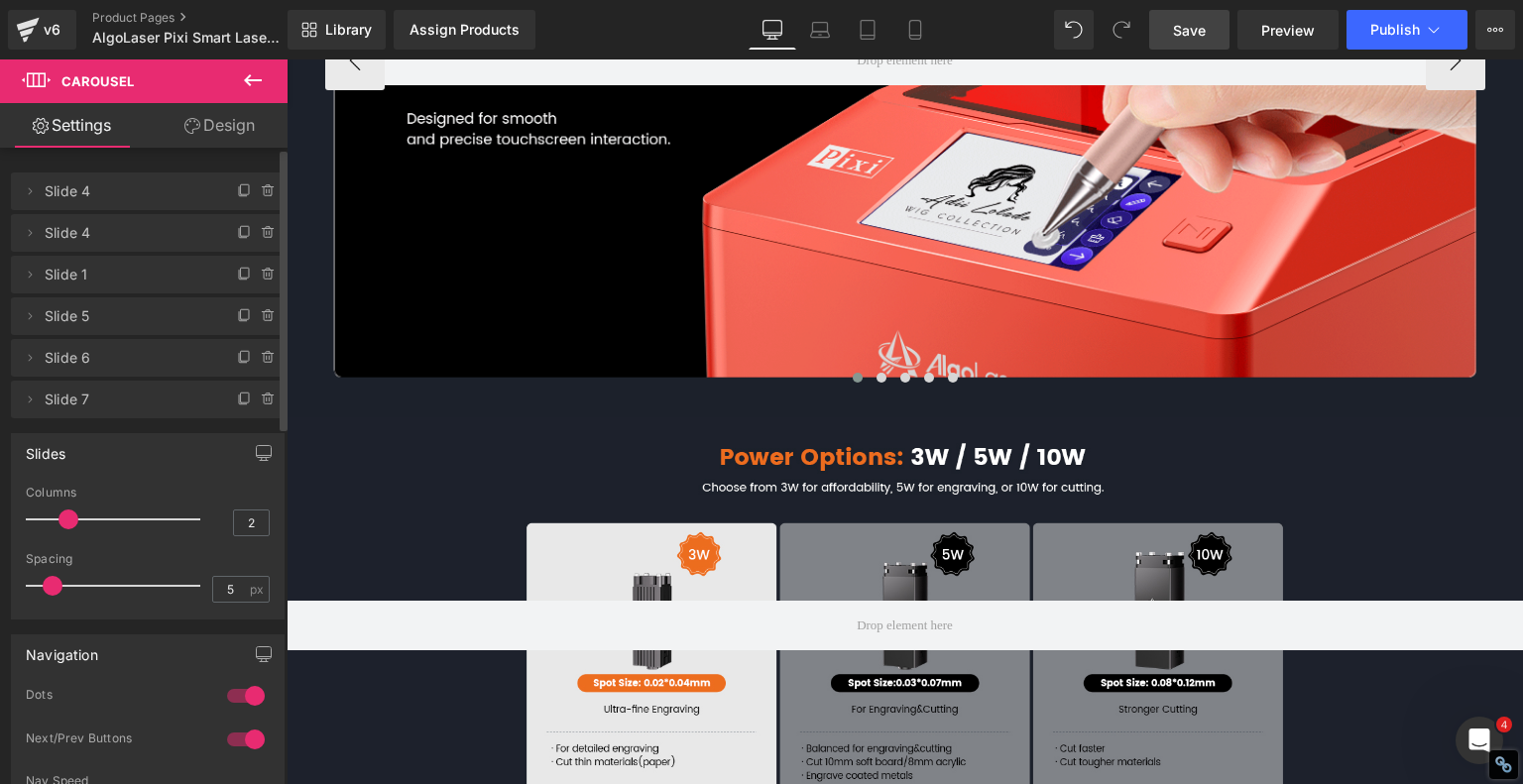 scroll, scrollTop: 8283, scrollLeft: 0, axis: vertical 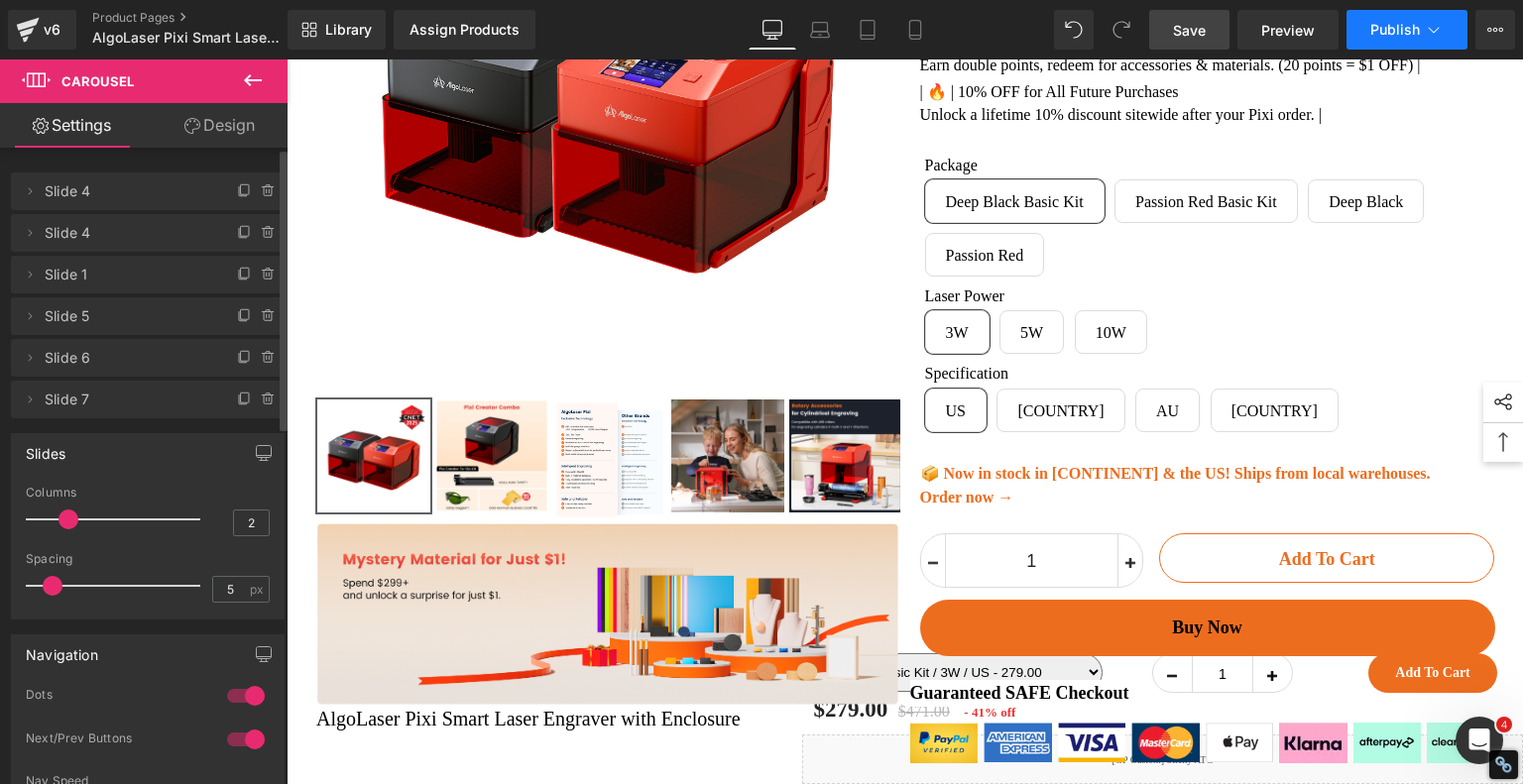 click on "Publish" at bounding box center [1395, 30] 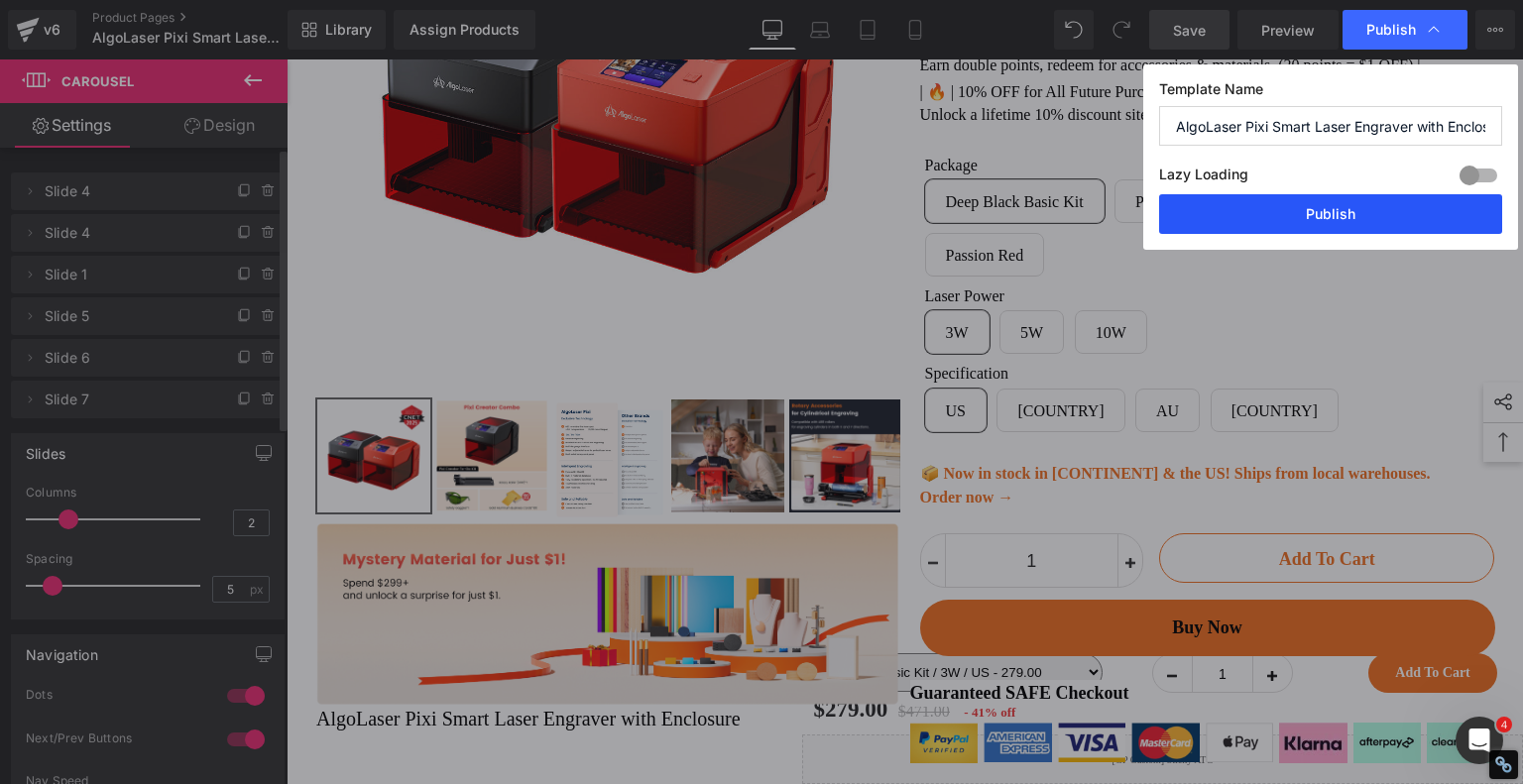 click on "Publish" at bounding box center [1331, 214] 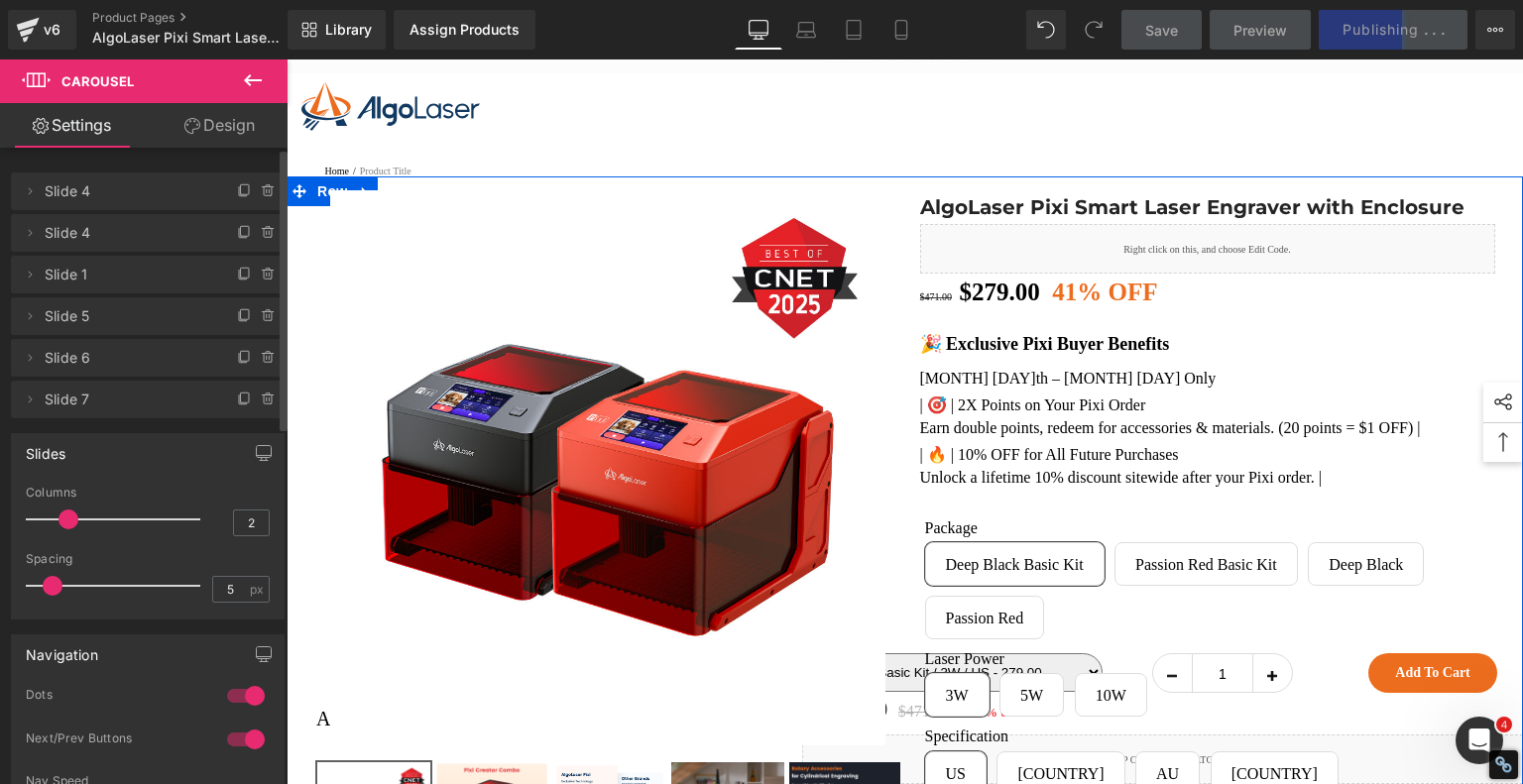 scroll, scrollTop: 0, scrollLeft: 0, axis: both 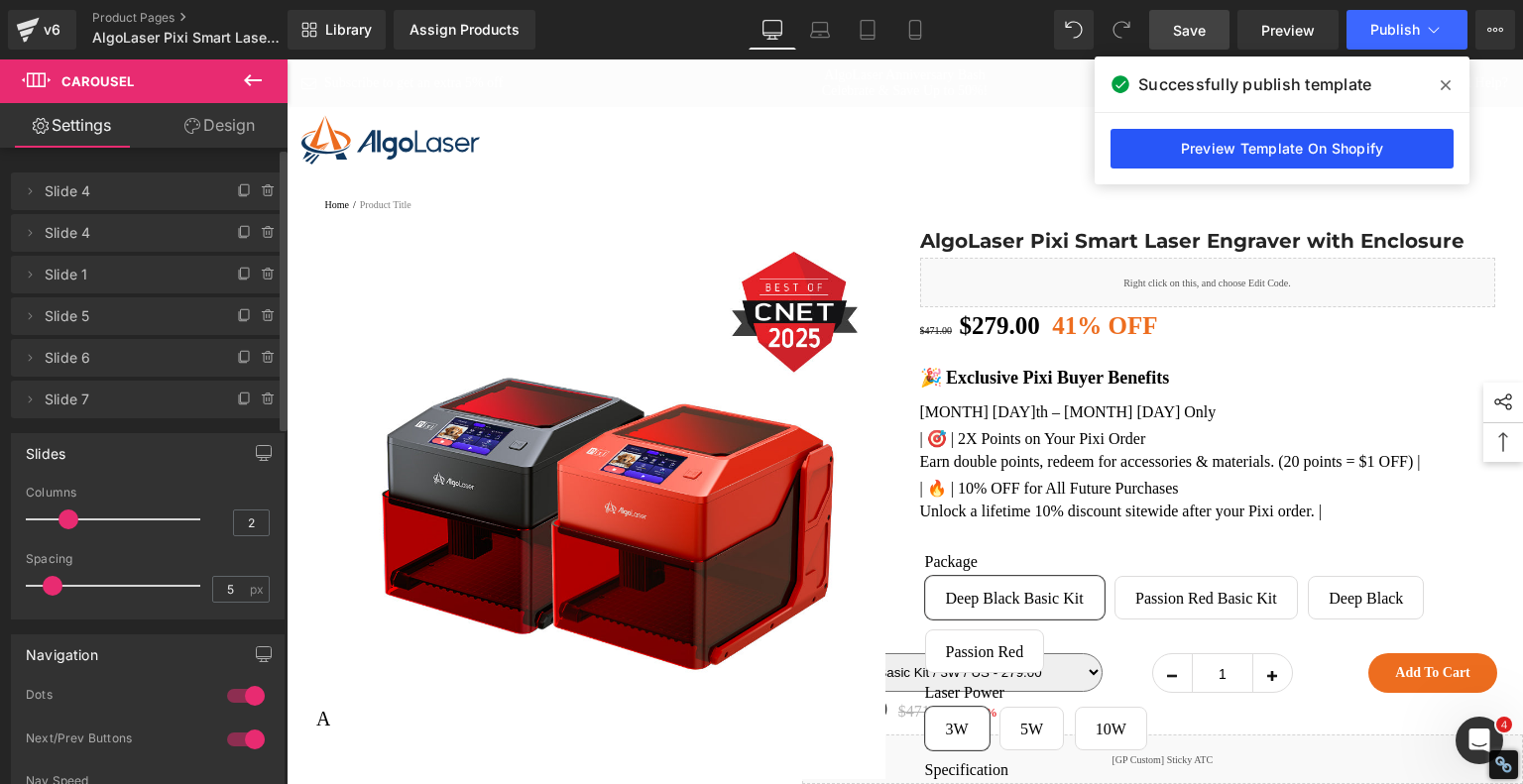 click on "Preview Template On Shopify" at bounding box center [1282, 149] 